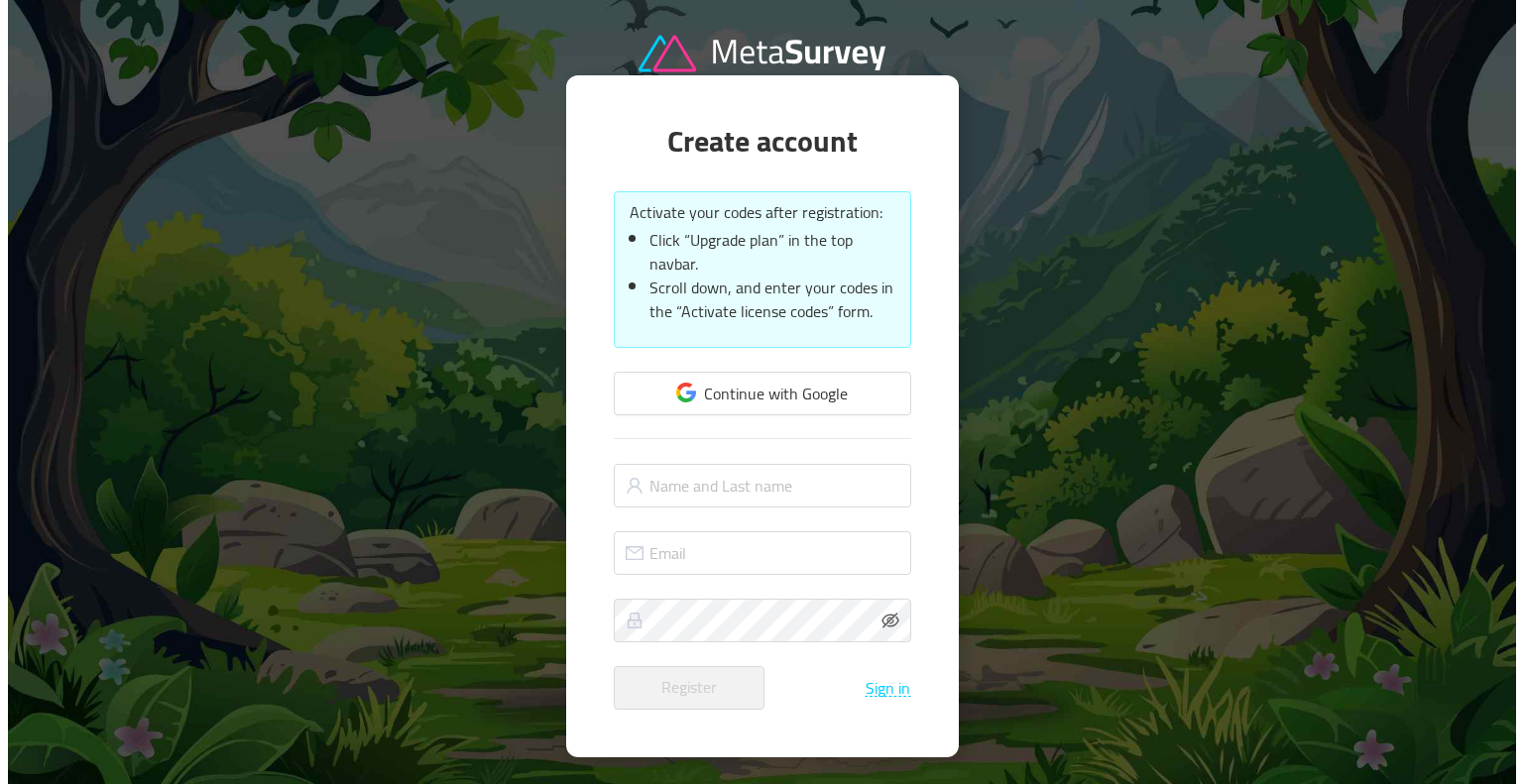 scroll, scrollTop: 0, scrollLeft: 0, axis: both 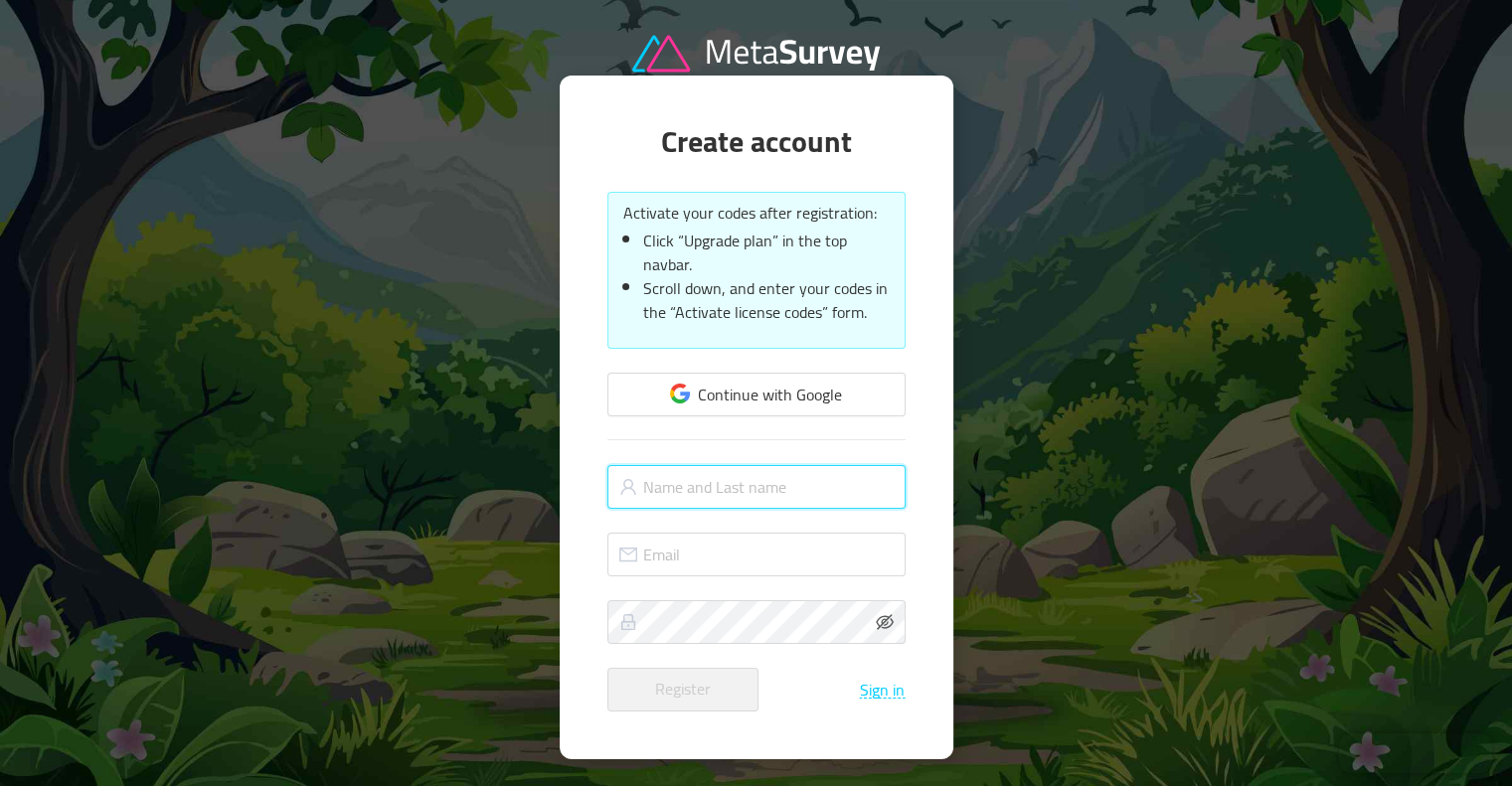 click at bounding box center (756, 487) 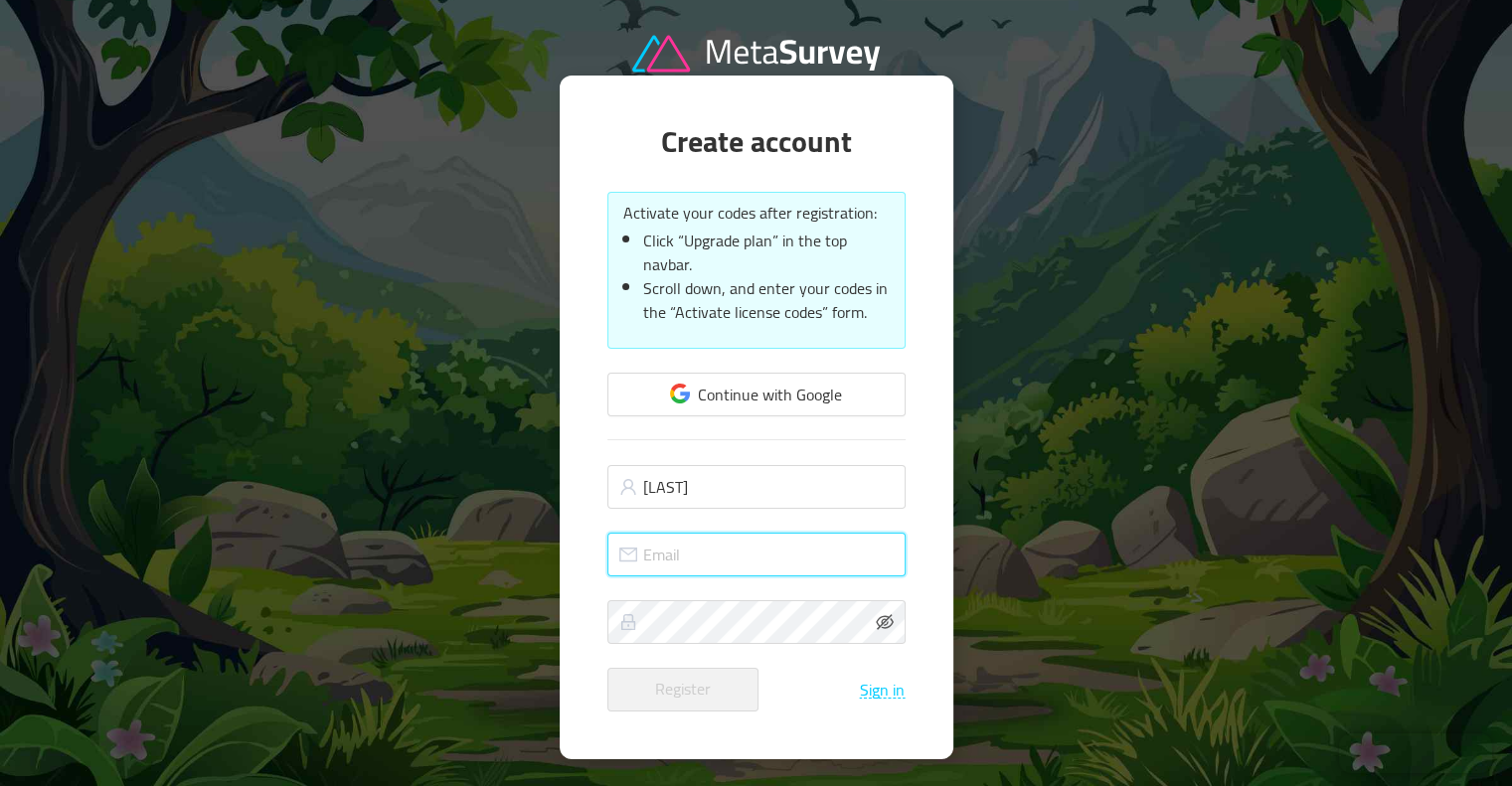 type on "wergen@coachingzonen.de" 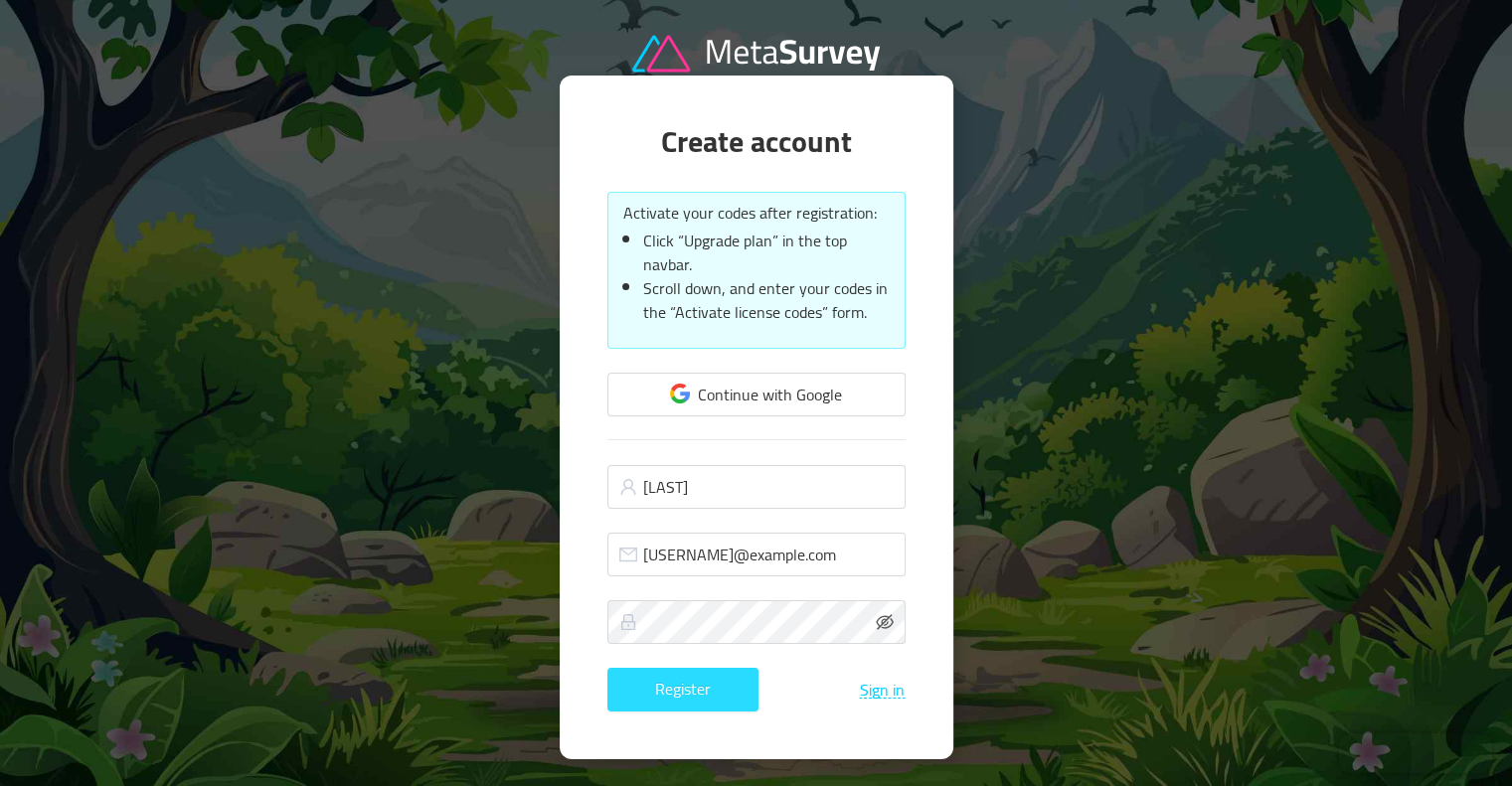 click on "Register" at bounding box center [683, 690] 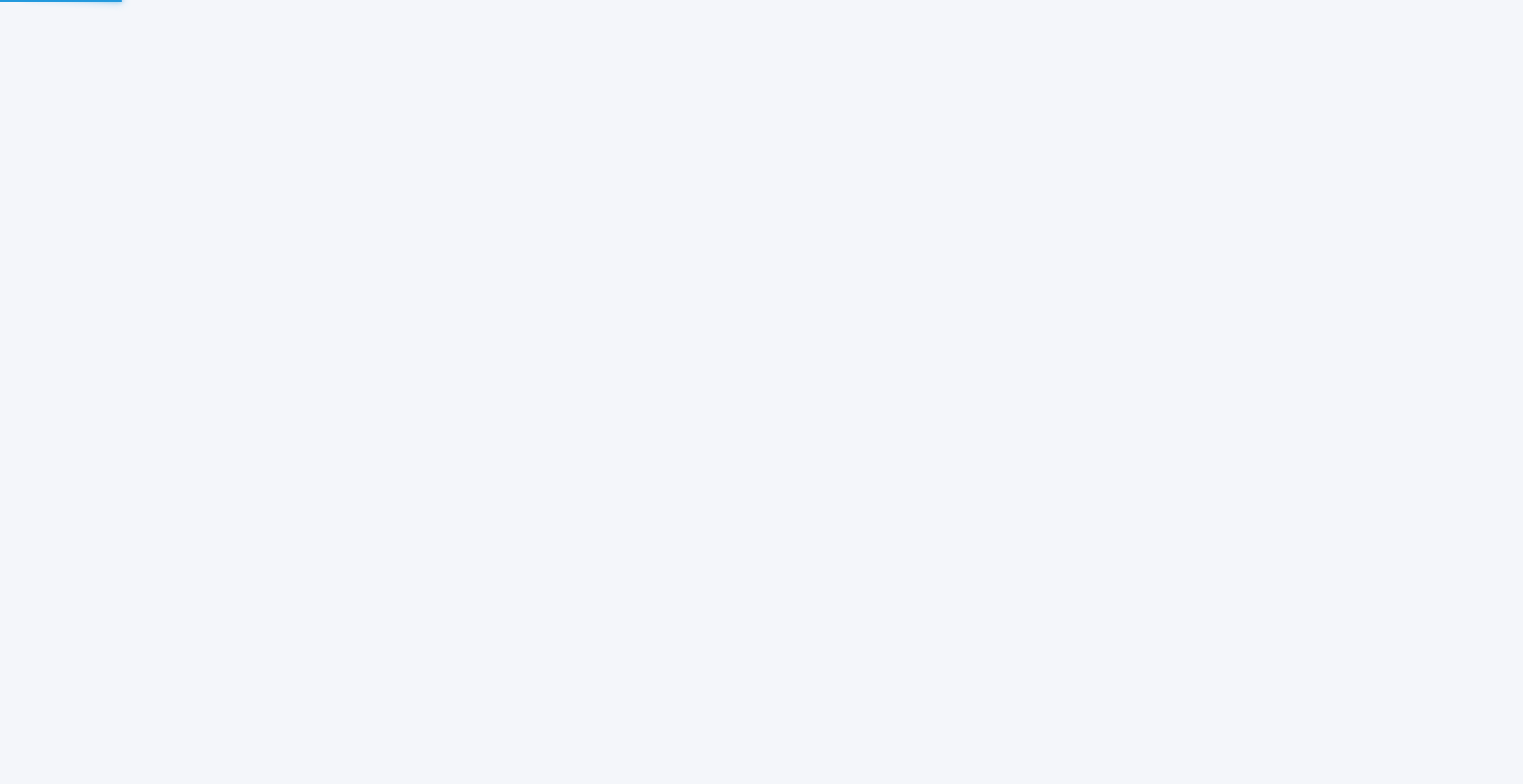 scroll, scrollTop: 0, scrollLeft: 0, axis: both 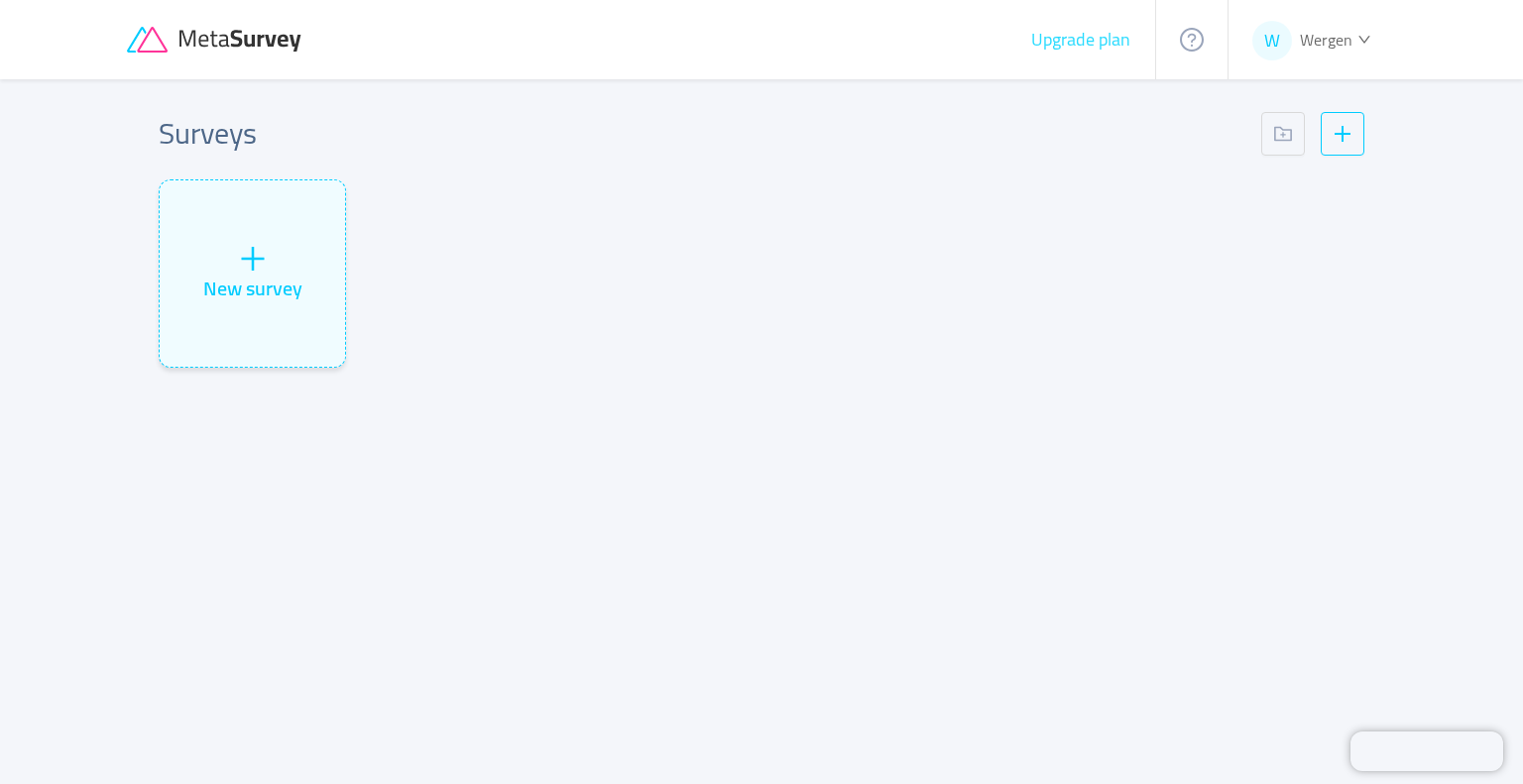 click on "Upgrade plan" at bounding box center [1081, 40] 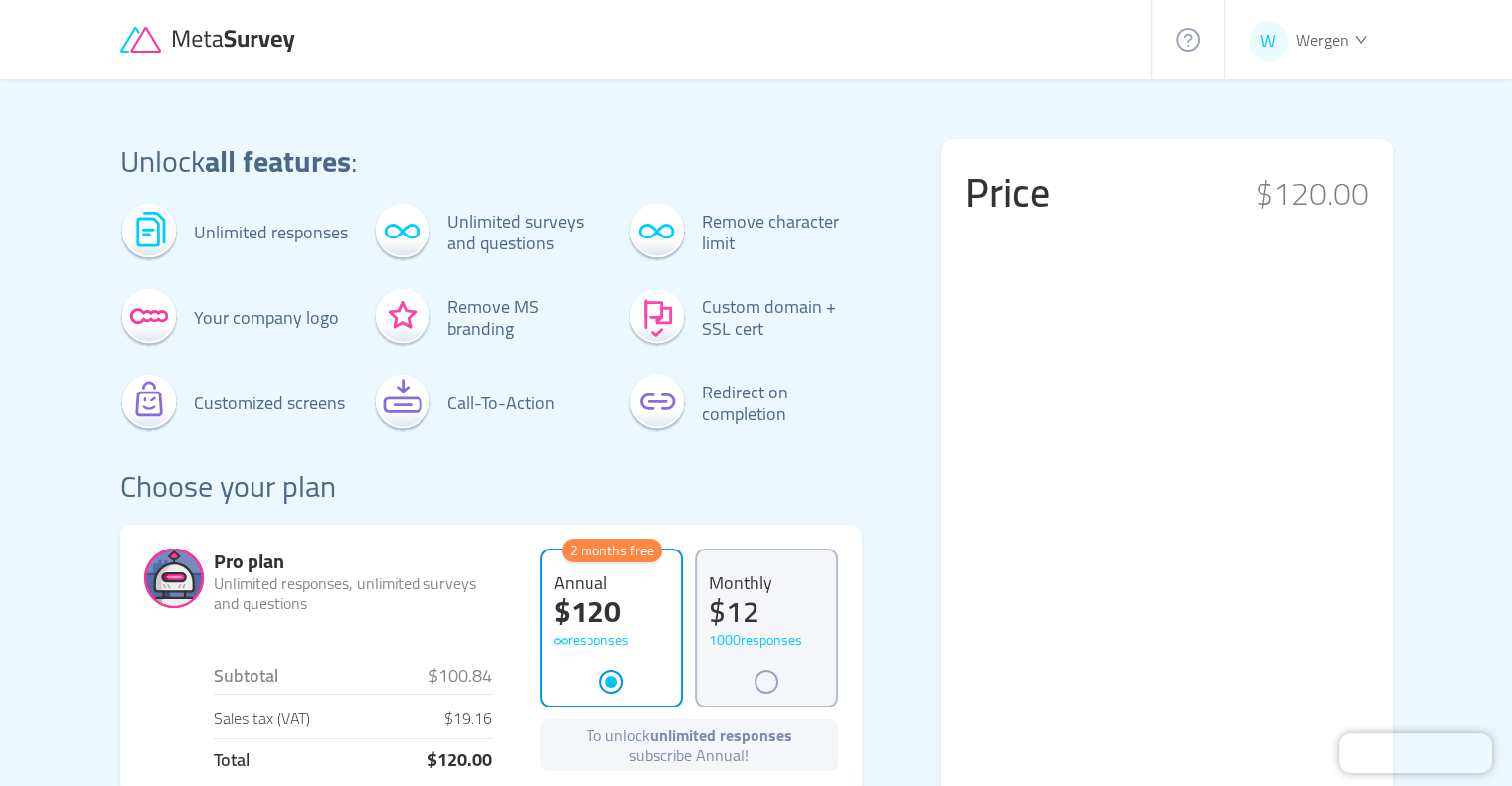 click 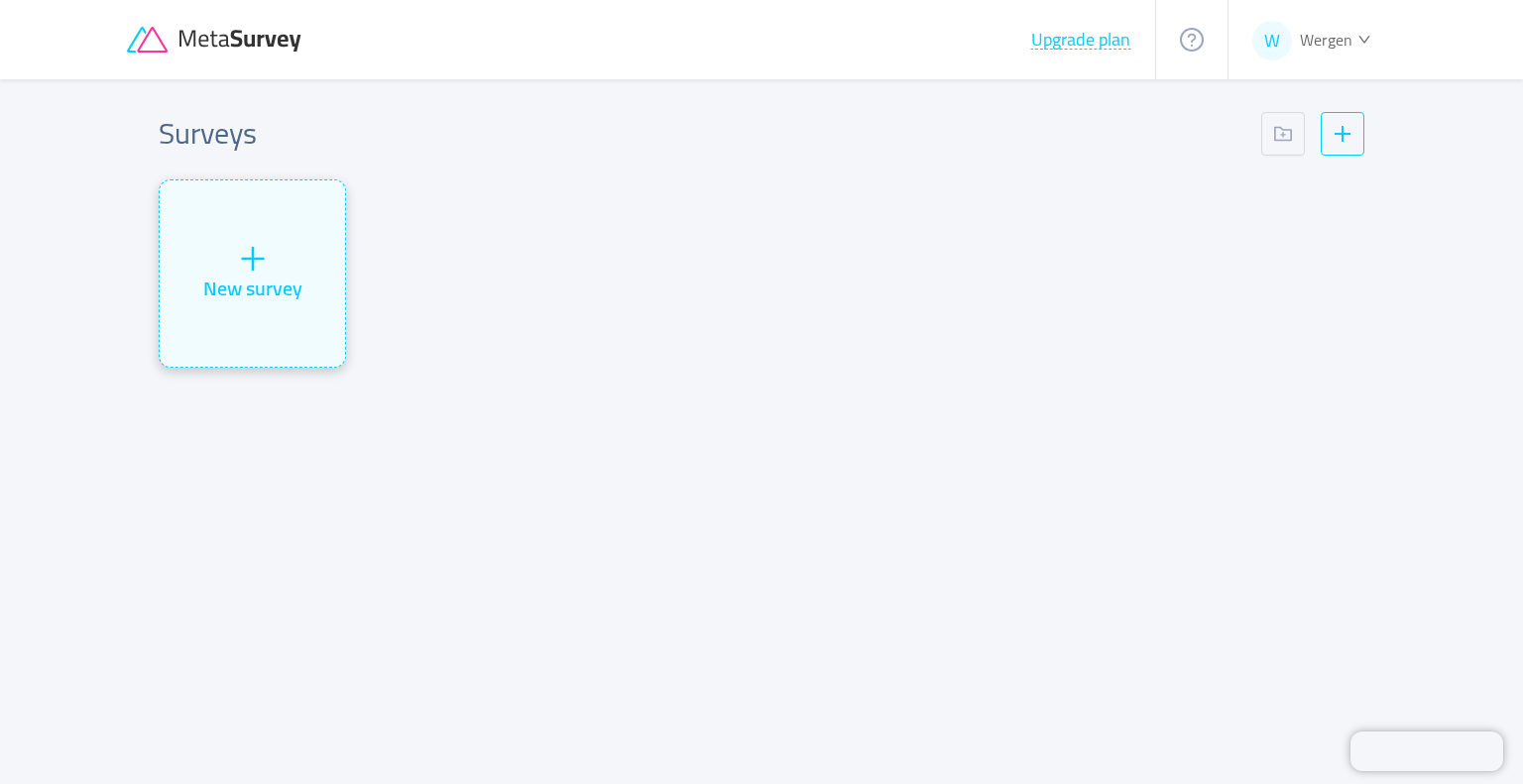 click 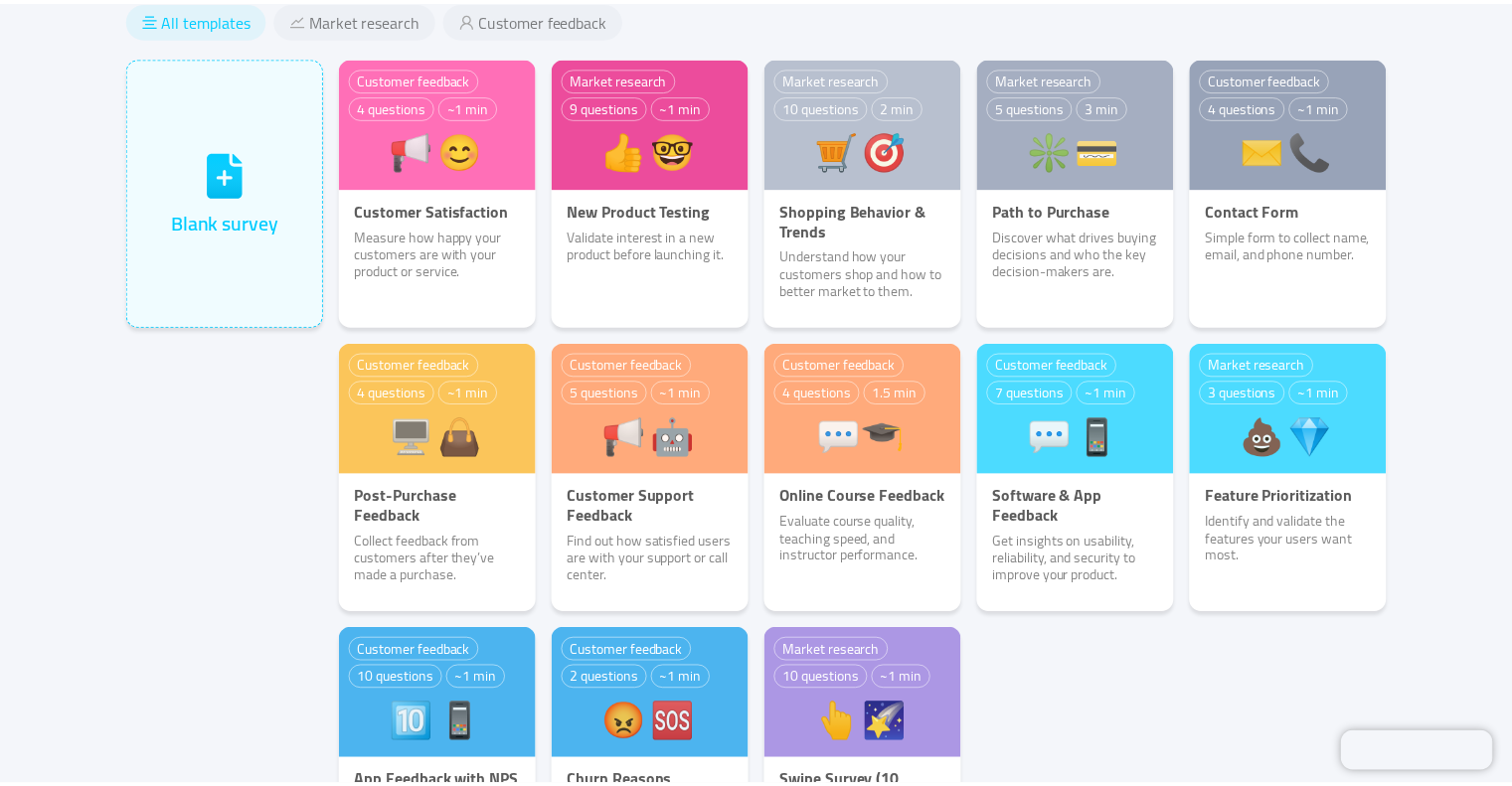 scroll, scrollTop: 0, scrollLeft: 0, axis: both 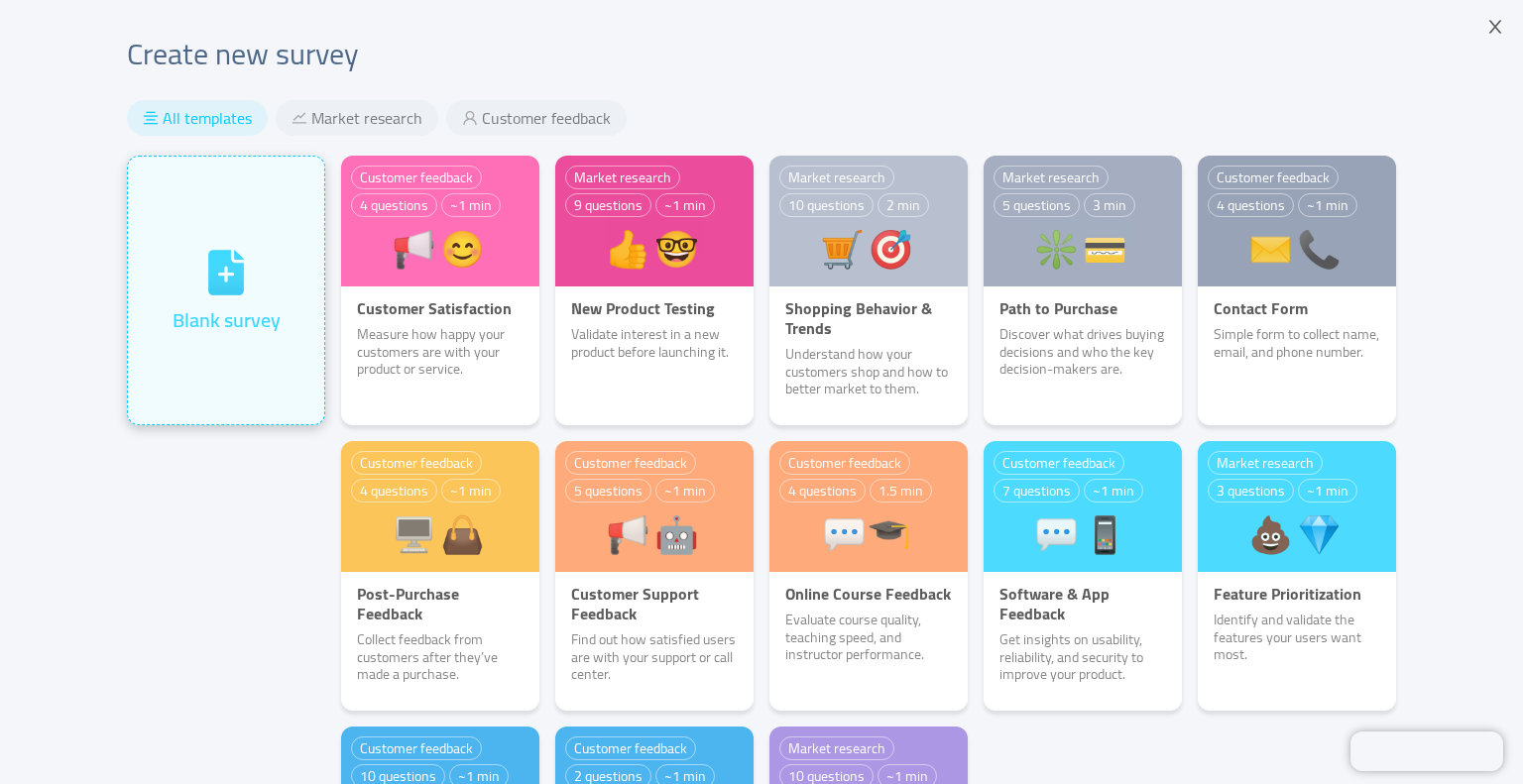 click 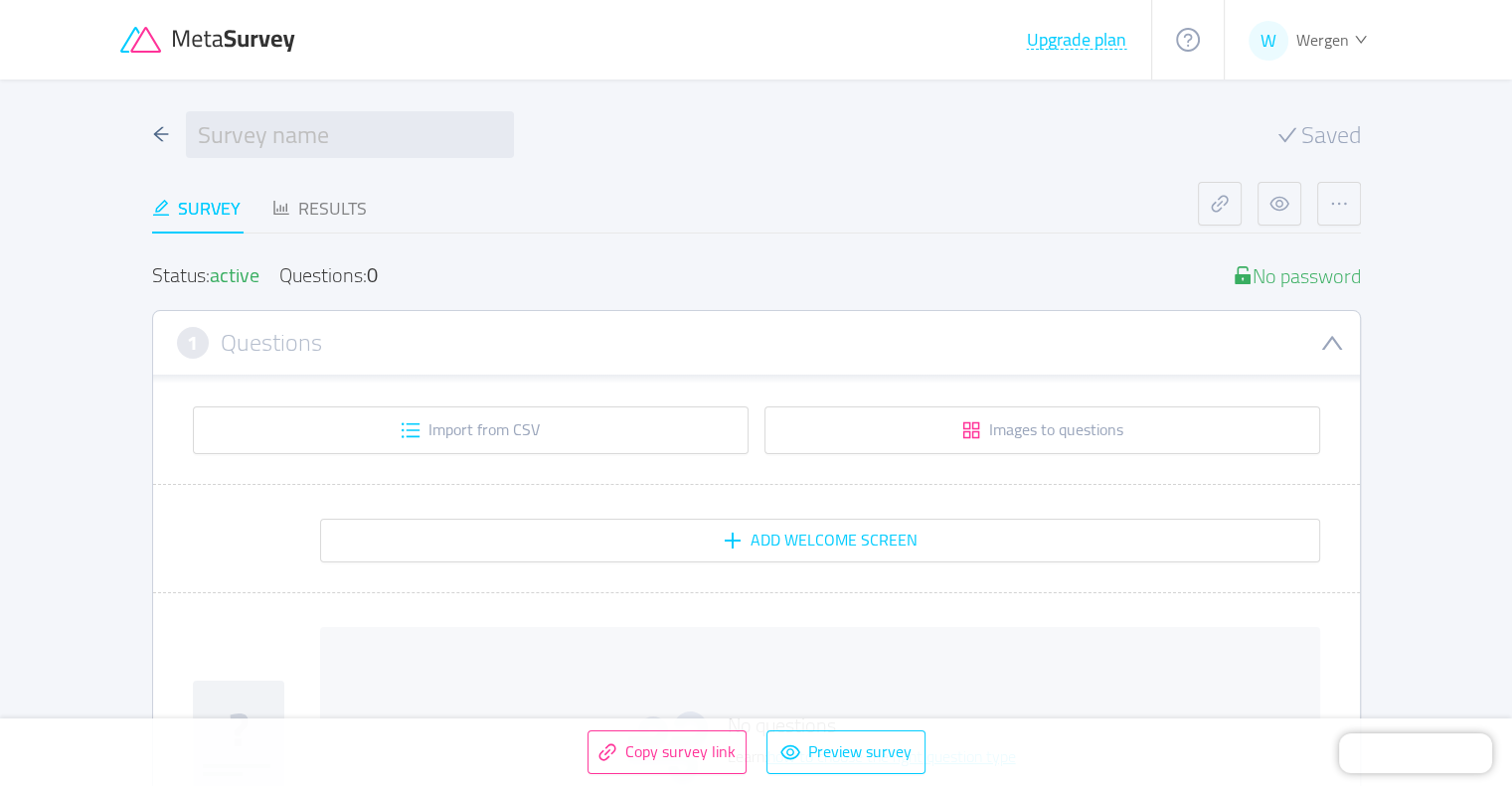 click on "1  Questions" at bounding box center [756, 343] 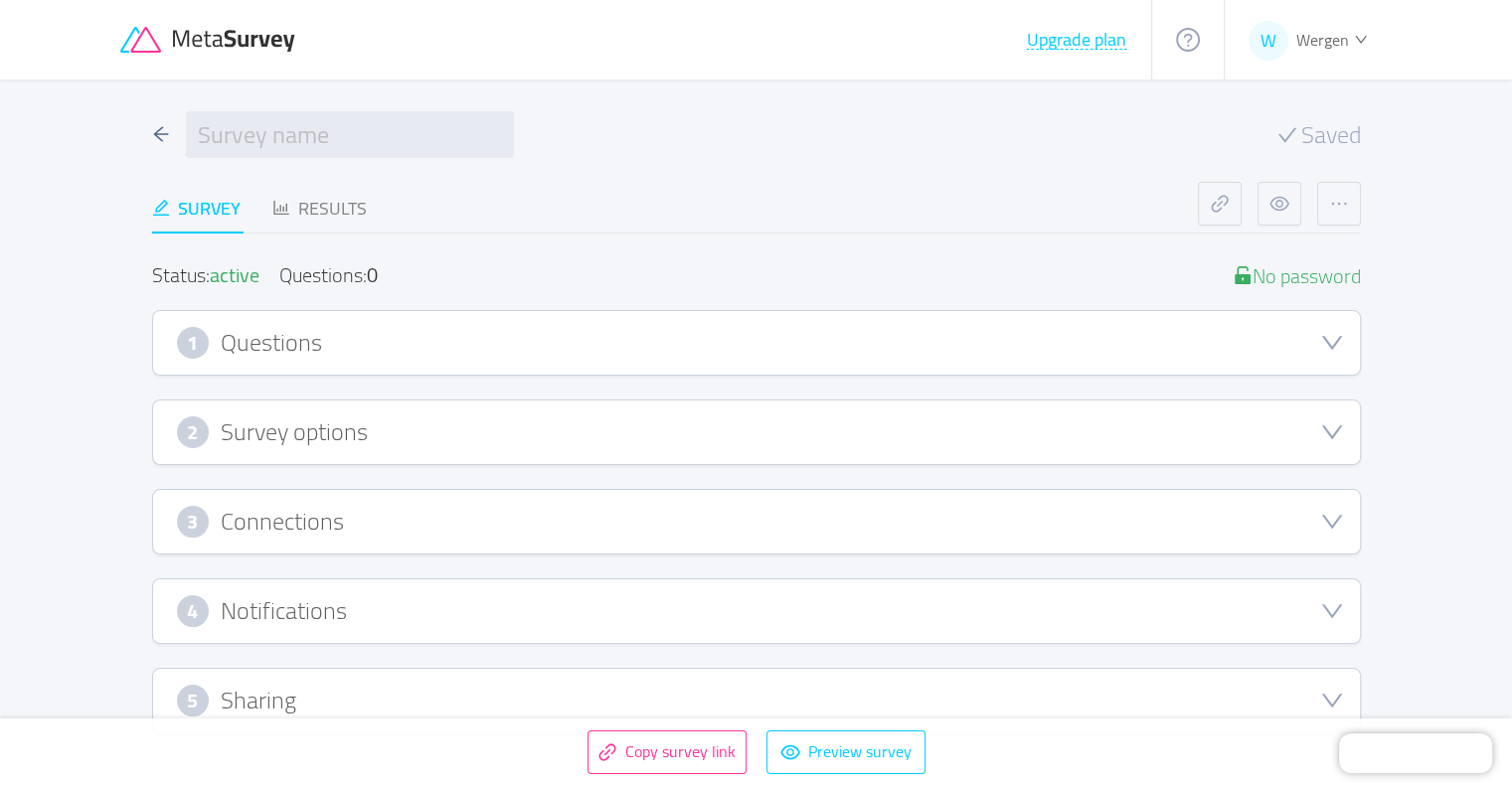 click on "1  Questions" at bounding box center [756, 343] 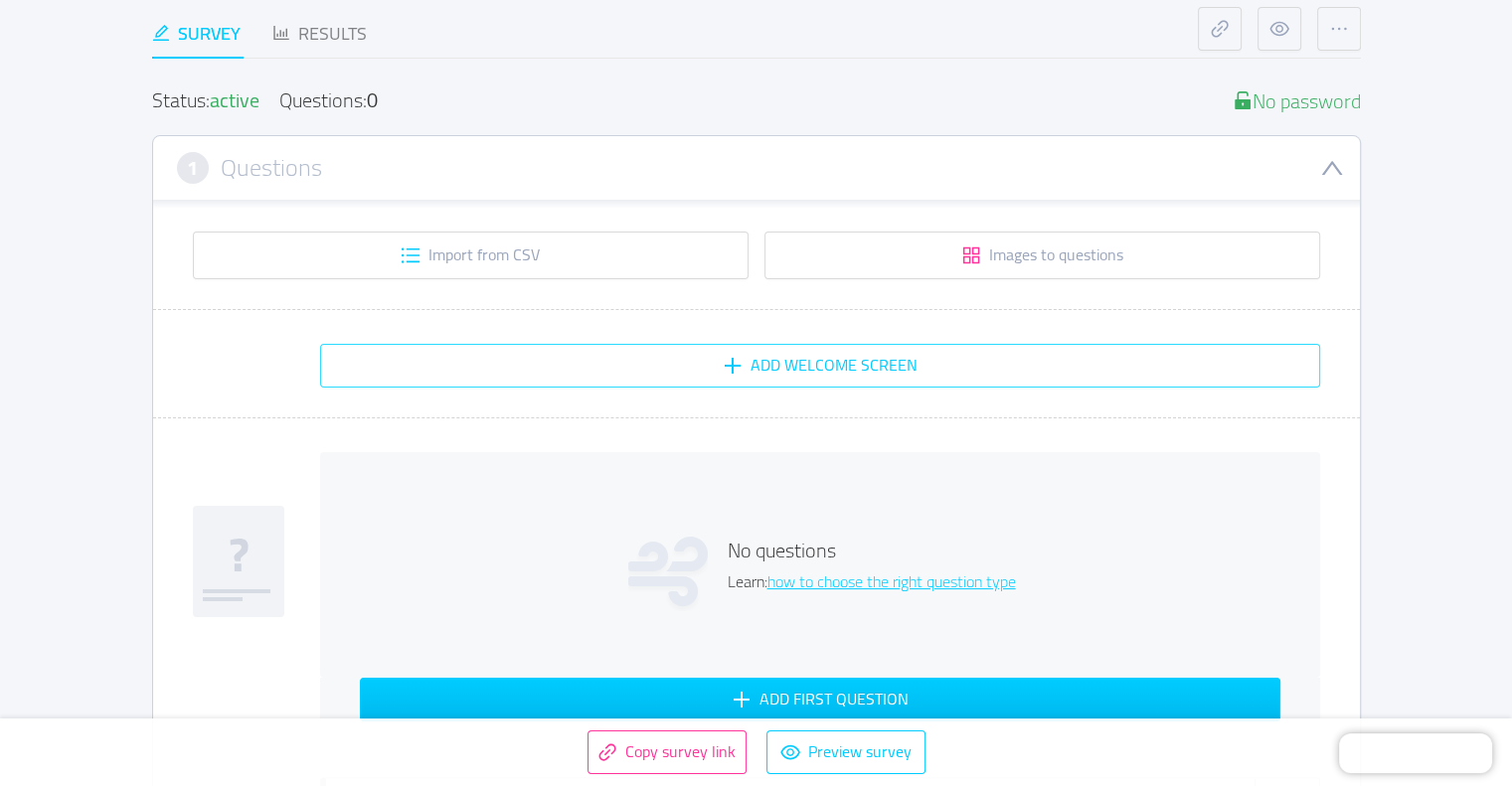 scroll, scrollTop: 199, scrollLeft: 0, axis: vertical 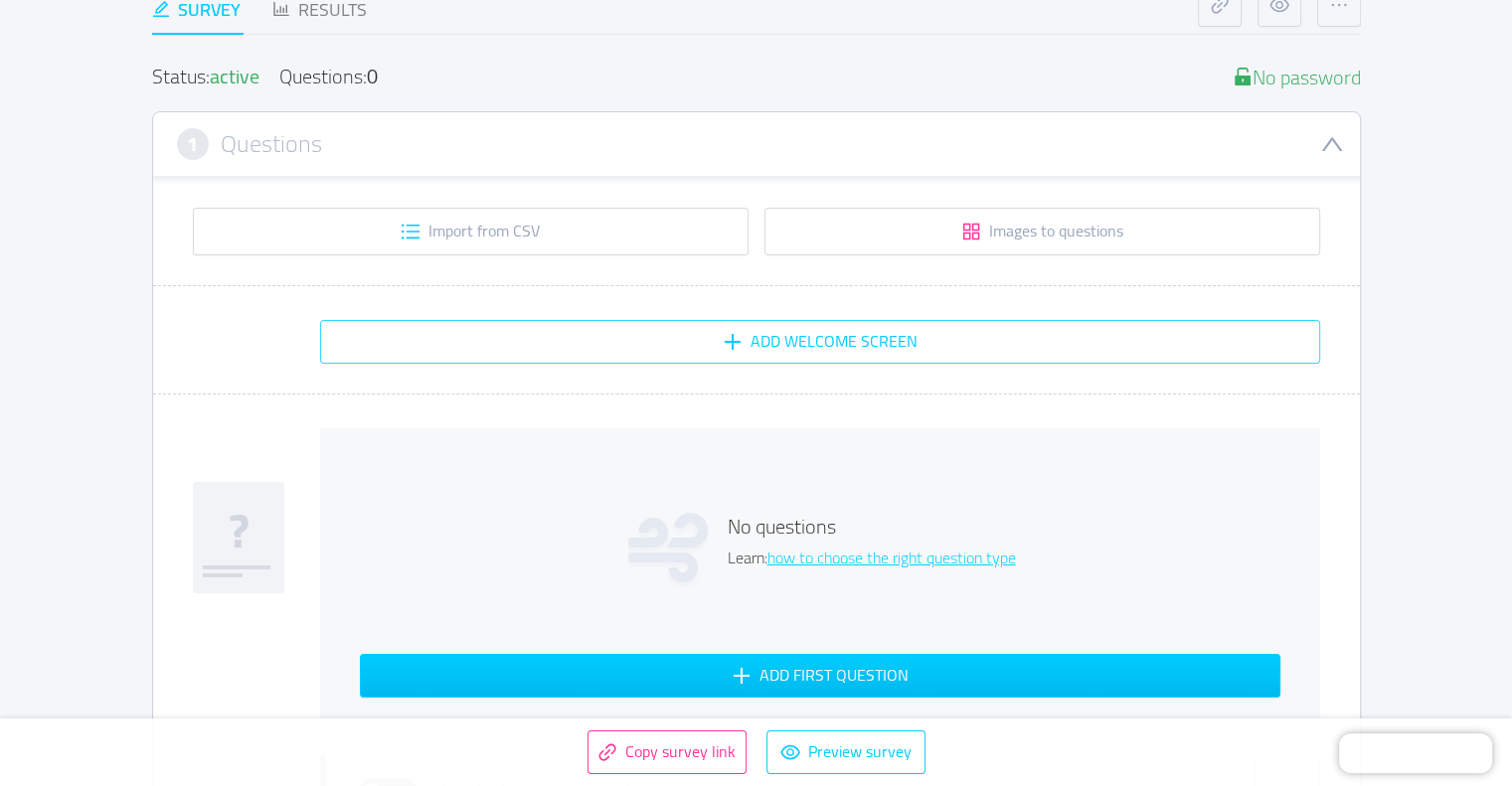 click on "Add Welcome screen" at bounding box center (820, 342) 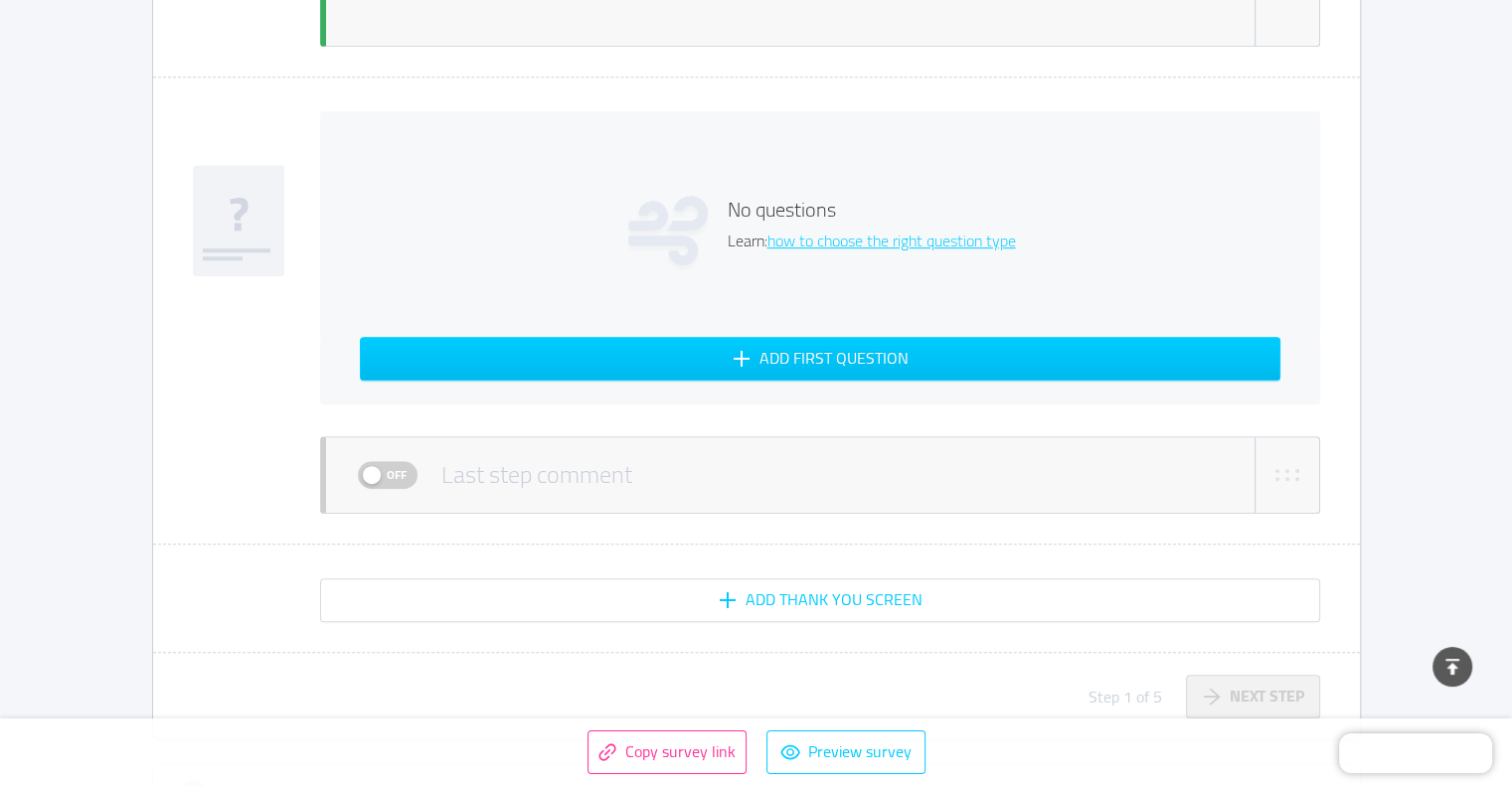 scroll, scrollTop: 994, scrollLeft: 0, axis: vertical 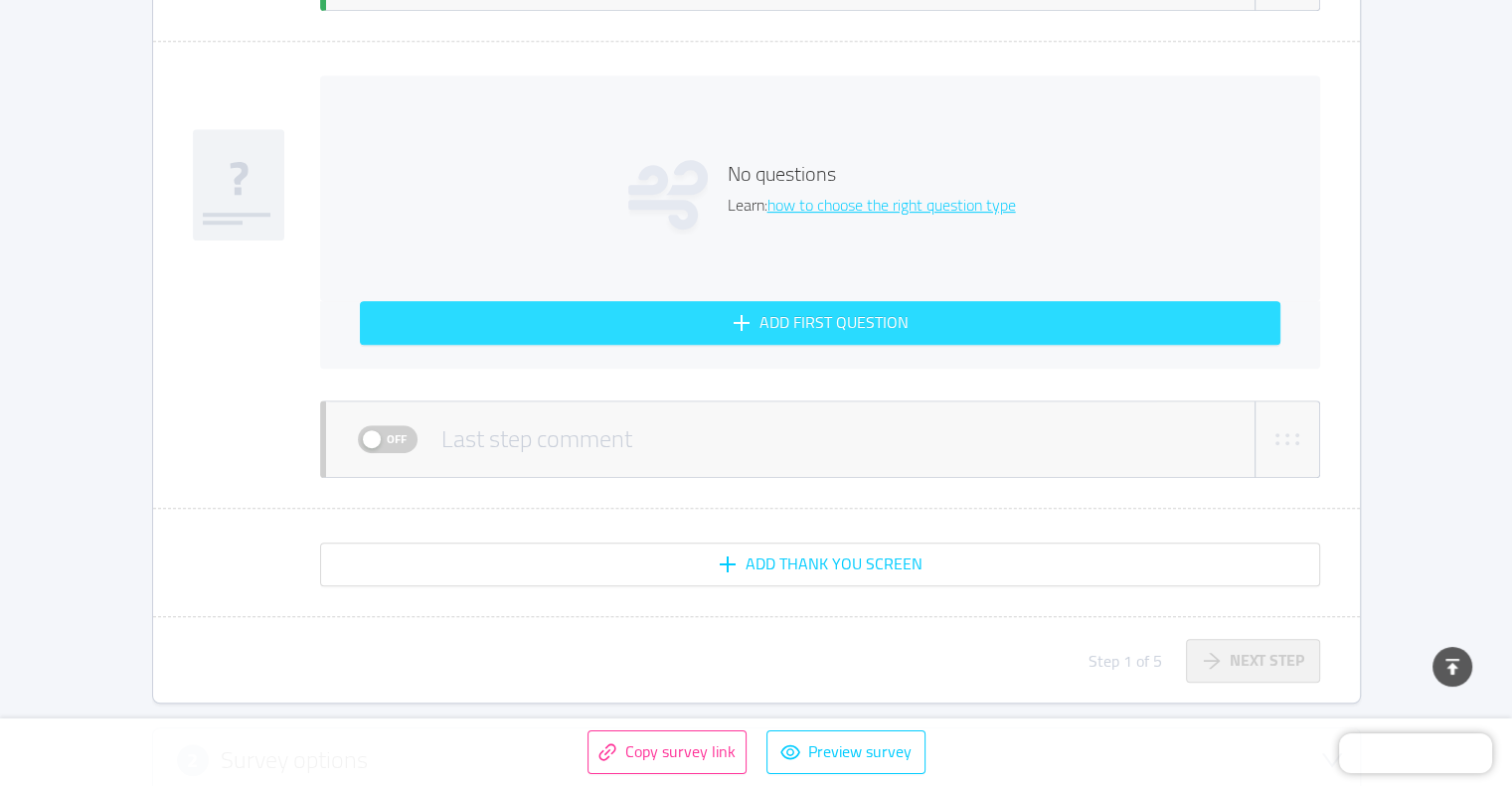 click on "Add first question" at bounding box center (820, 323) 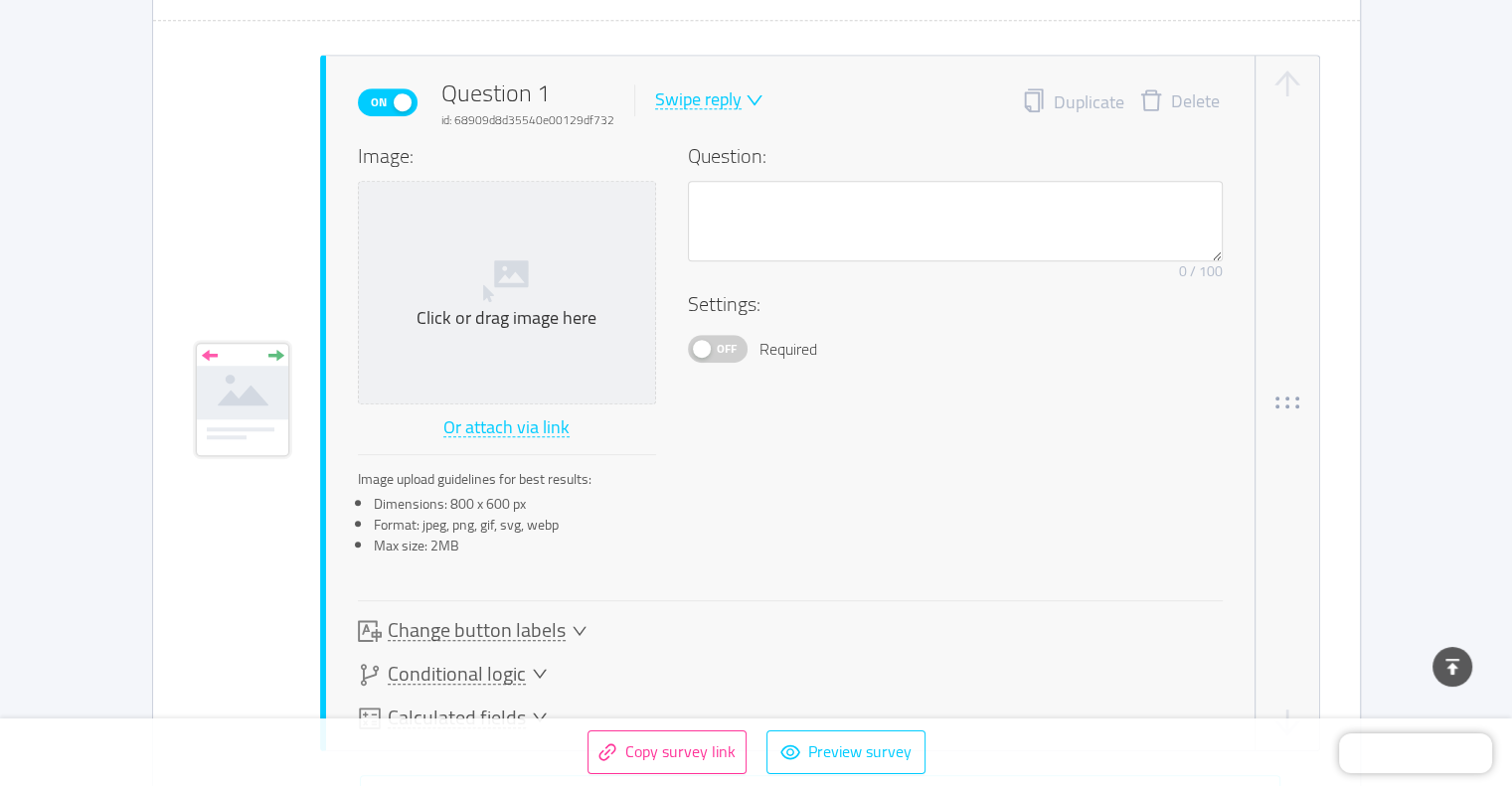 scroll, scrollTop: 1022, scrollLeft: 0, axis: vertical 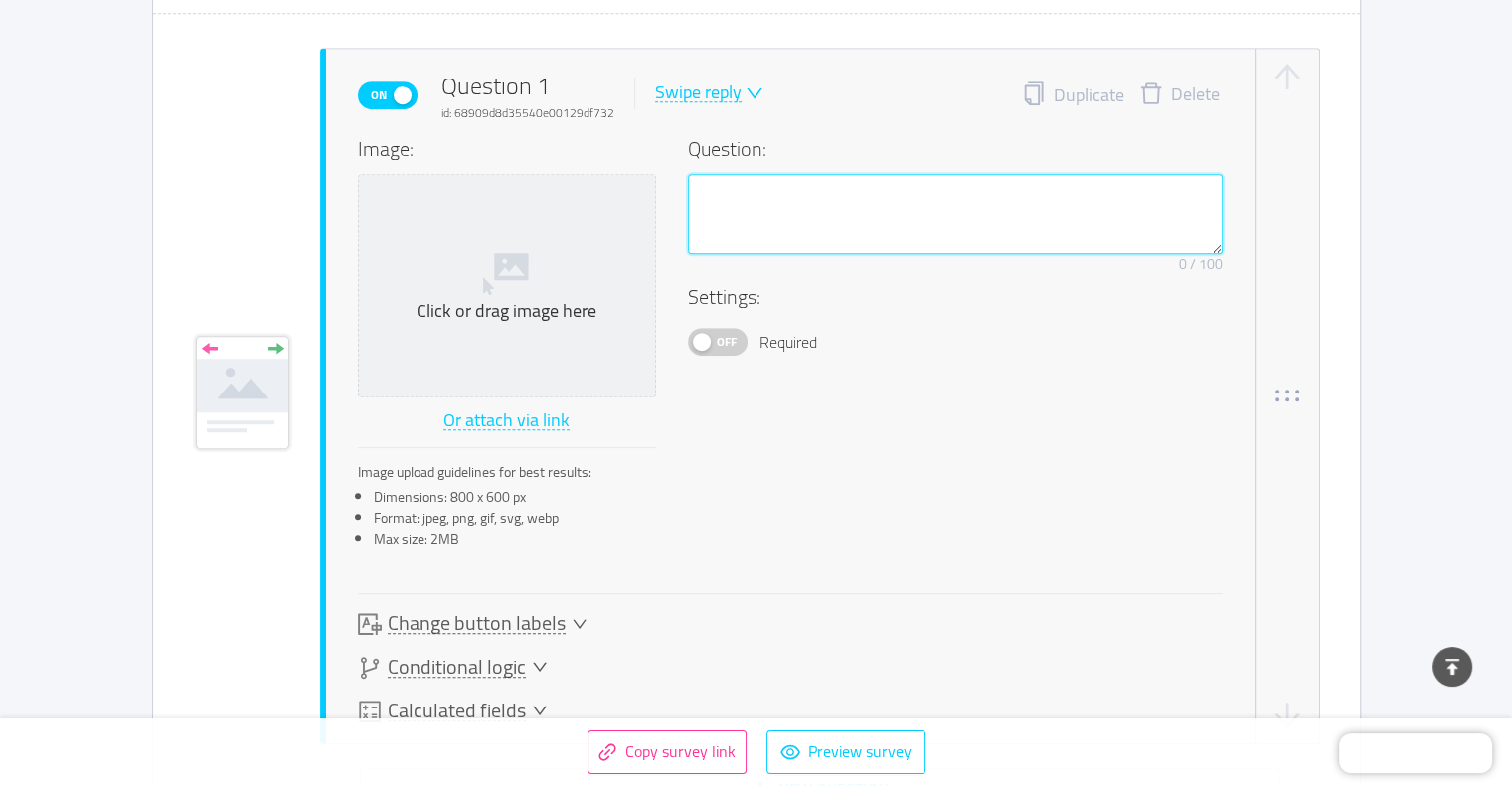 click at bounding box center [955, 215] 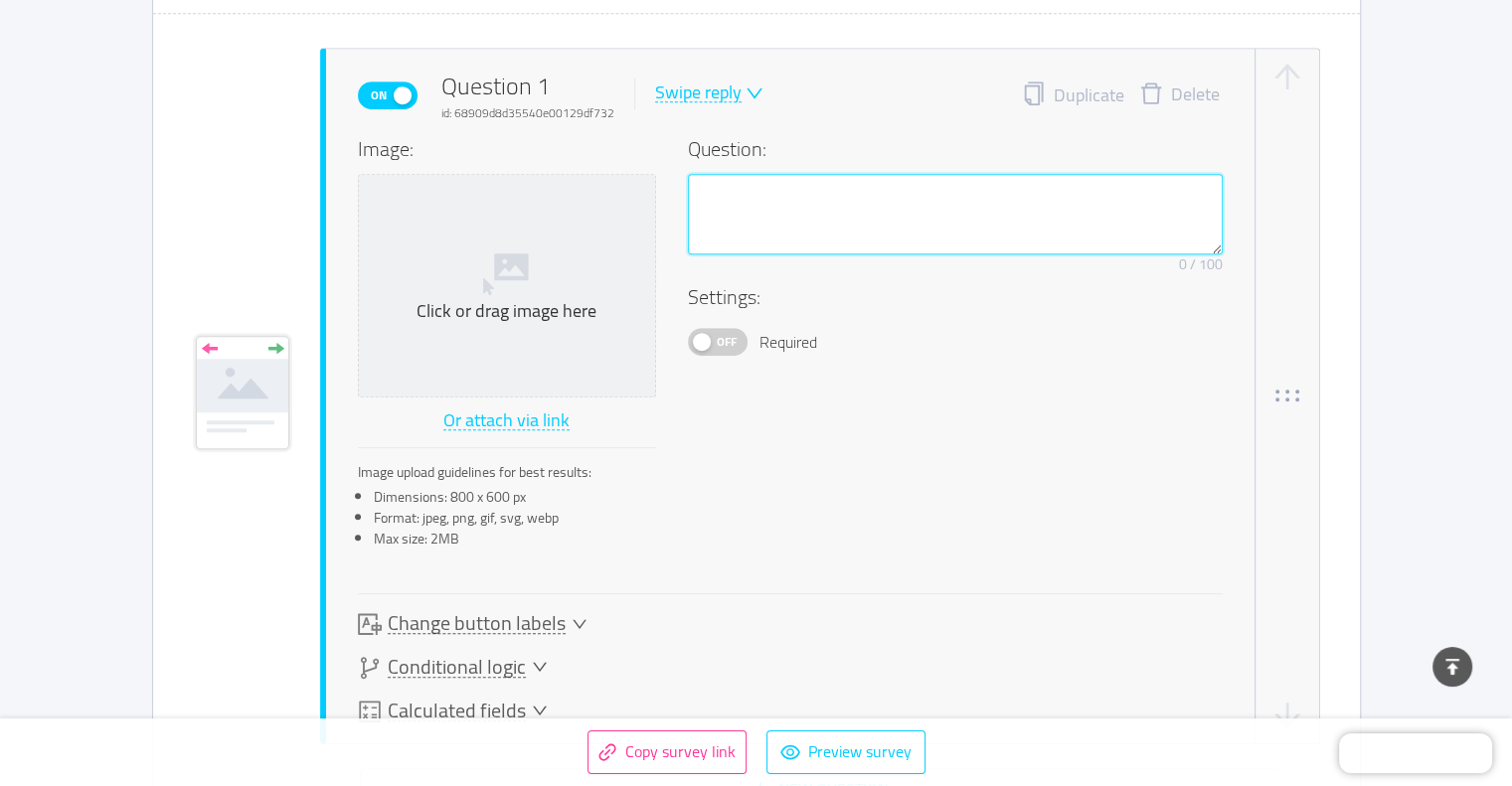 paste on "Ich habe zwar schon Daten erhoben, verschriftlich habe ich sie noch nicht." 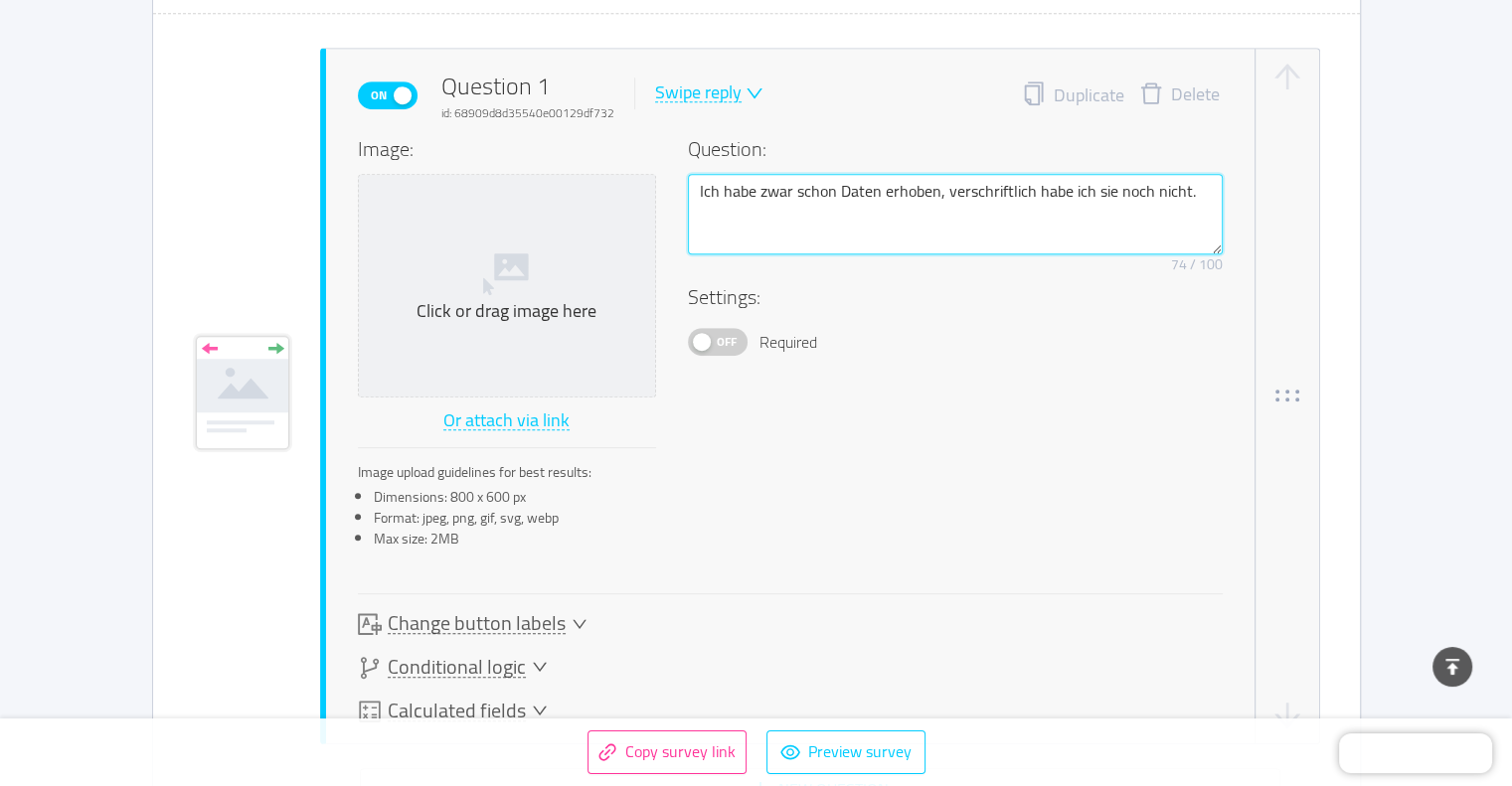 drag, startPoint x: 762, startPoint y: 187, endPoint x: 802, endPoint y: 182, distance: 40.311289 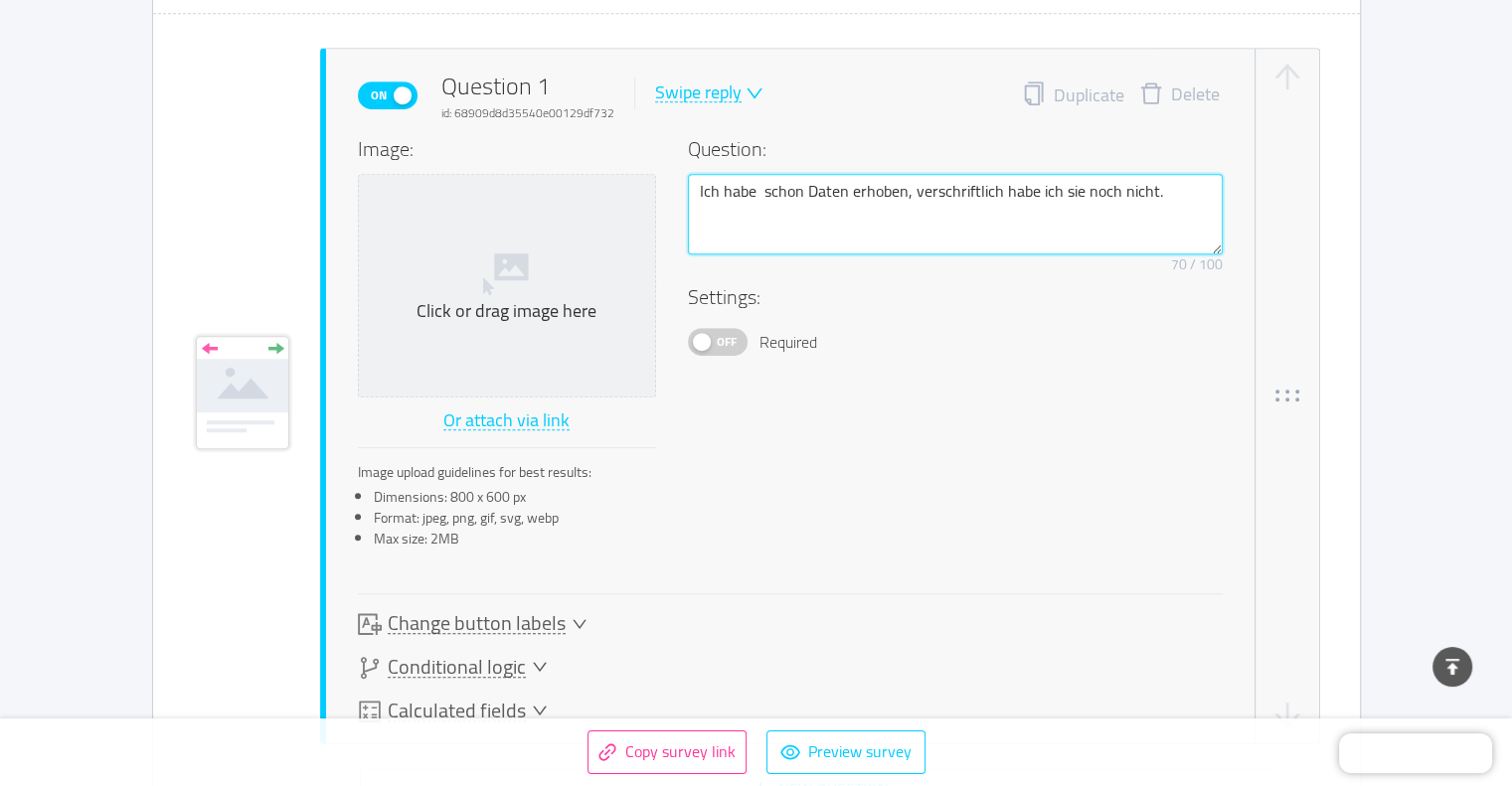 type 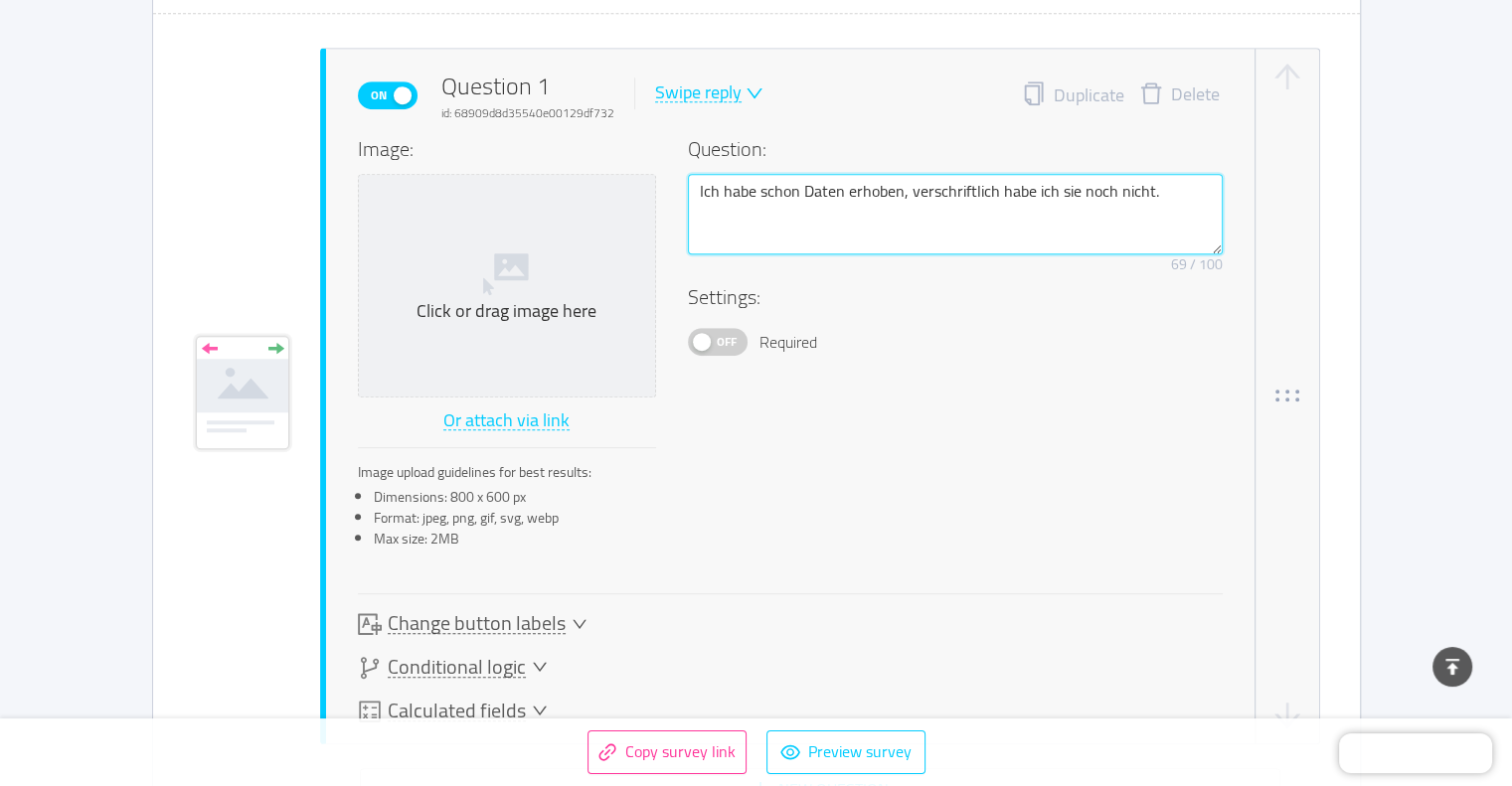click on "Ich habe schon Daten erhoben, verschriftlich habe ich sie noch nicht." at bounding box center [955, 215] 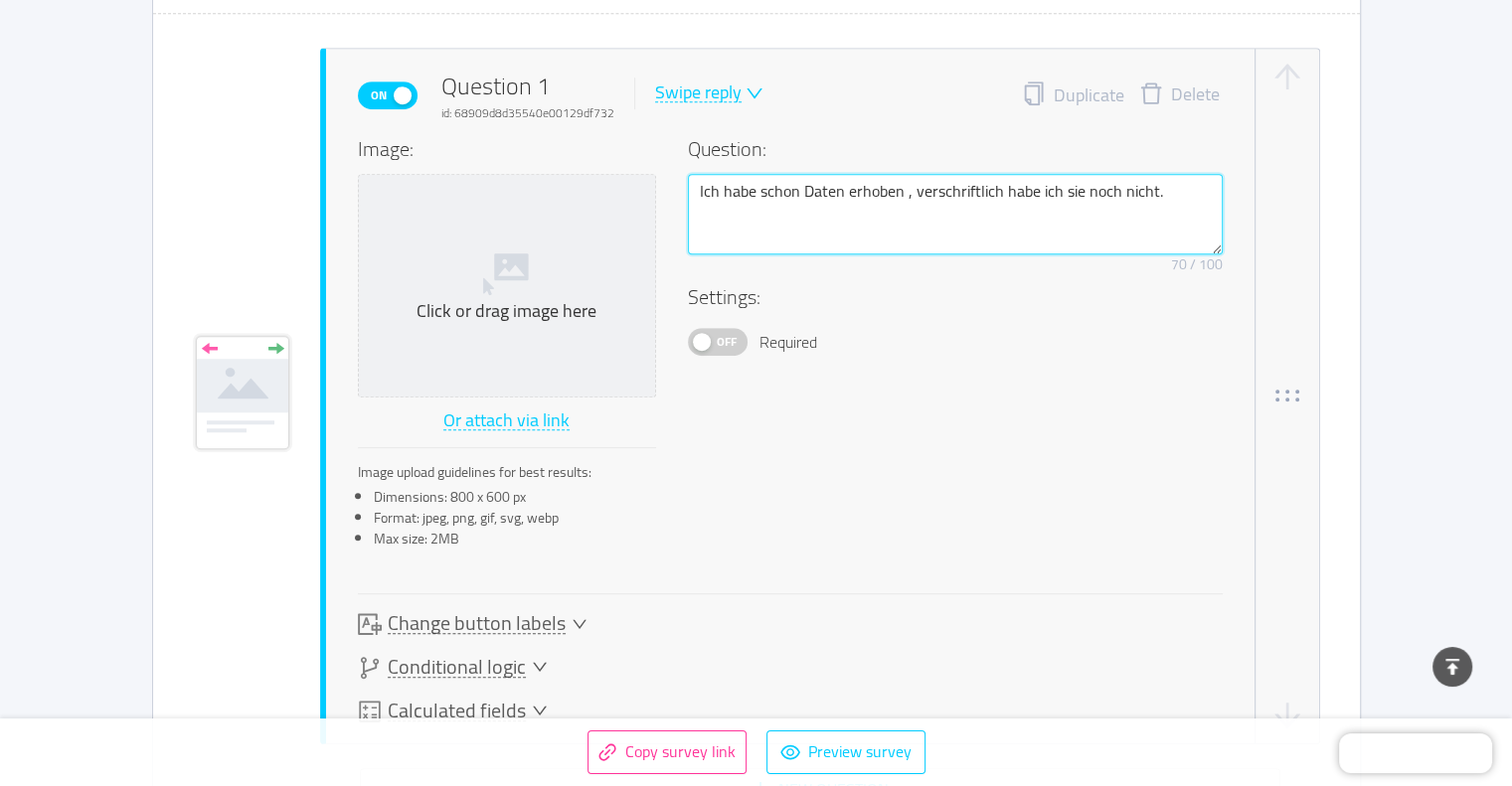 type 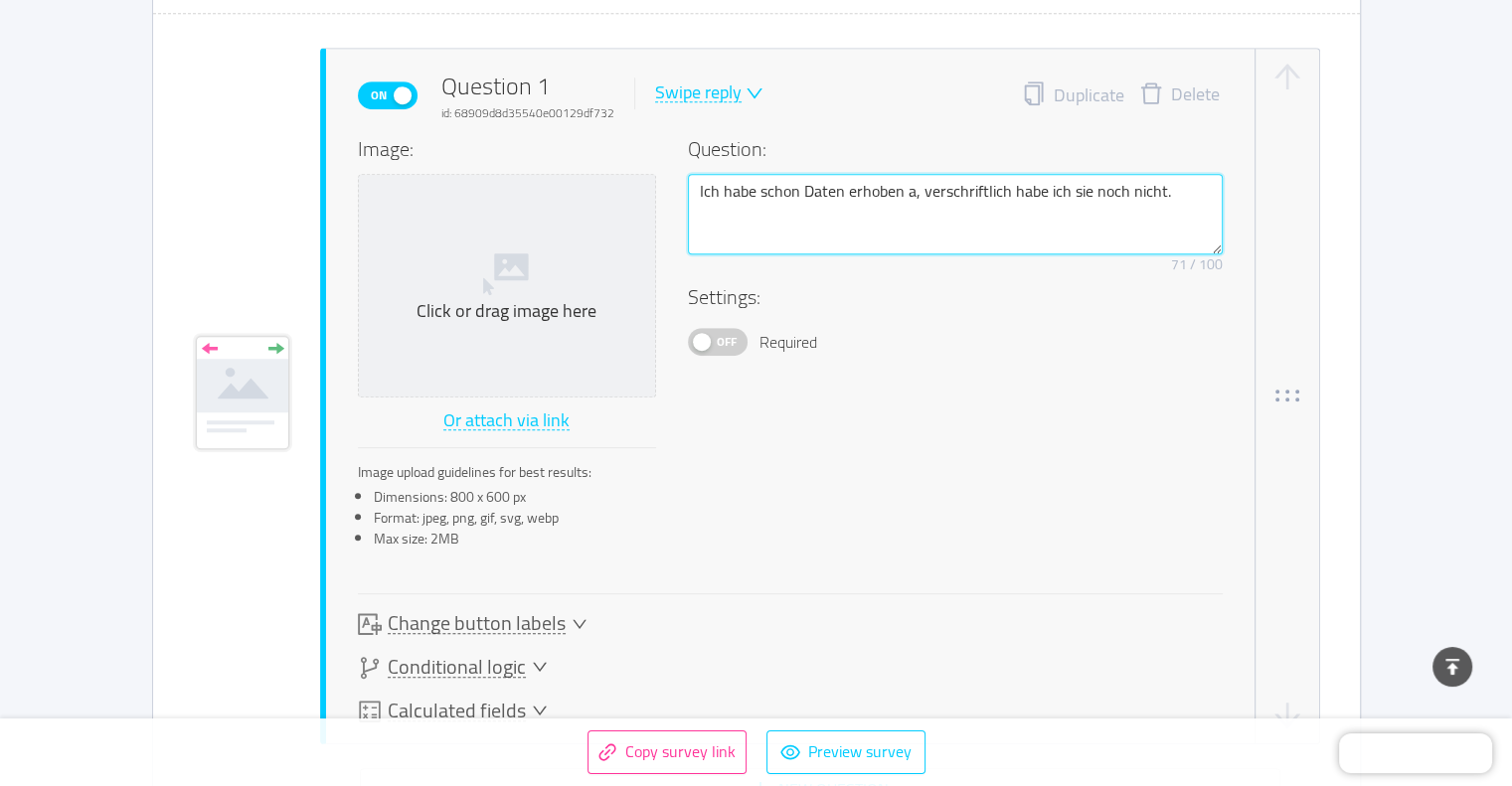 type 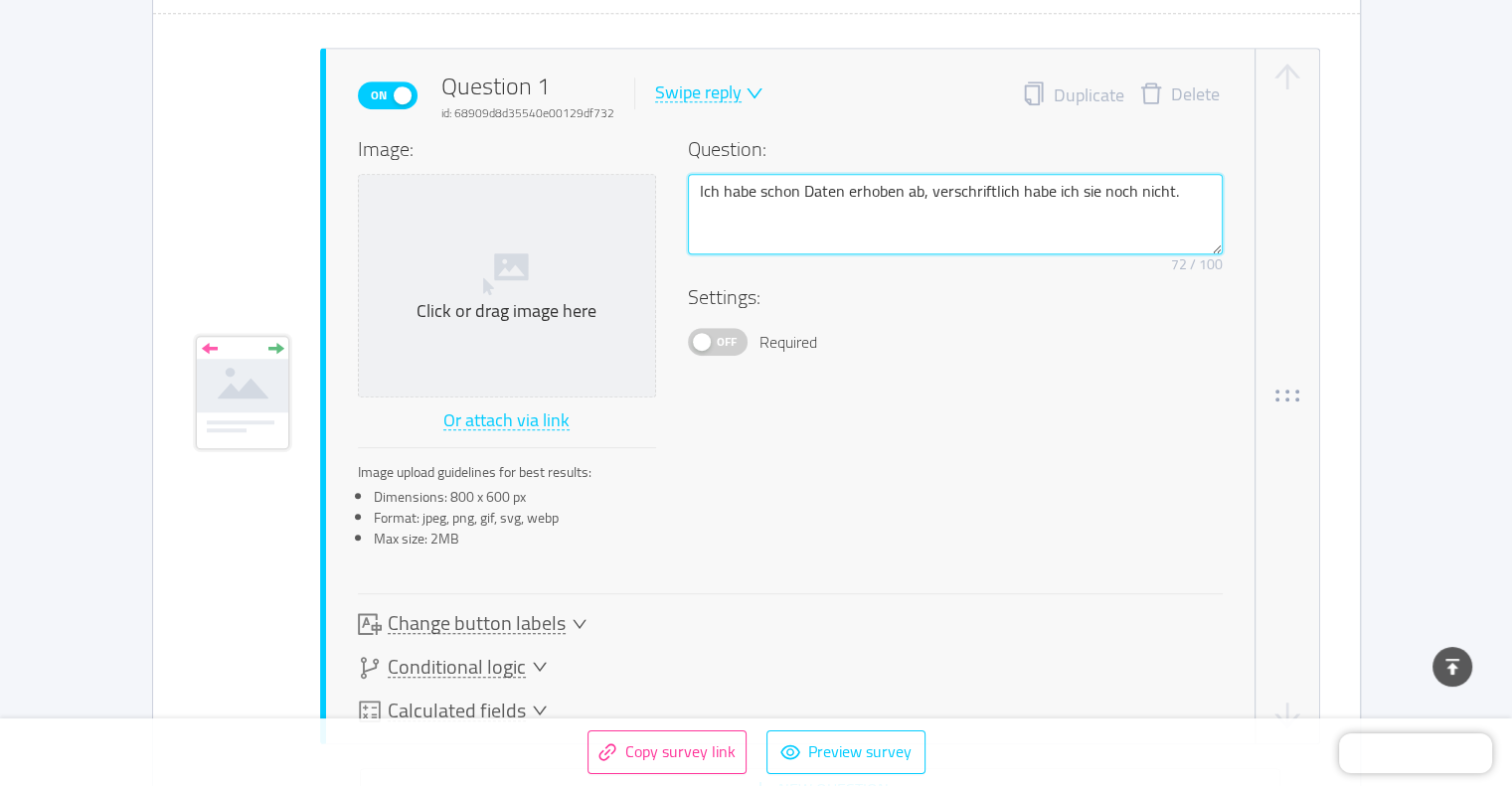 type 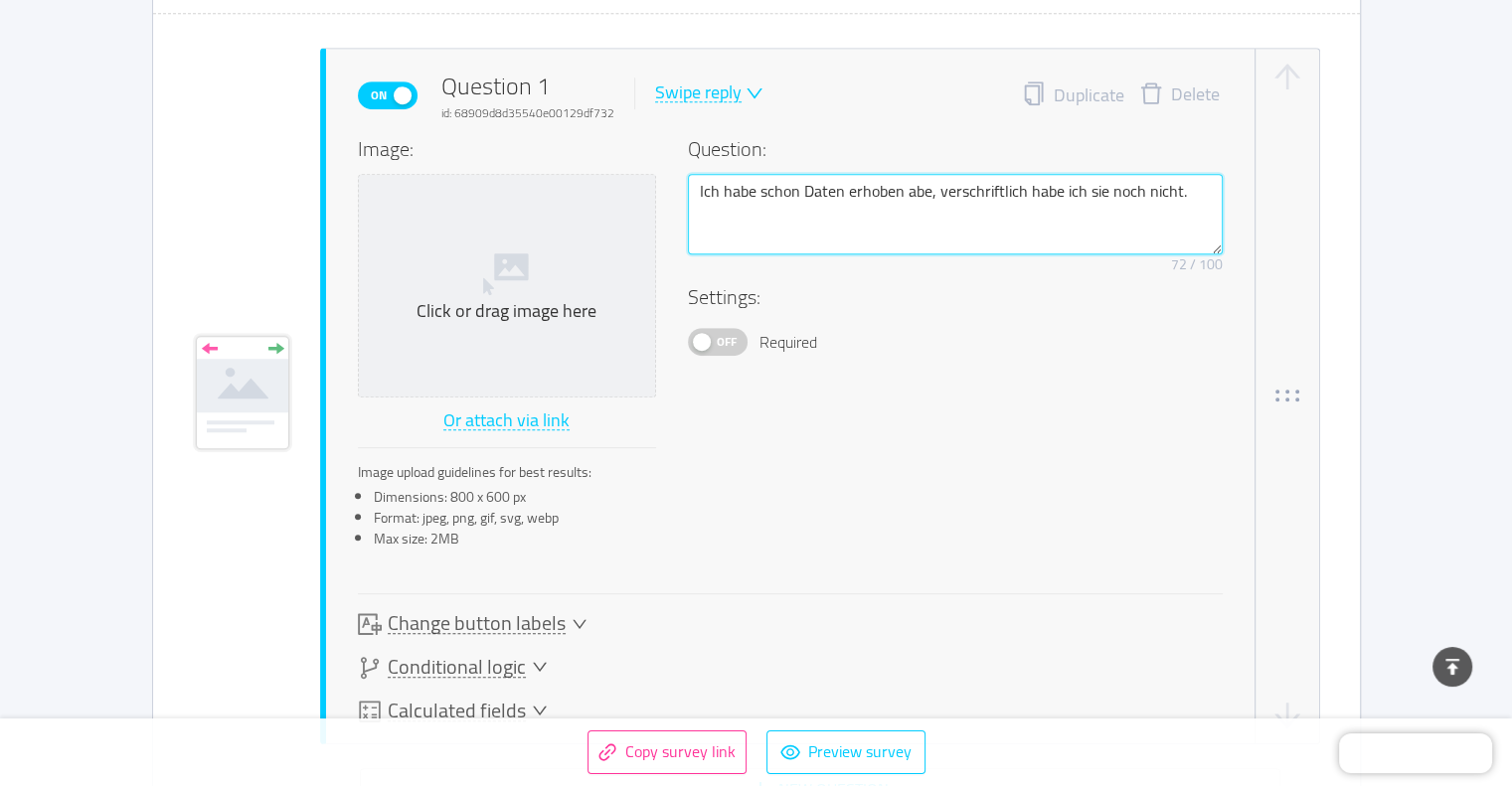 type on "Ich habe schon Daten erhoben aber, verschriftlich habe ich sie noch nicht." 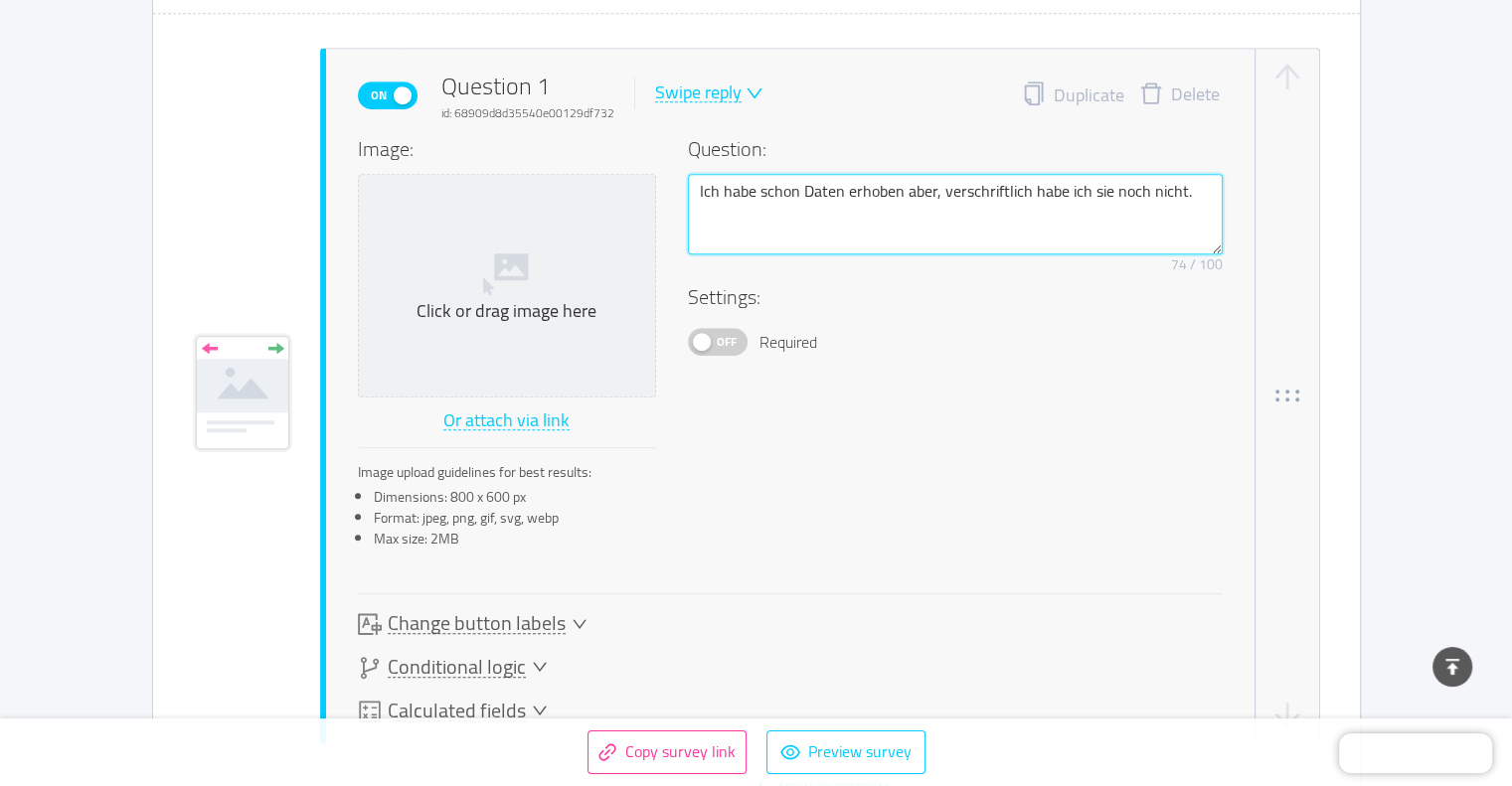 type 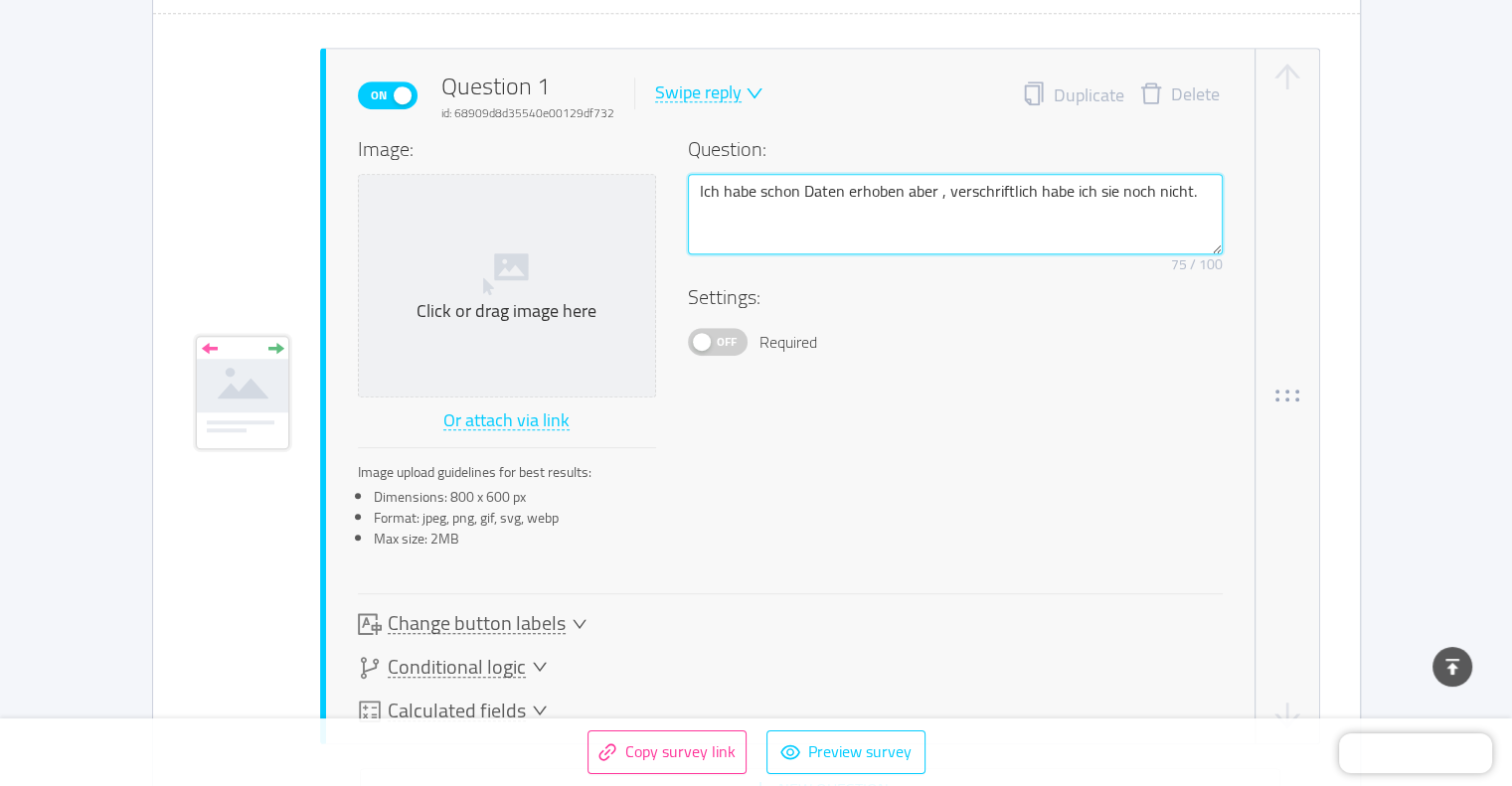 type 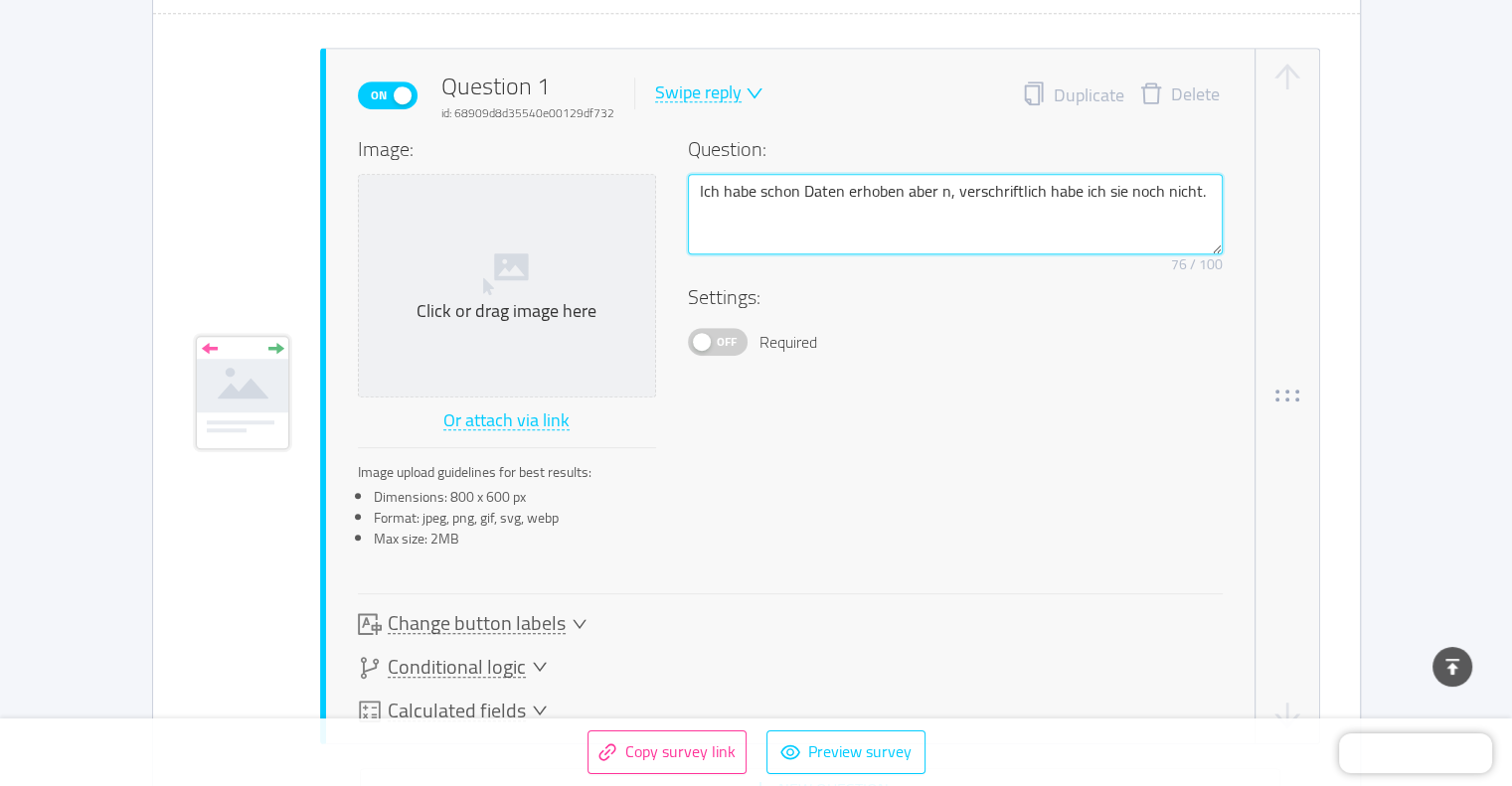 type 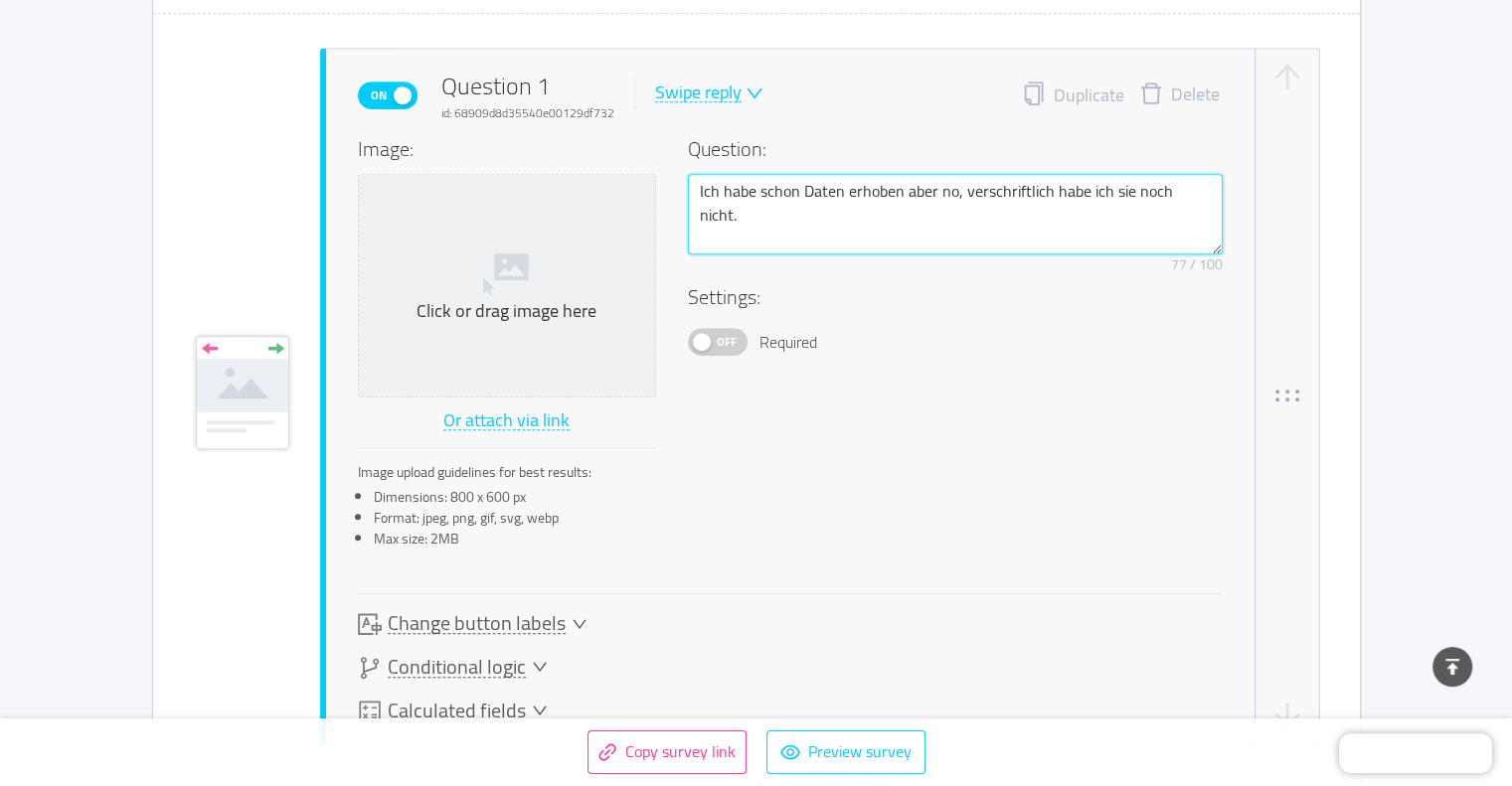 type 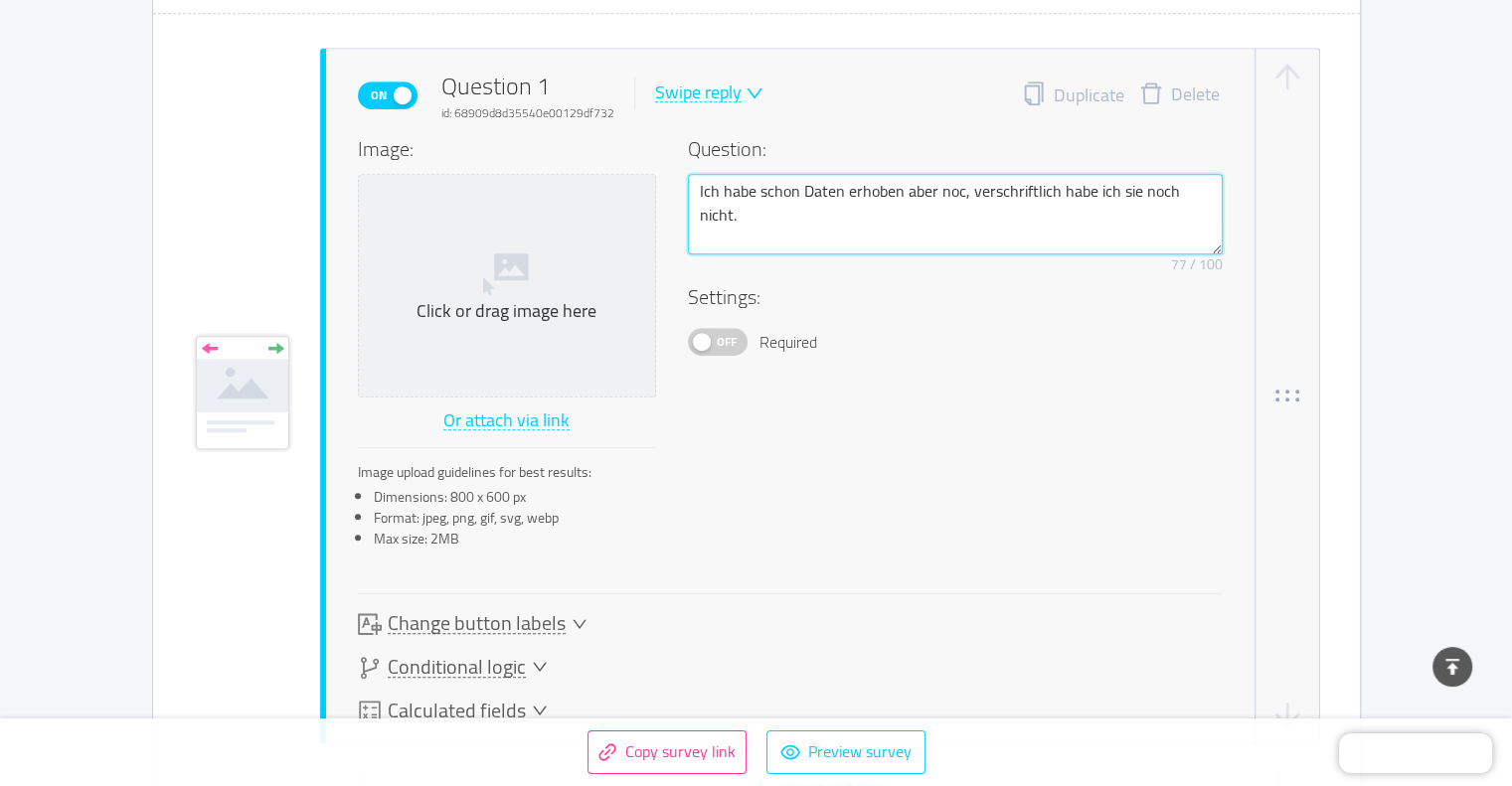 type on "Ich habe schon Daten erhoben aber noch, verschriftlich habe ich sie noch nicht." 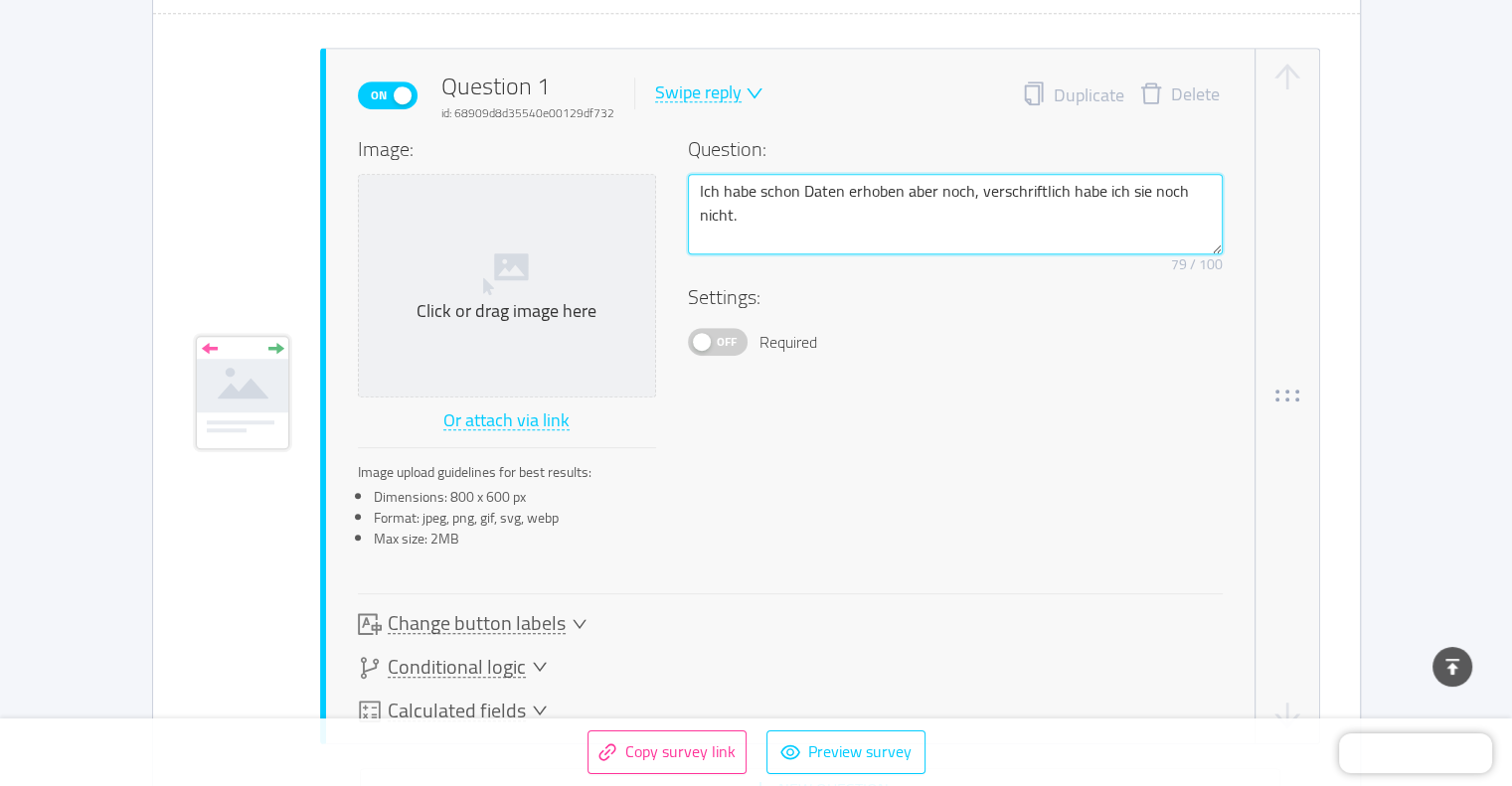 type 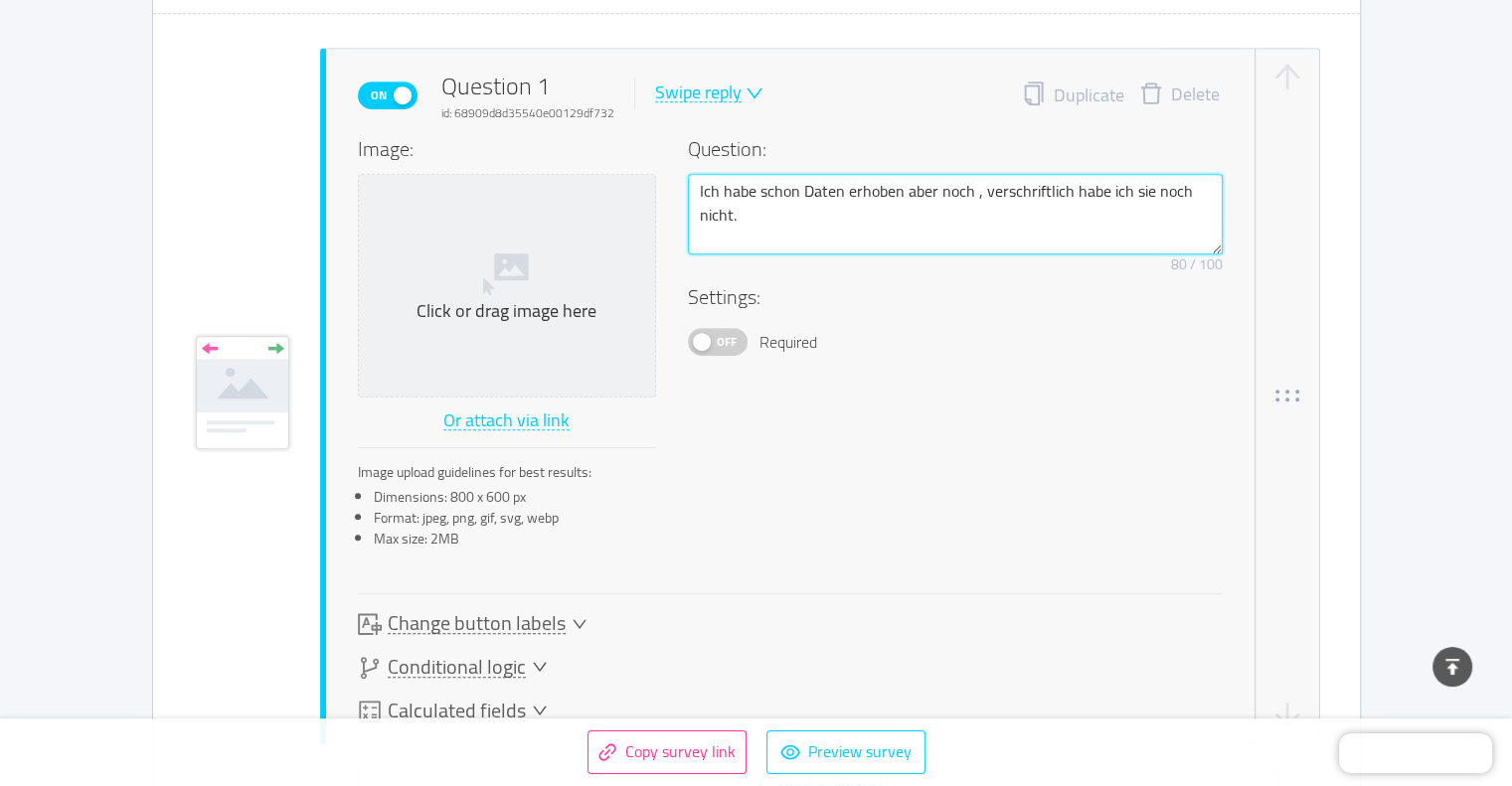 type 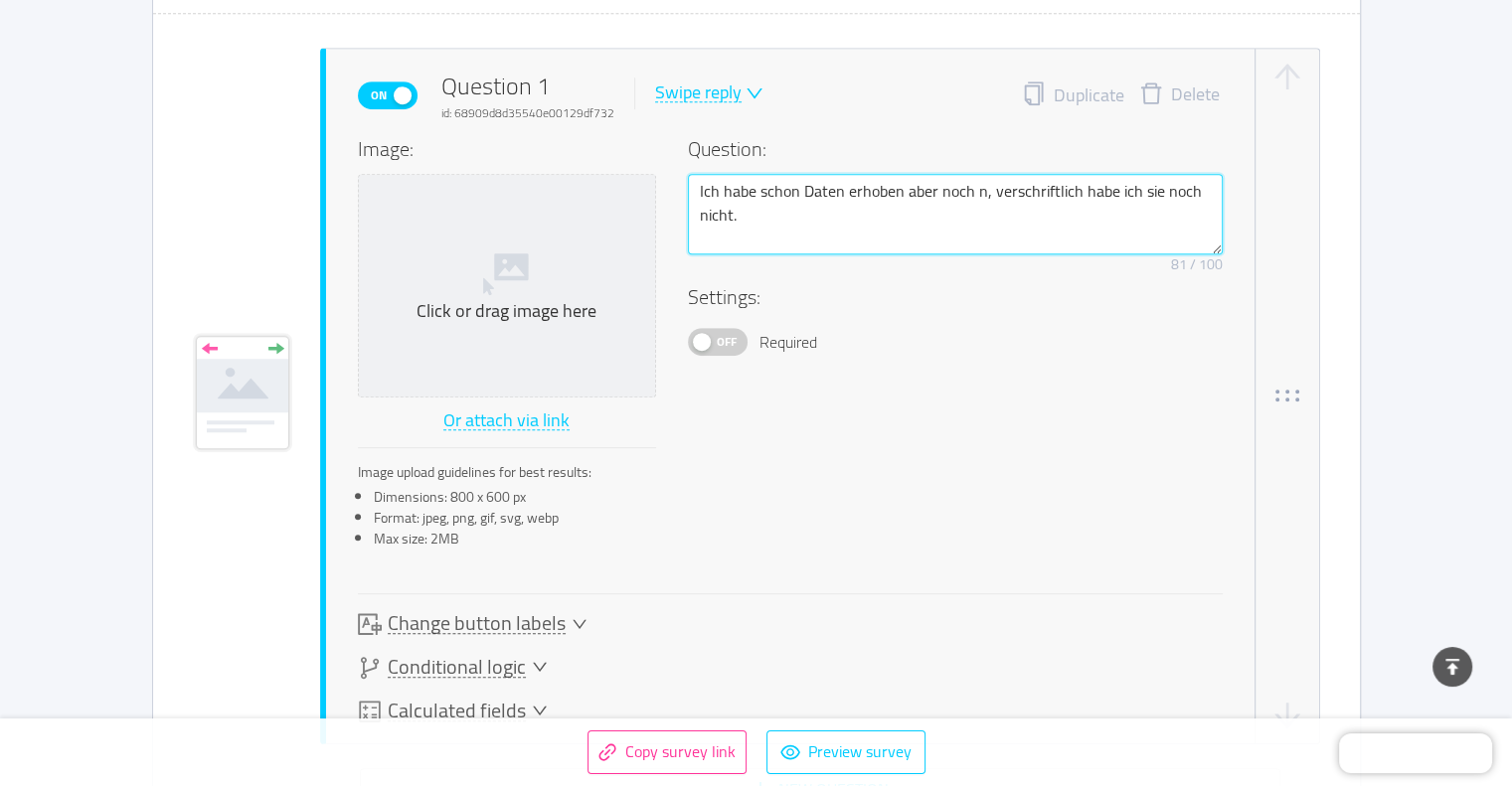 type 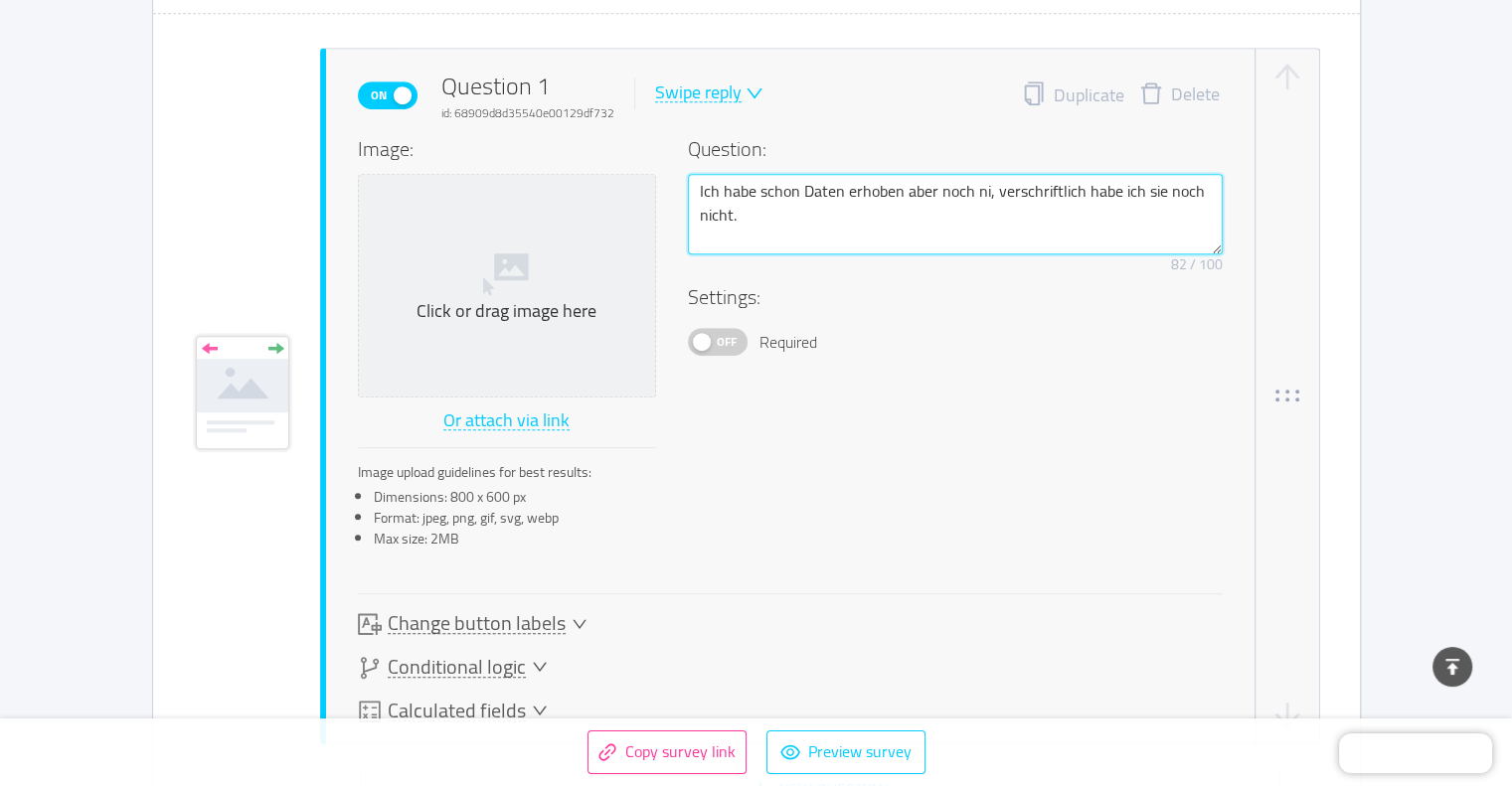 type 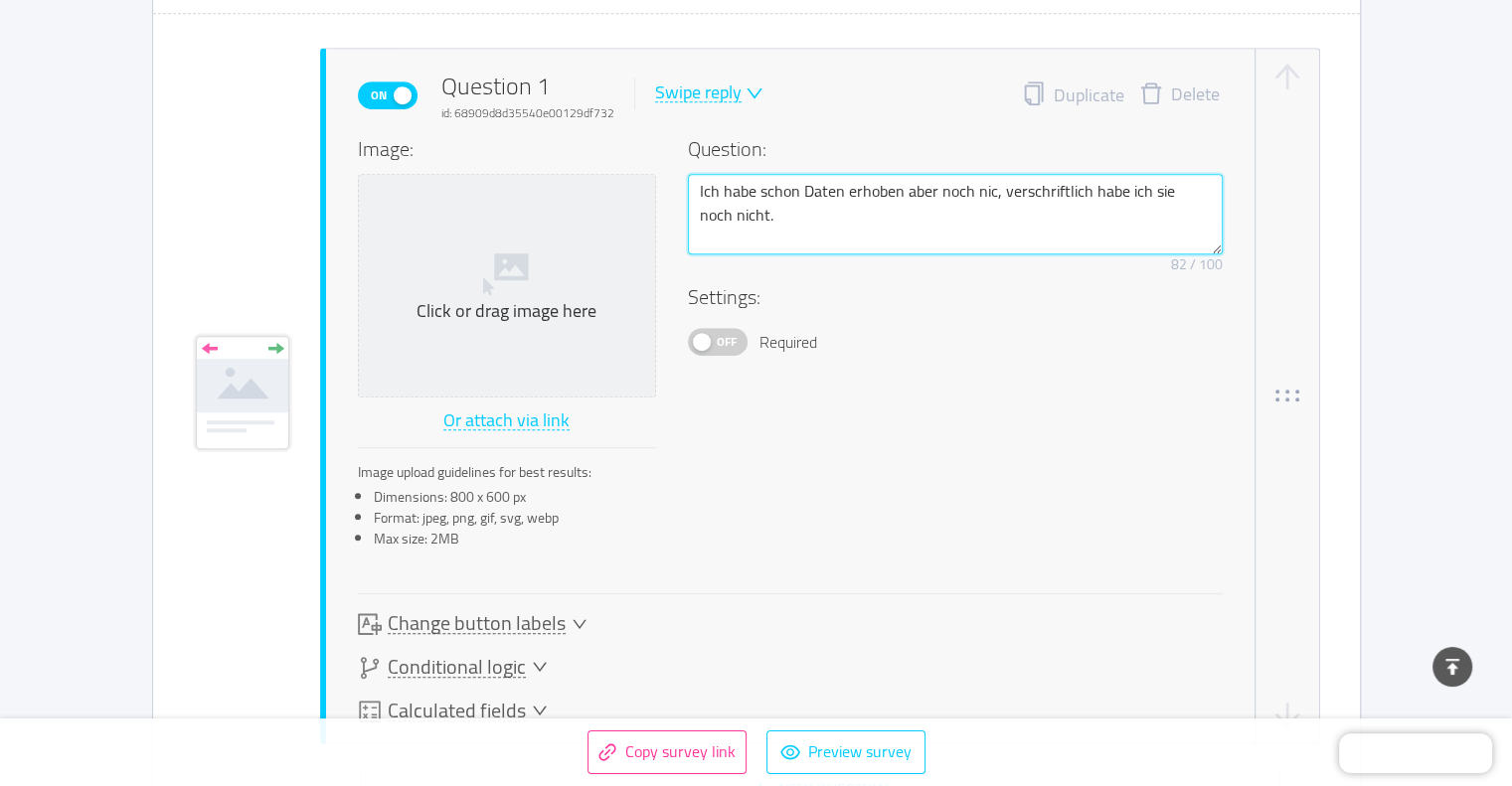 type on "Ich habe schon Daten erhoben aber noch nich, verschriftlich habe ich sie noch nicht." 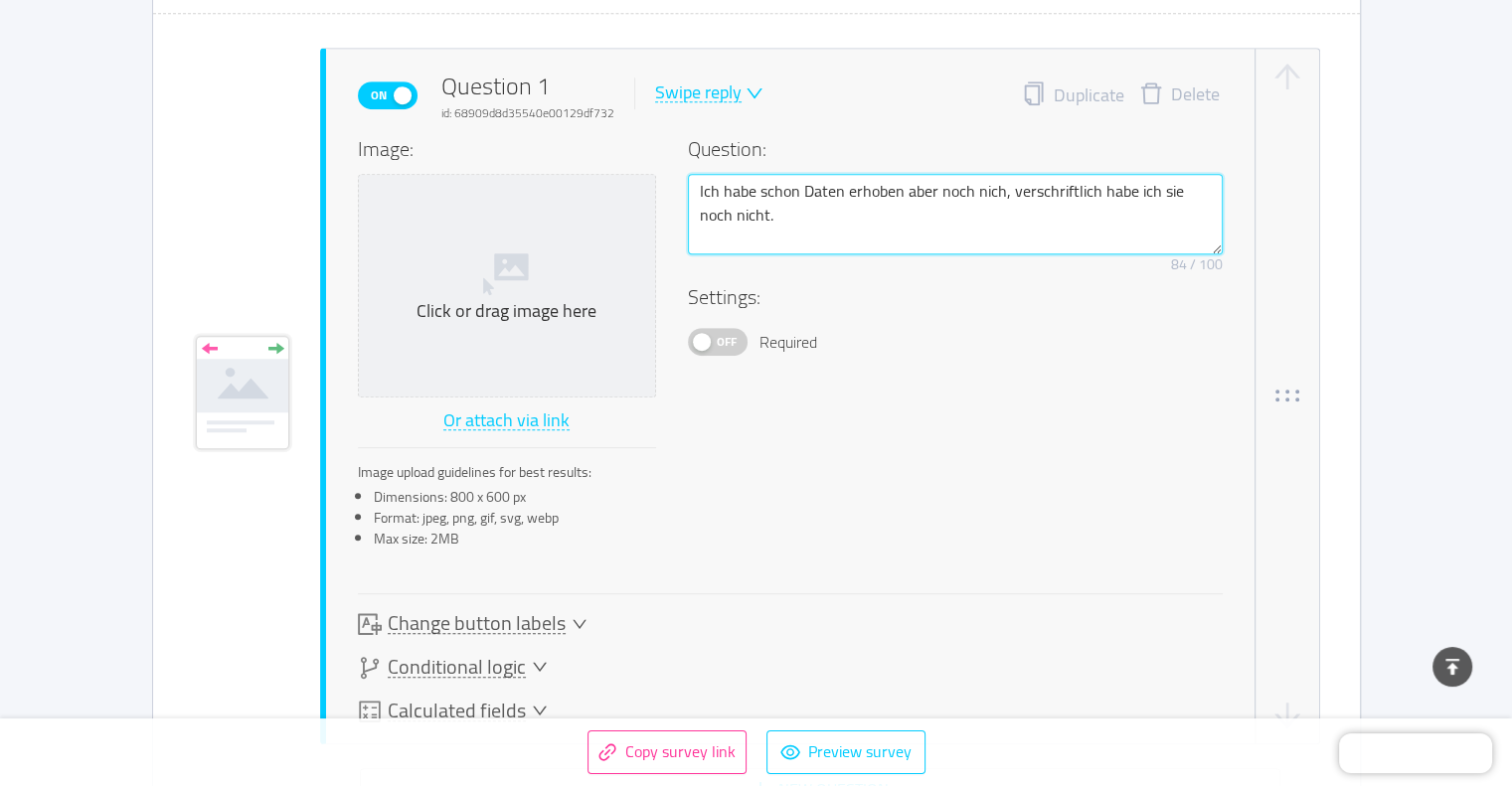 type 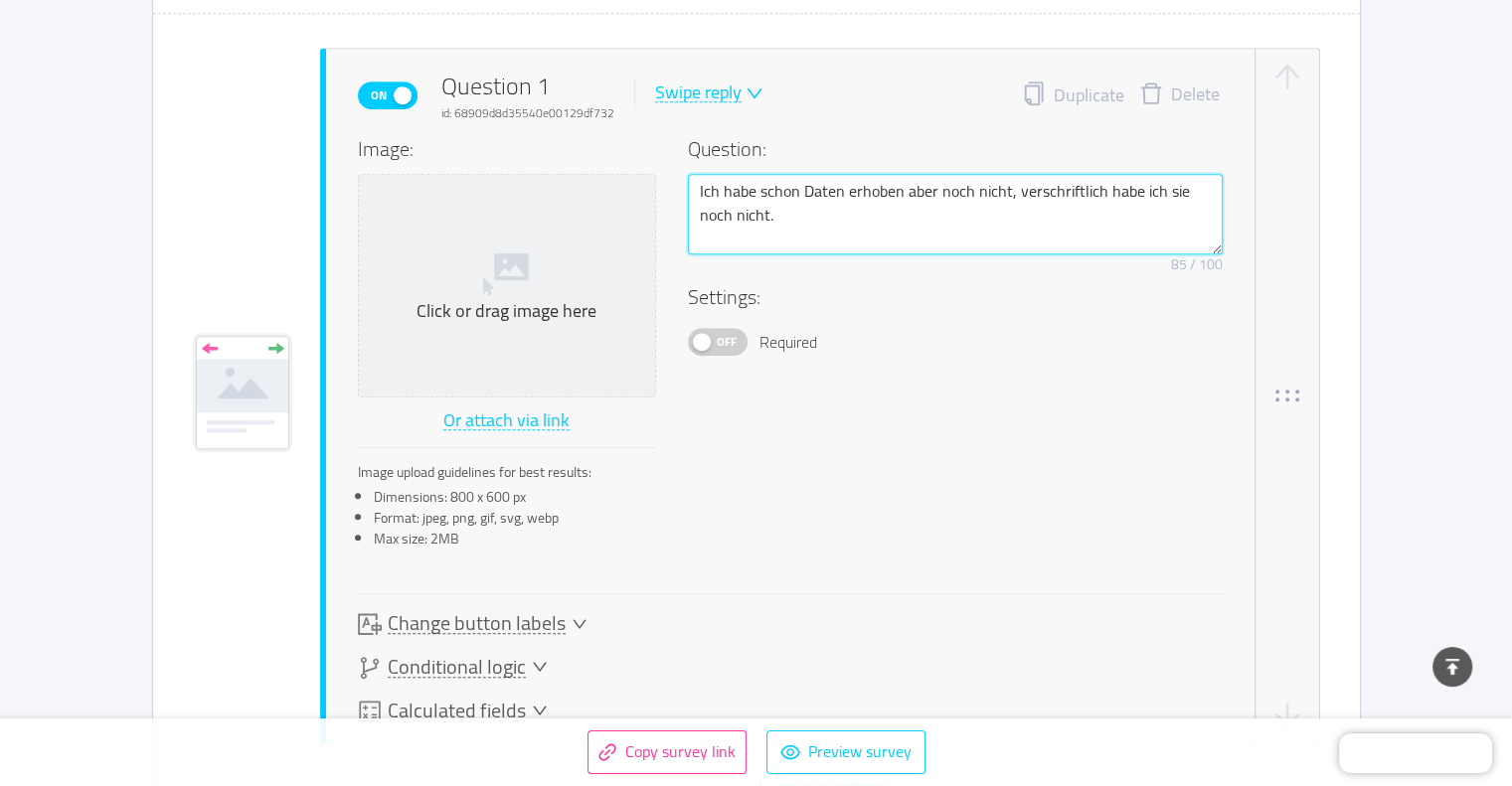 type 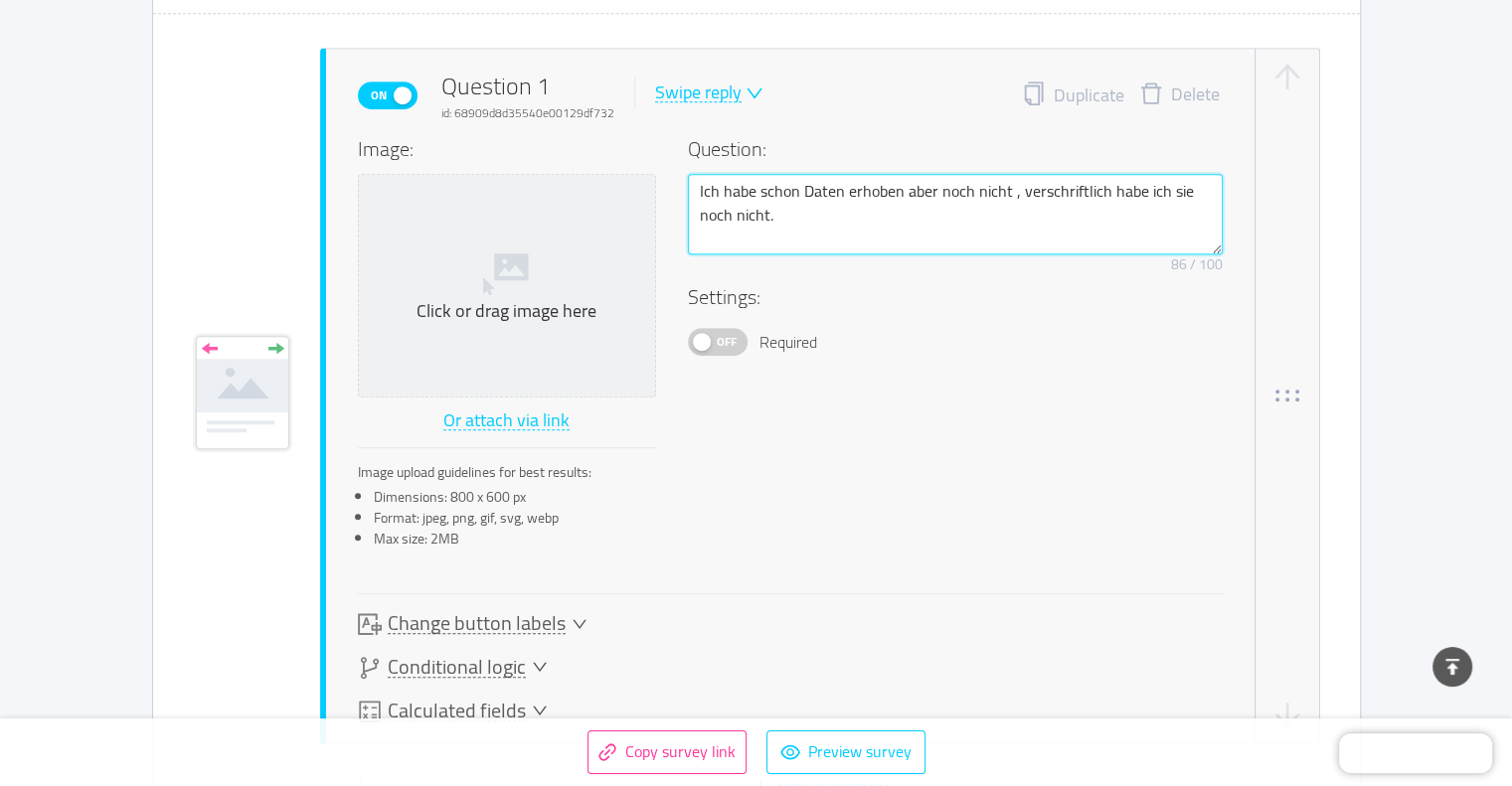 type 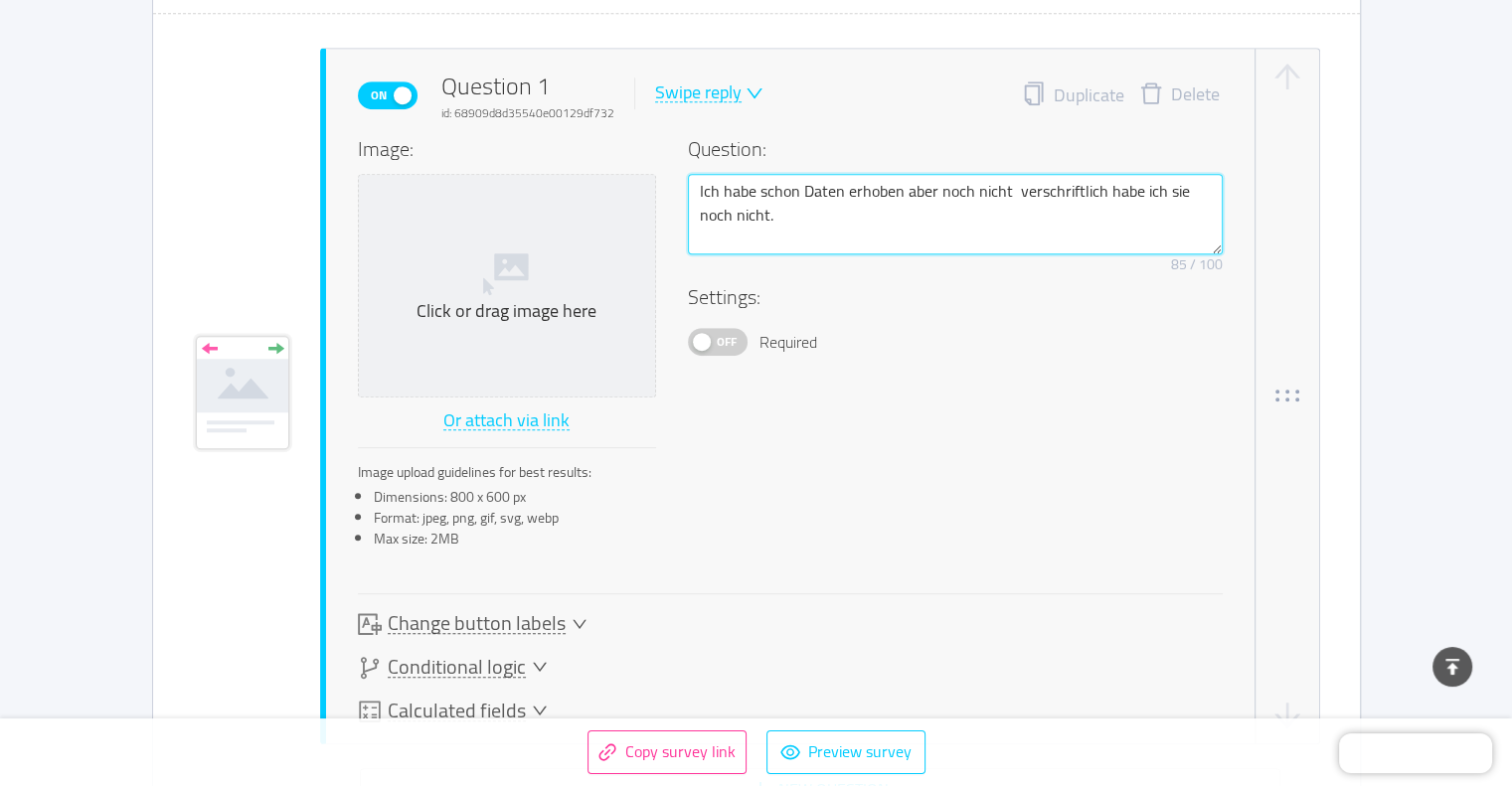 type 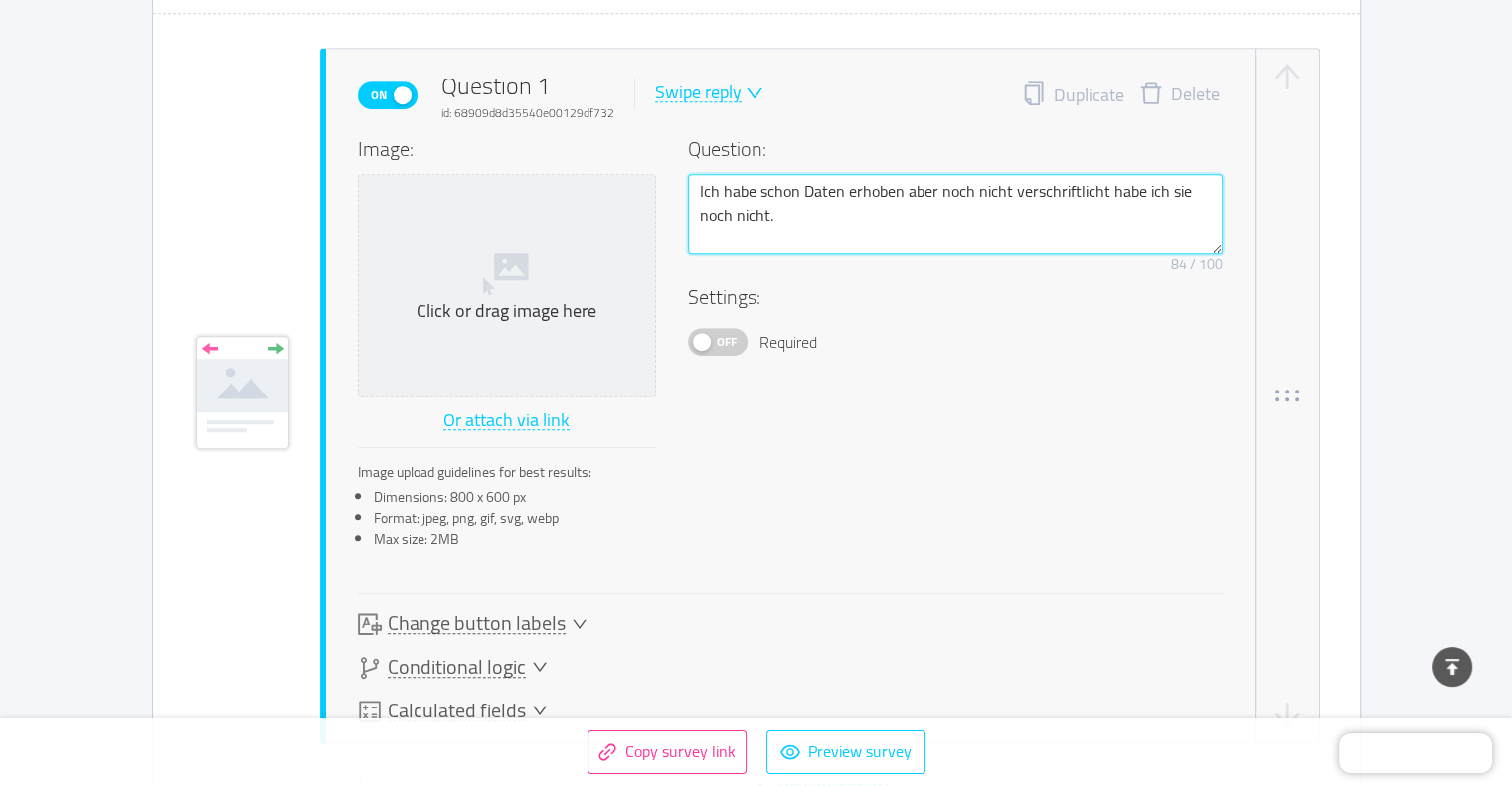 click on "Ich habe schon Daten erhoben aber noch nicht verschriftlicht habe ich sie noch nicht." at bounding box center [955, 215] 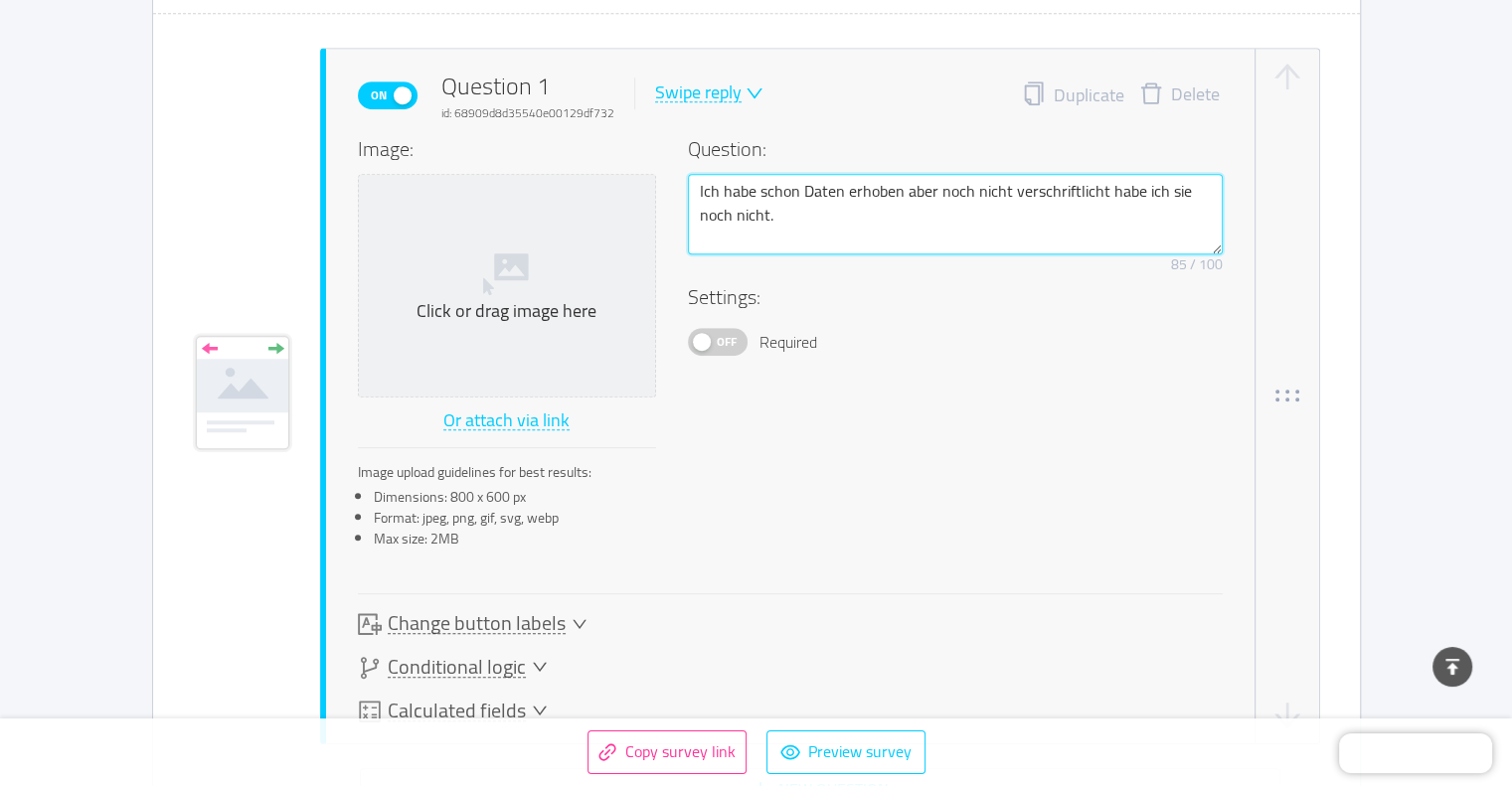 type 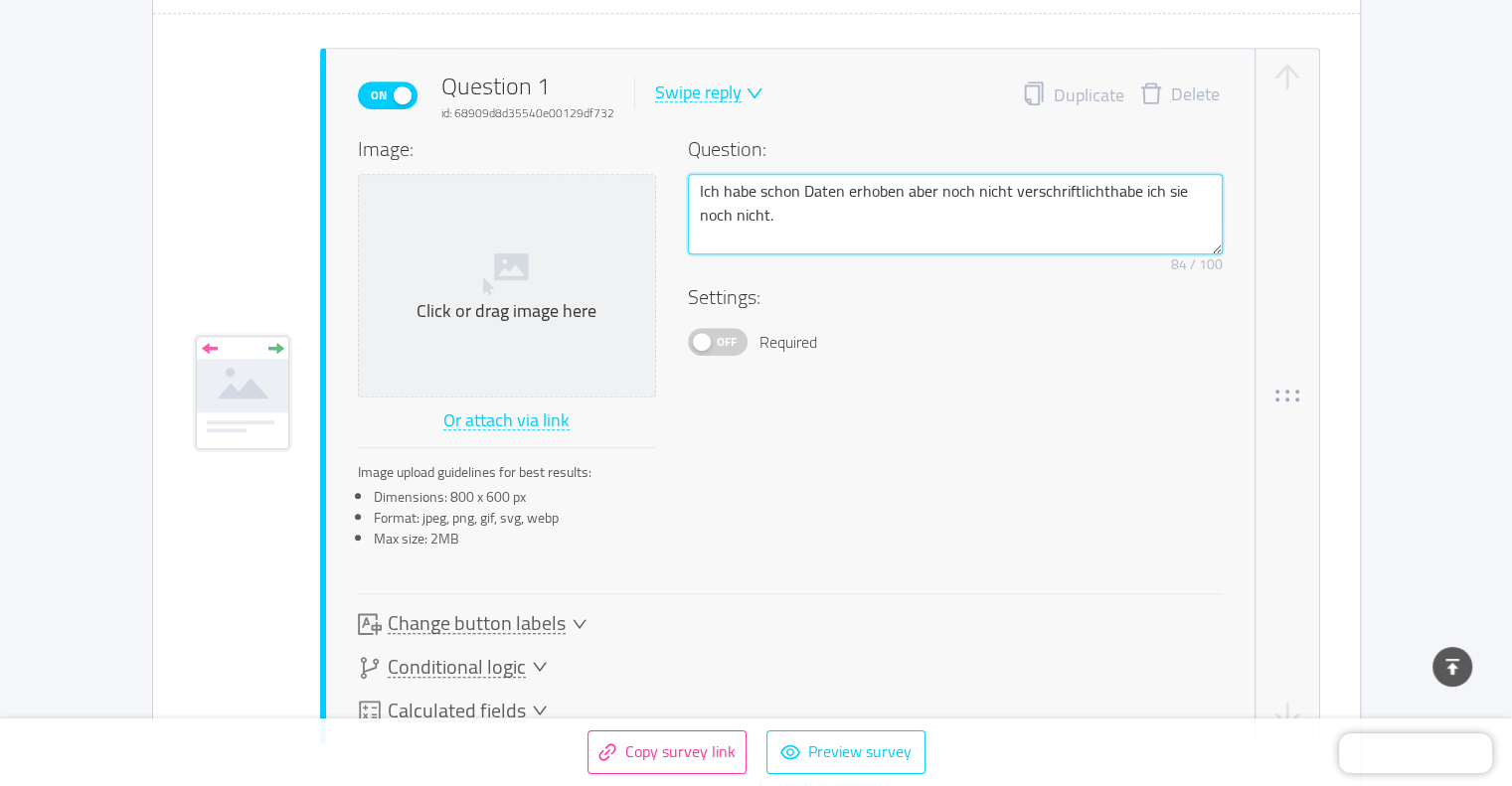 type 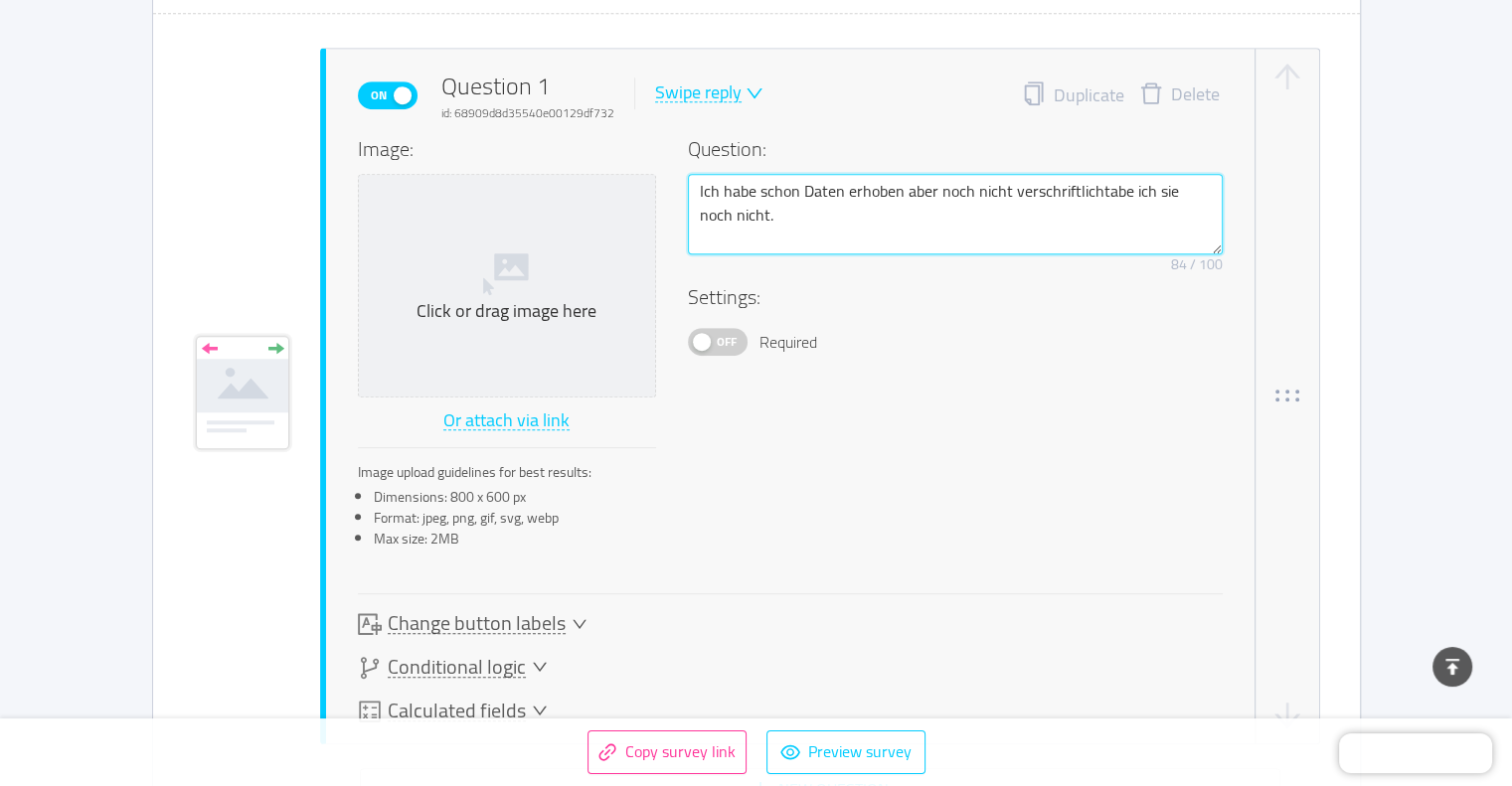 type 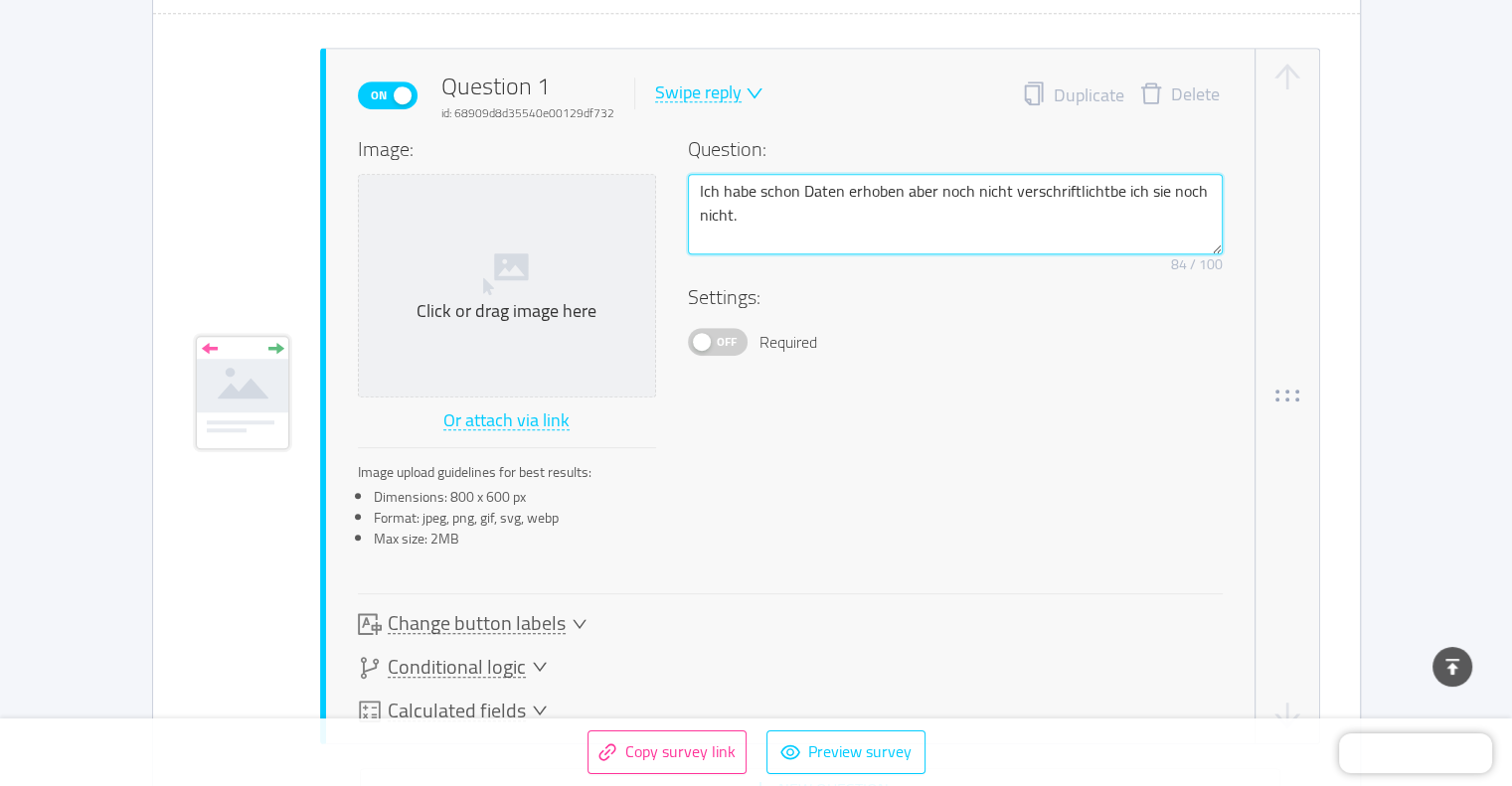 type 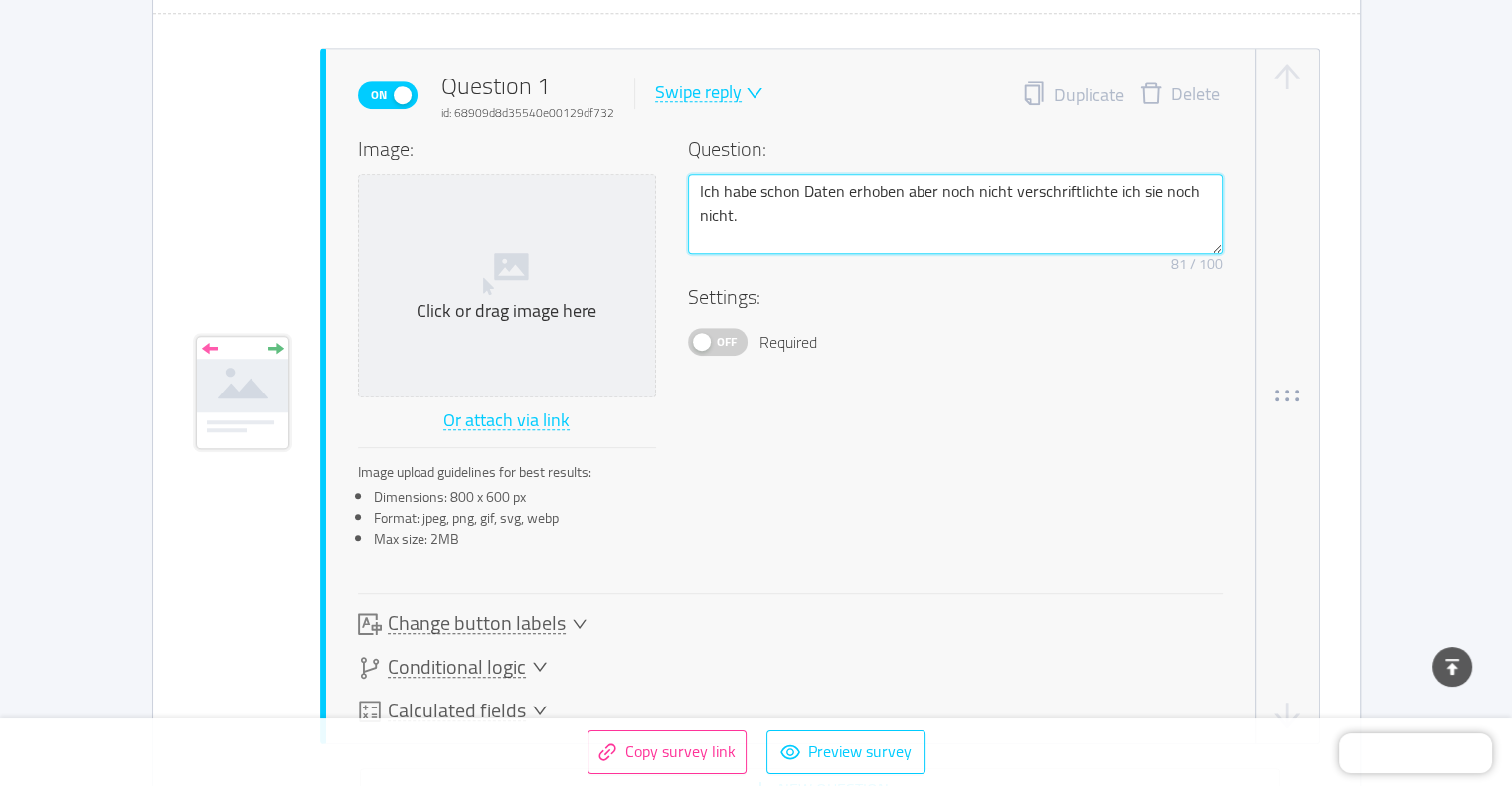 type 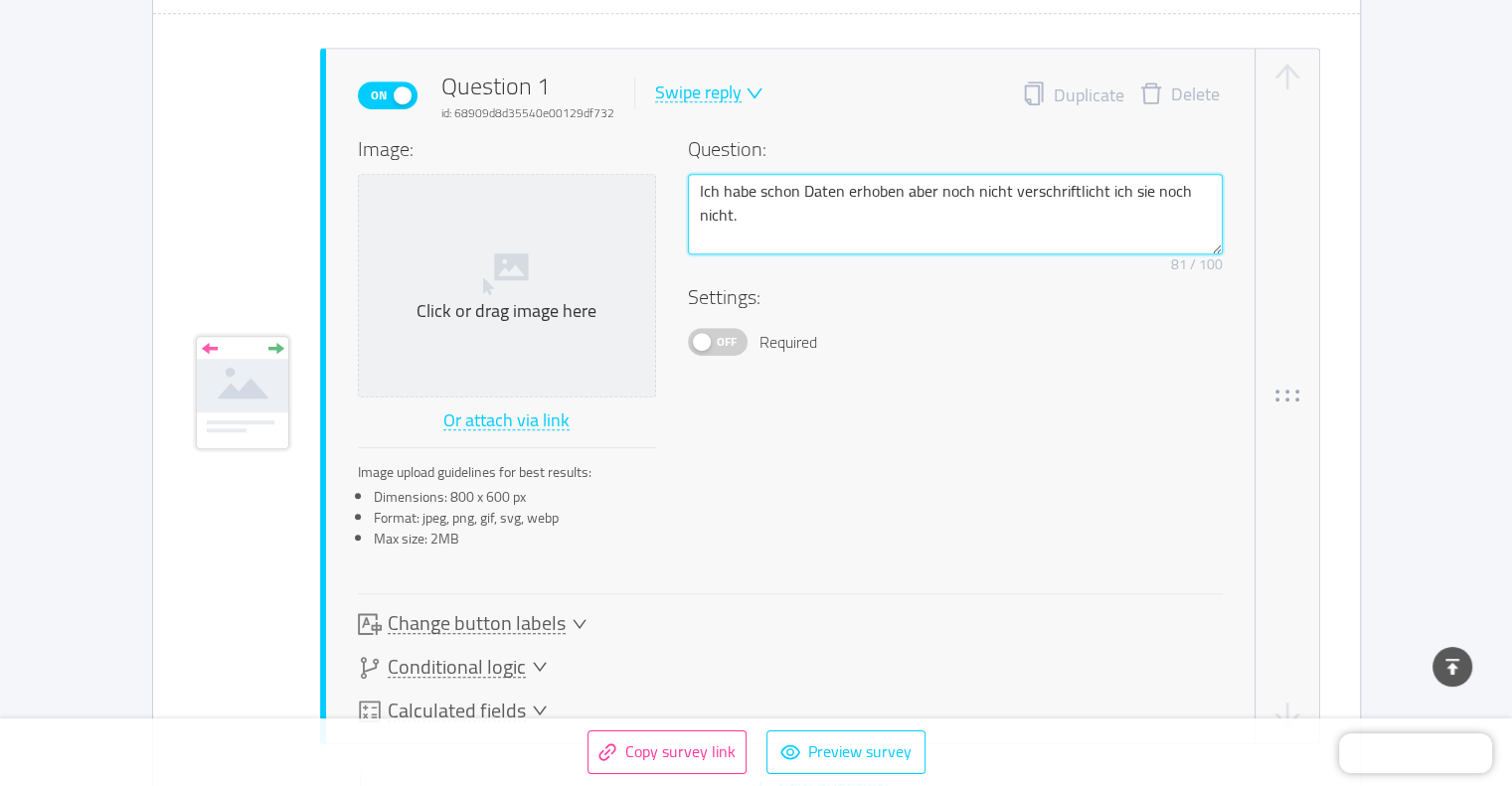 type 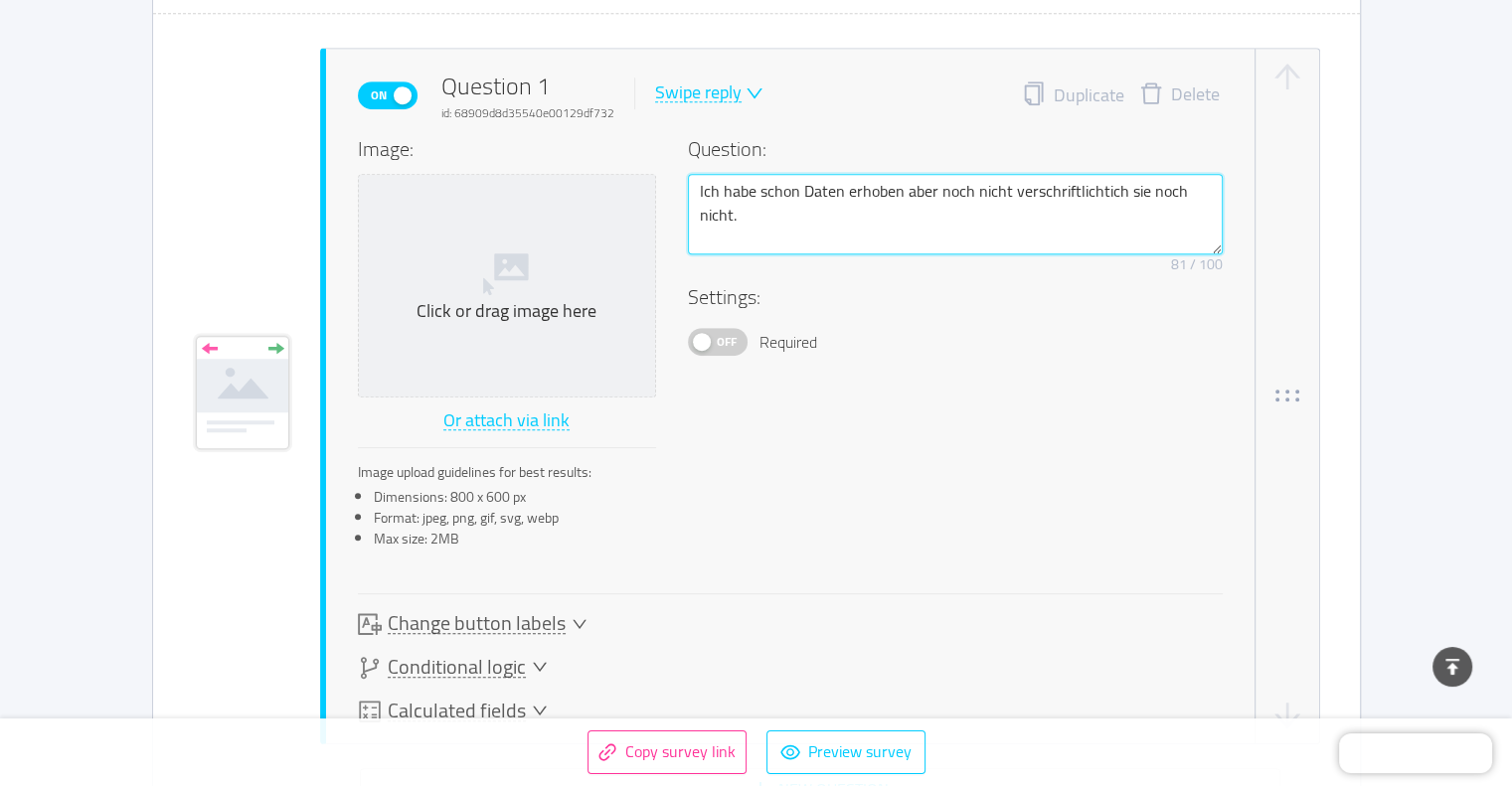 type 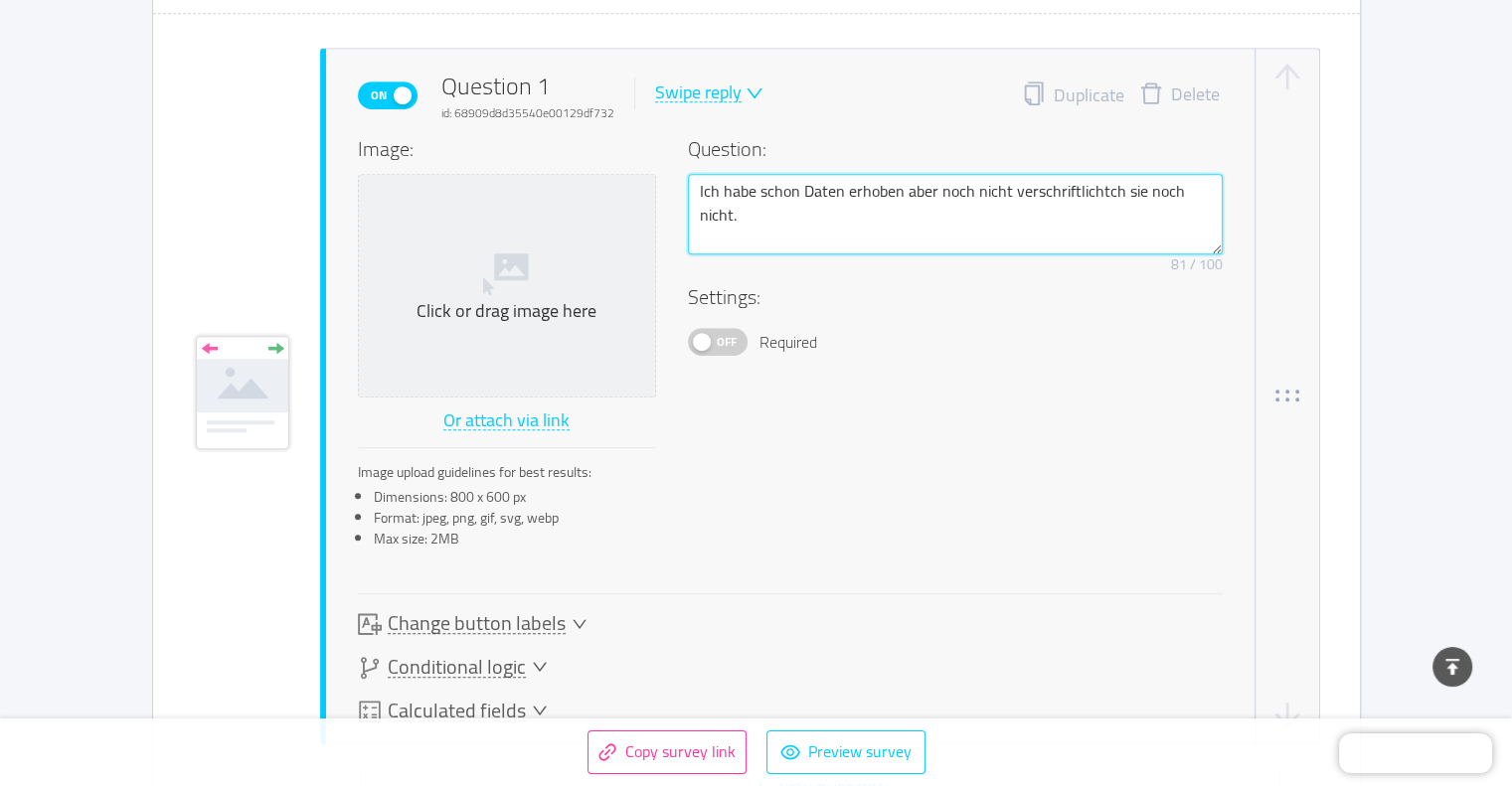 type 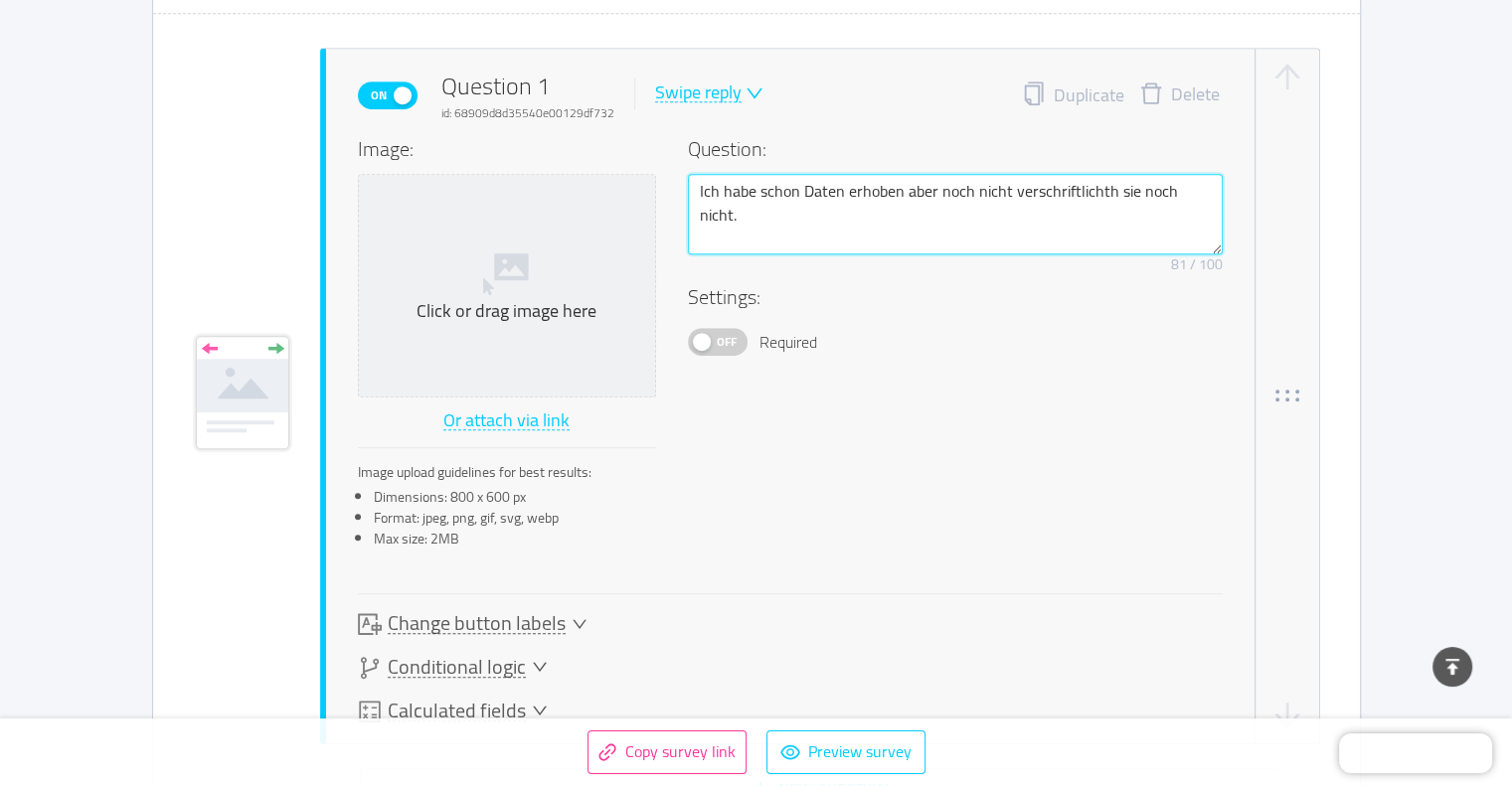 type 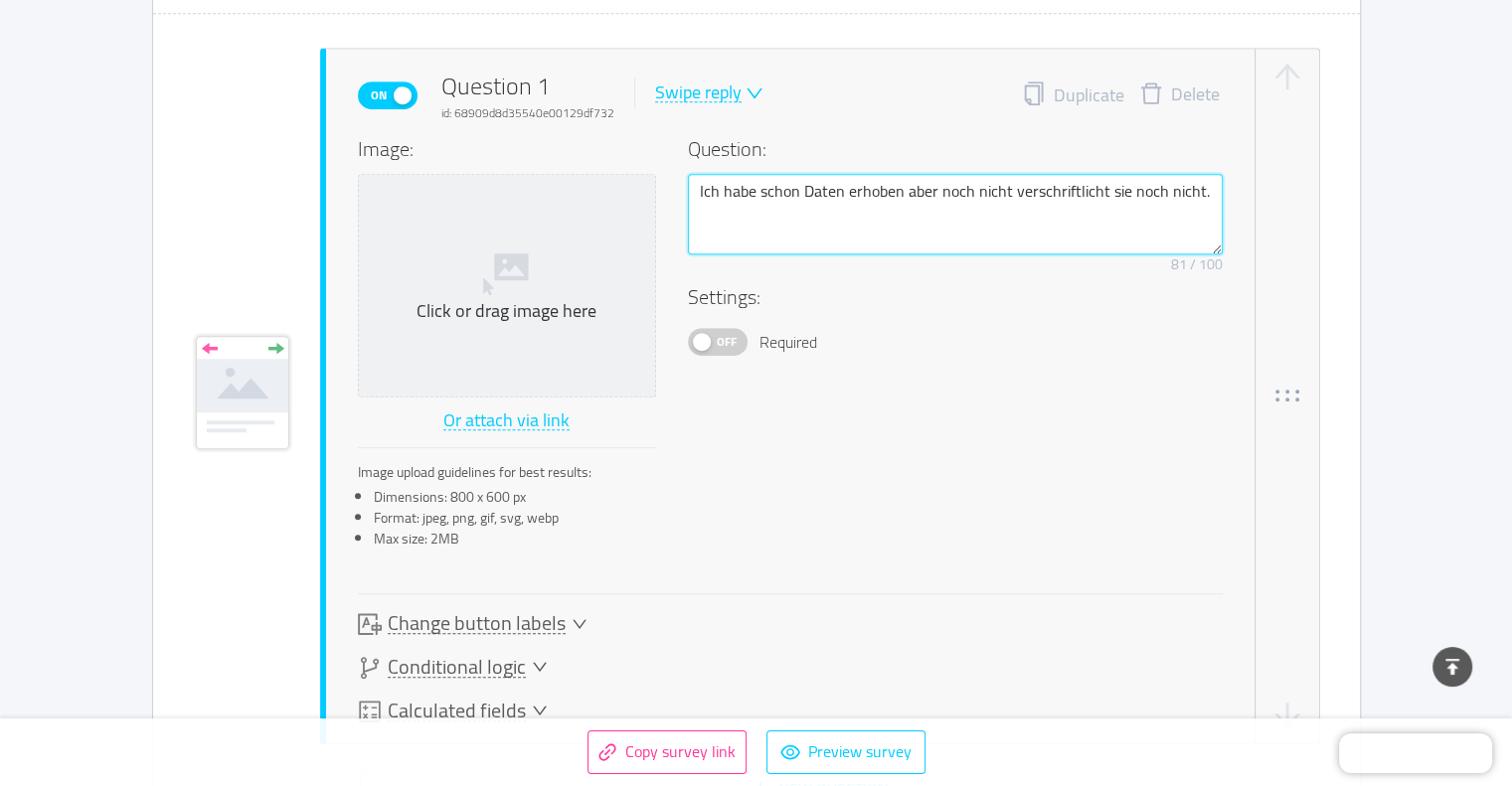 type 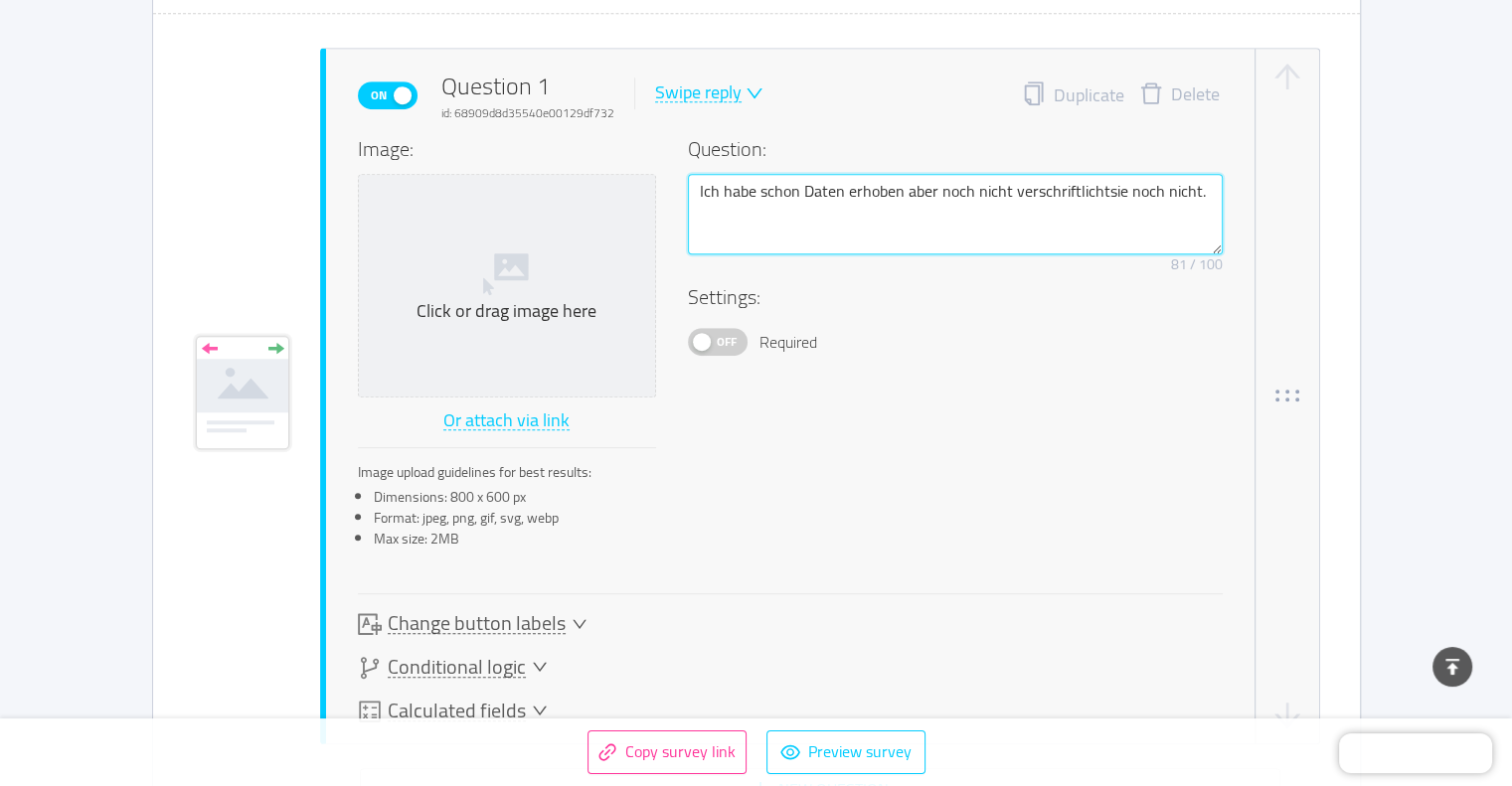 type 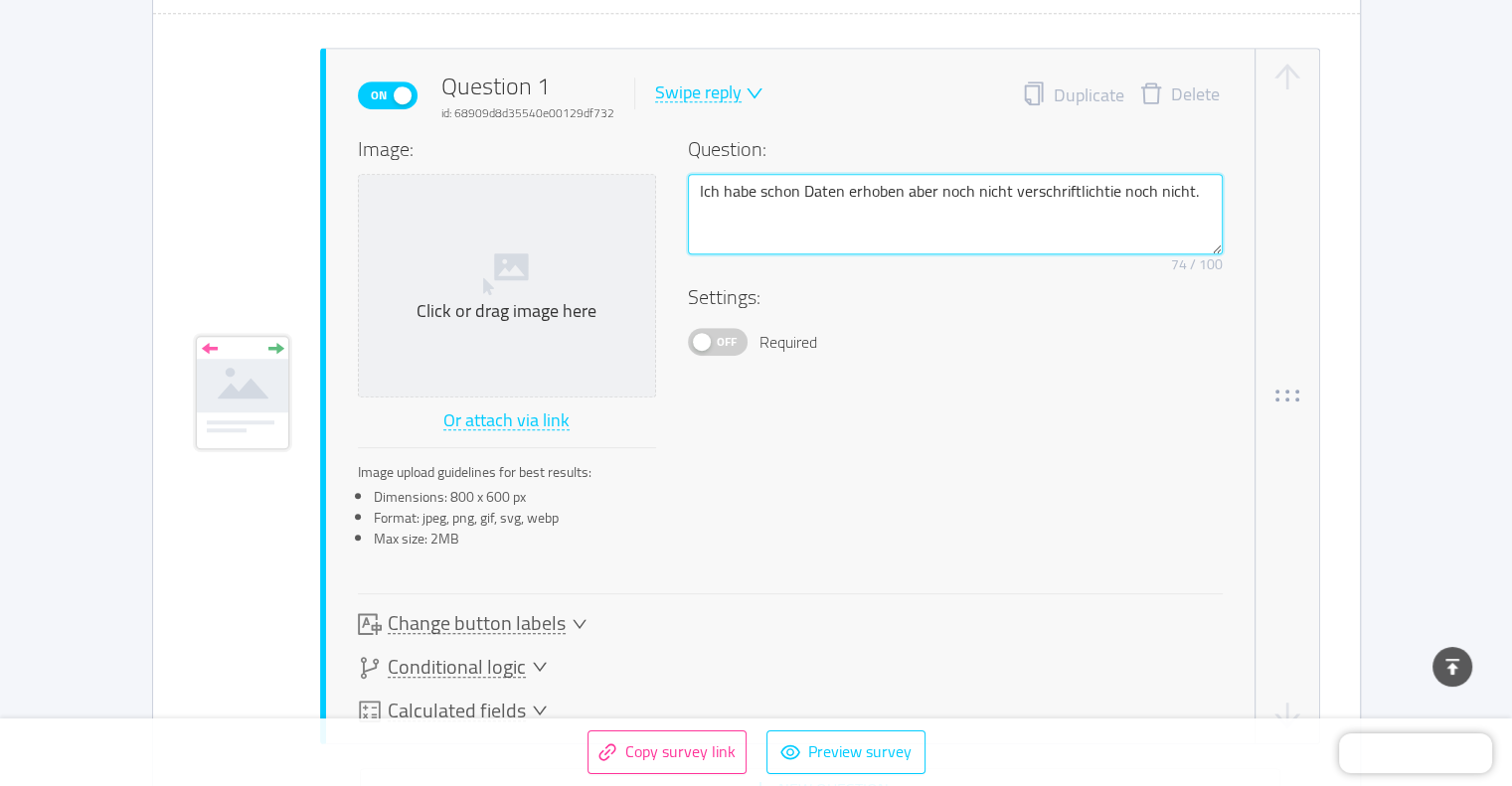 type 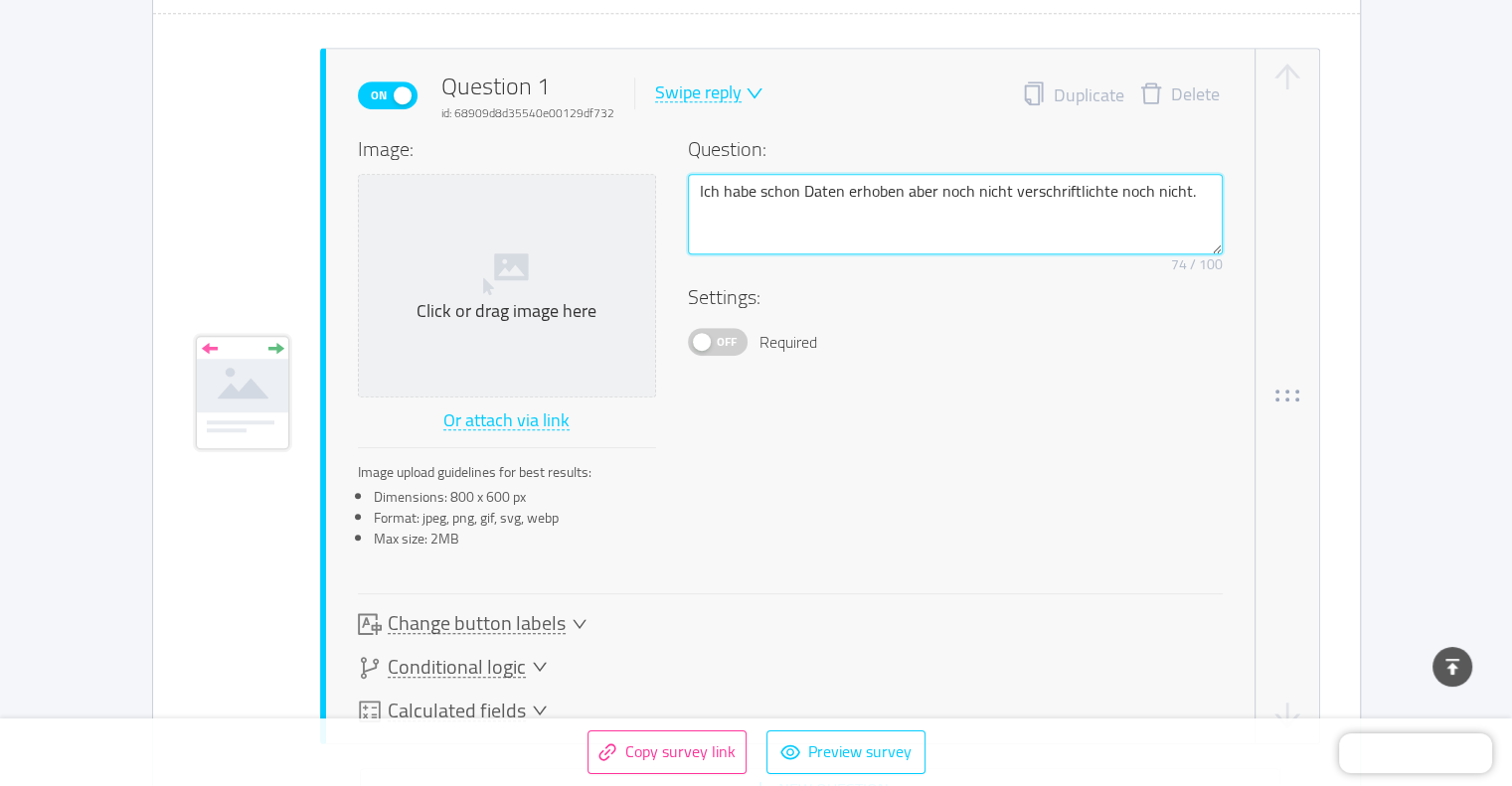 type 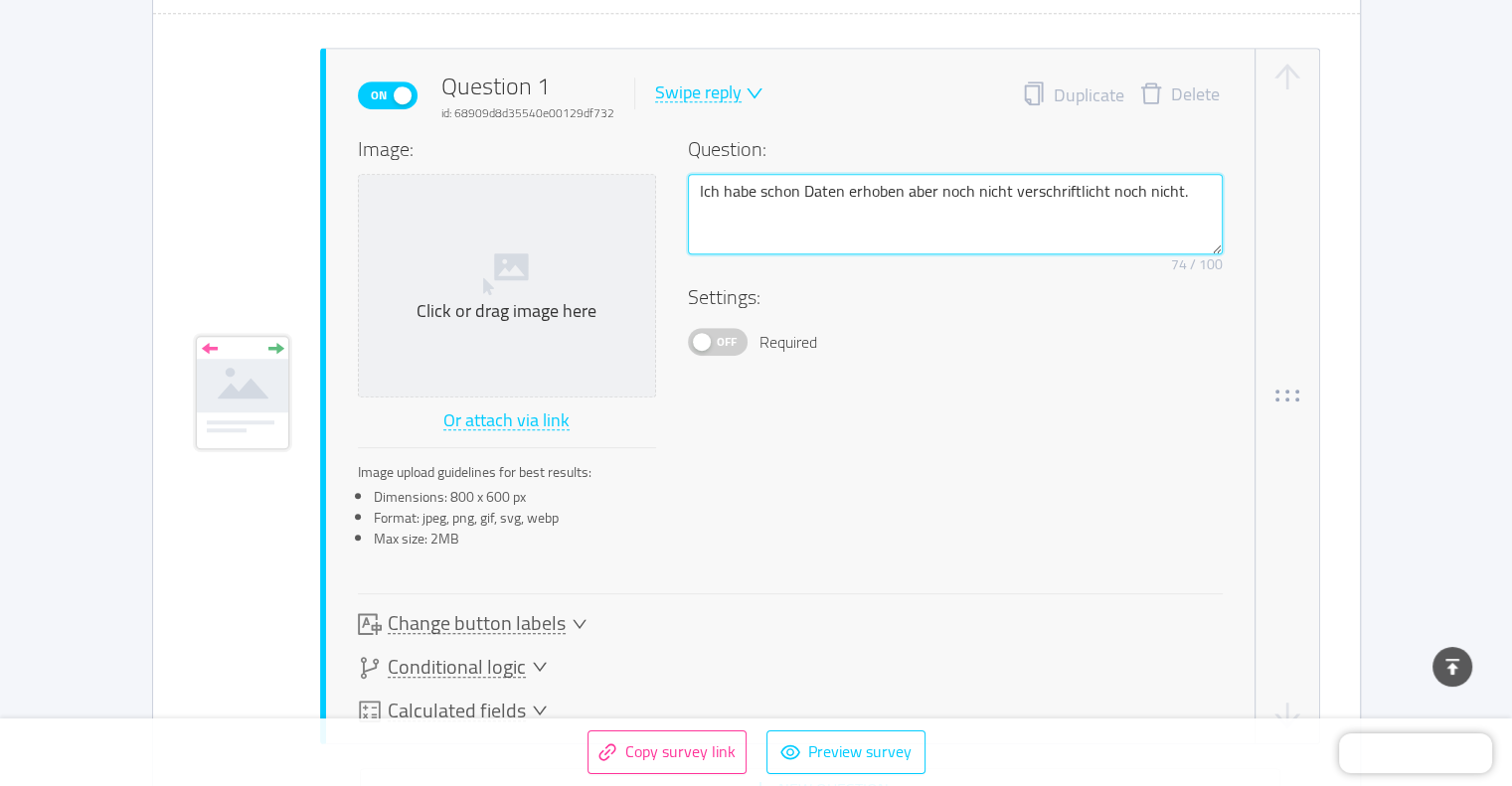 type 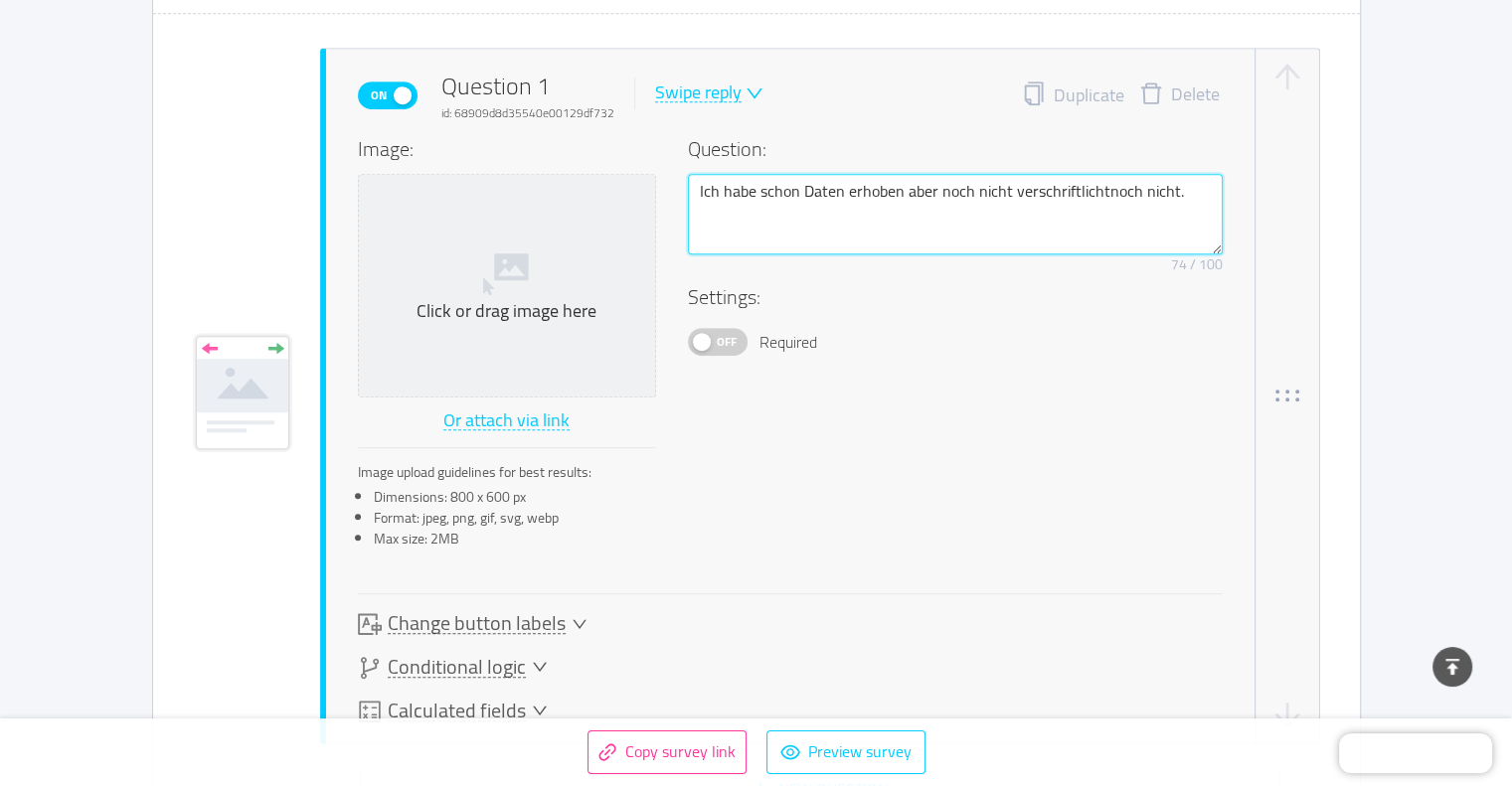 type 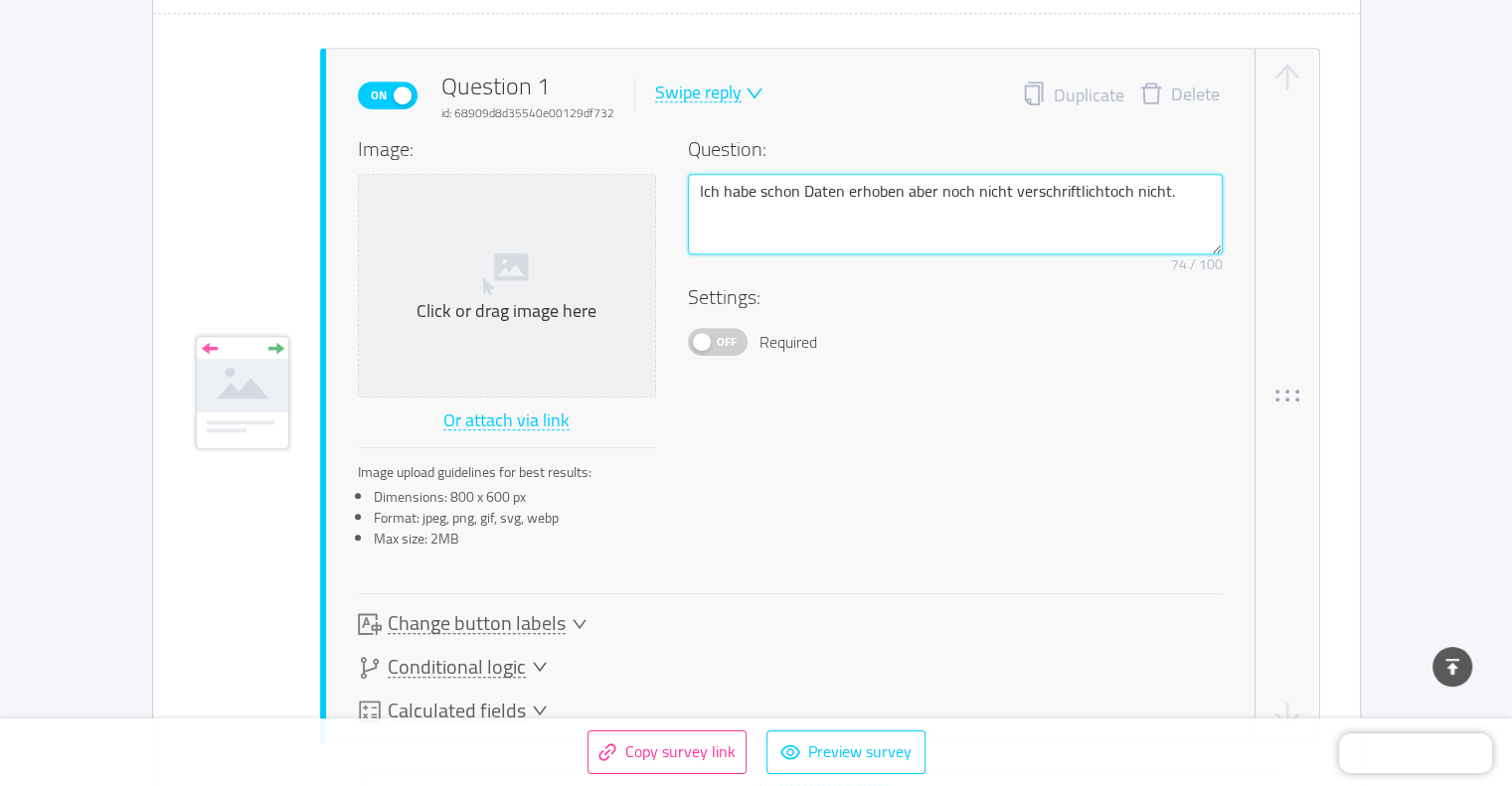 type 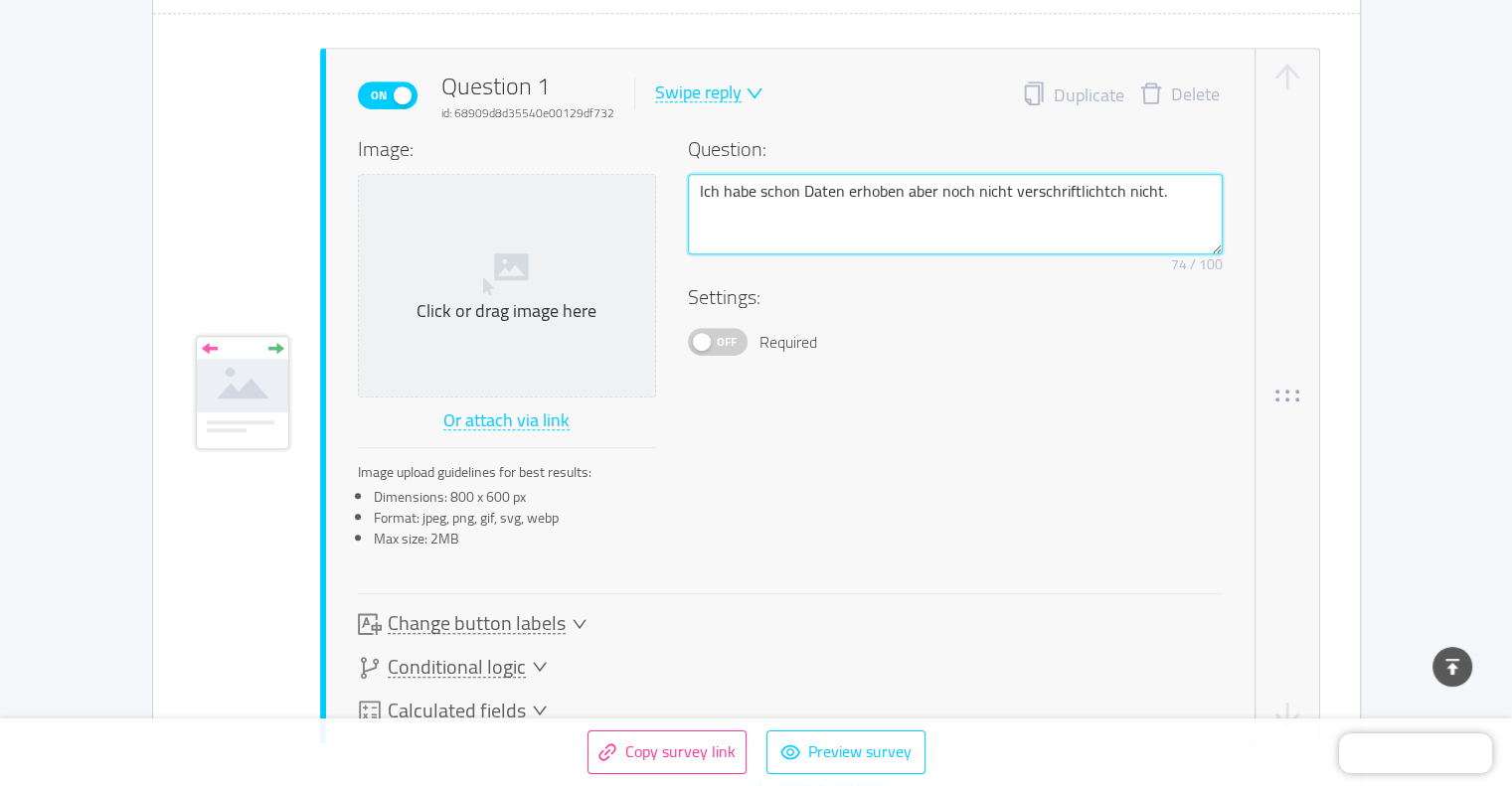 type 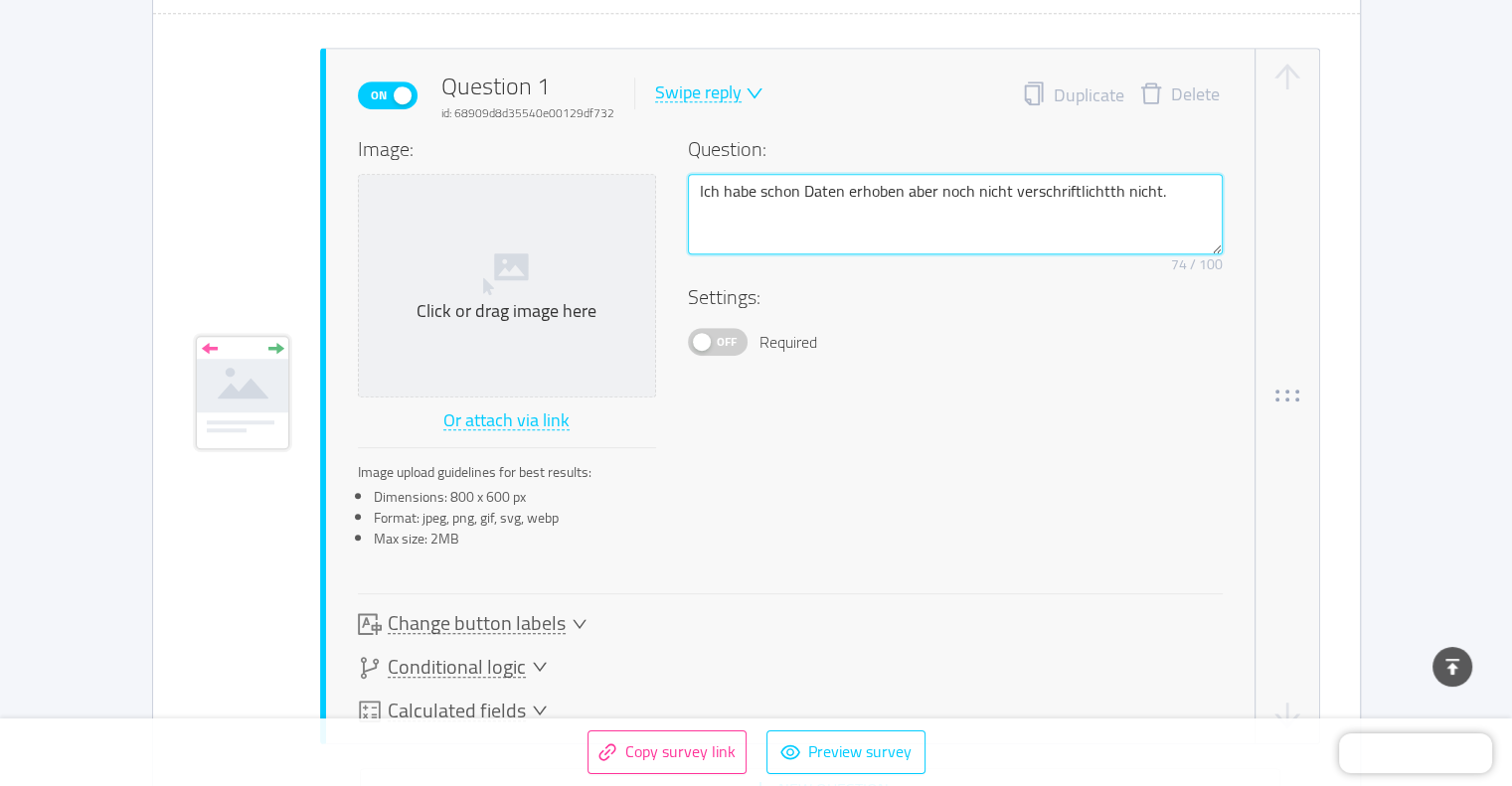 type 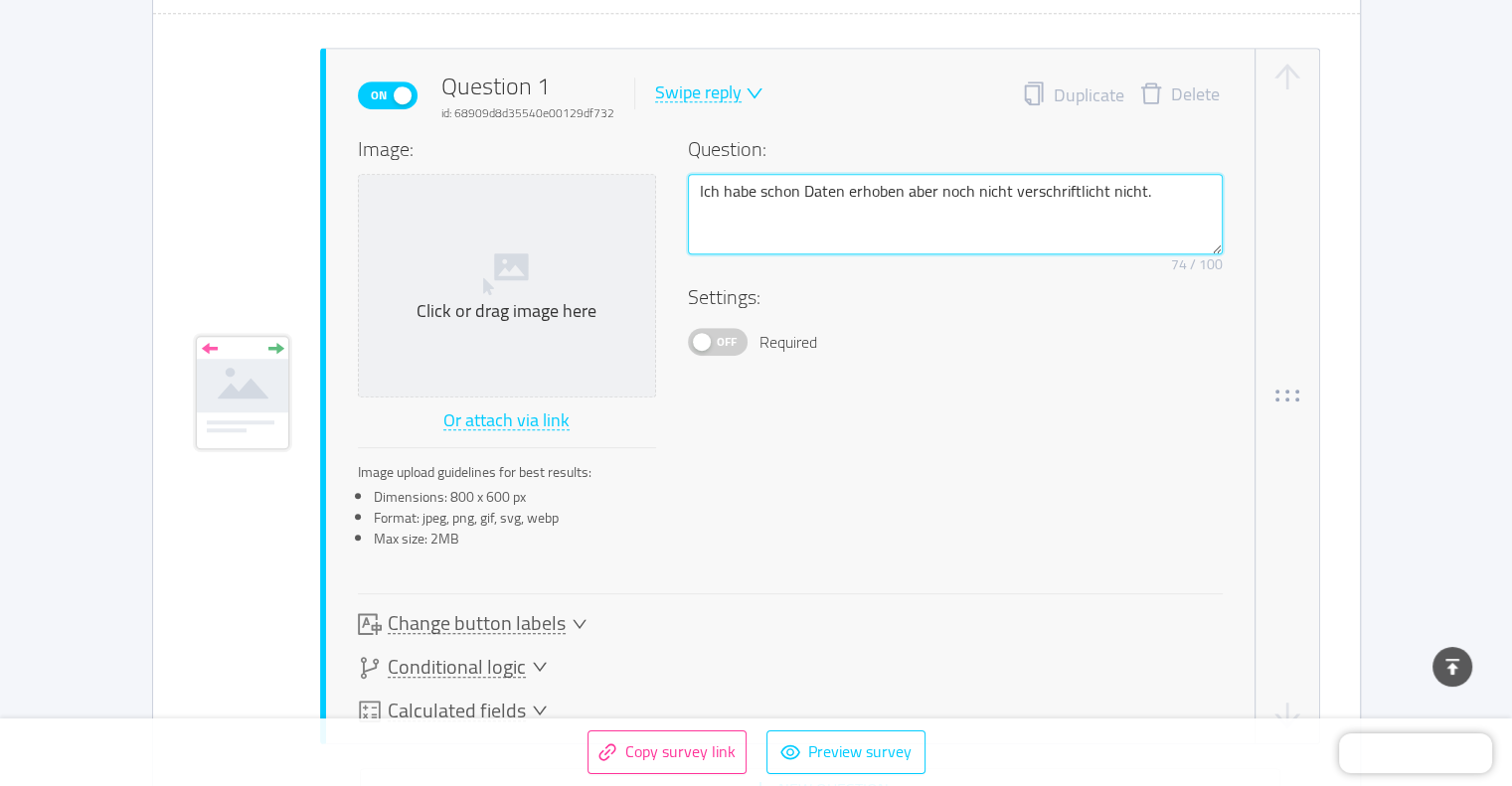 type on "Ich habe schon Daten erhoben aber noch nicht verschriftlichtnicht." 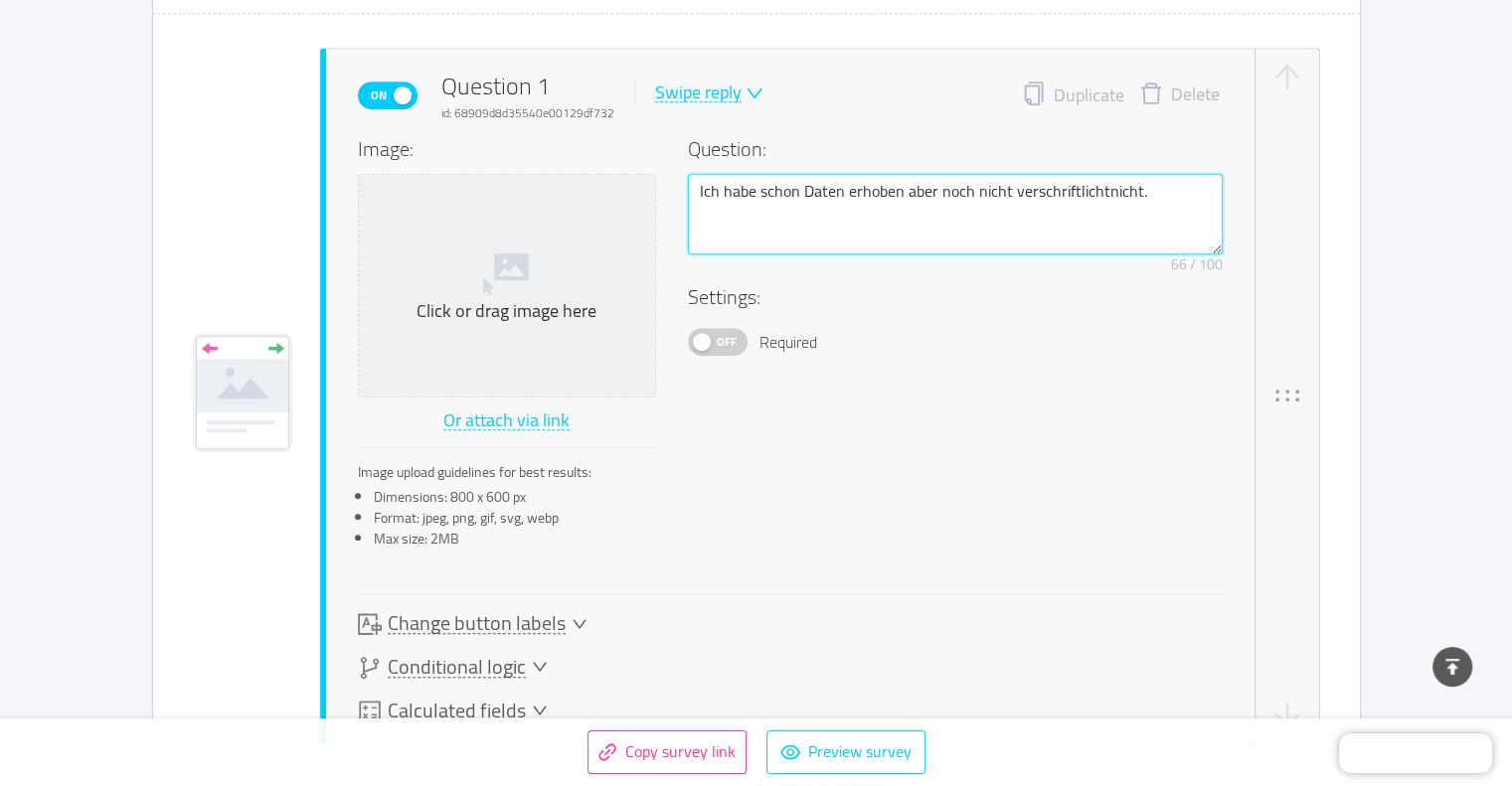 type 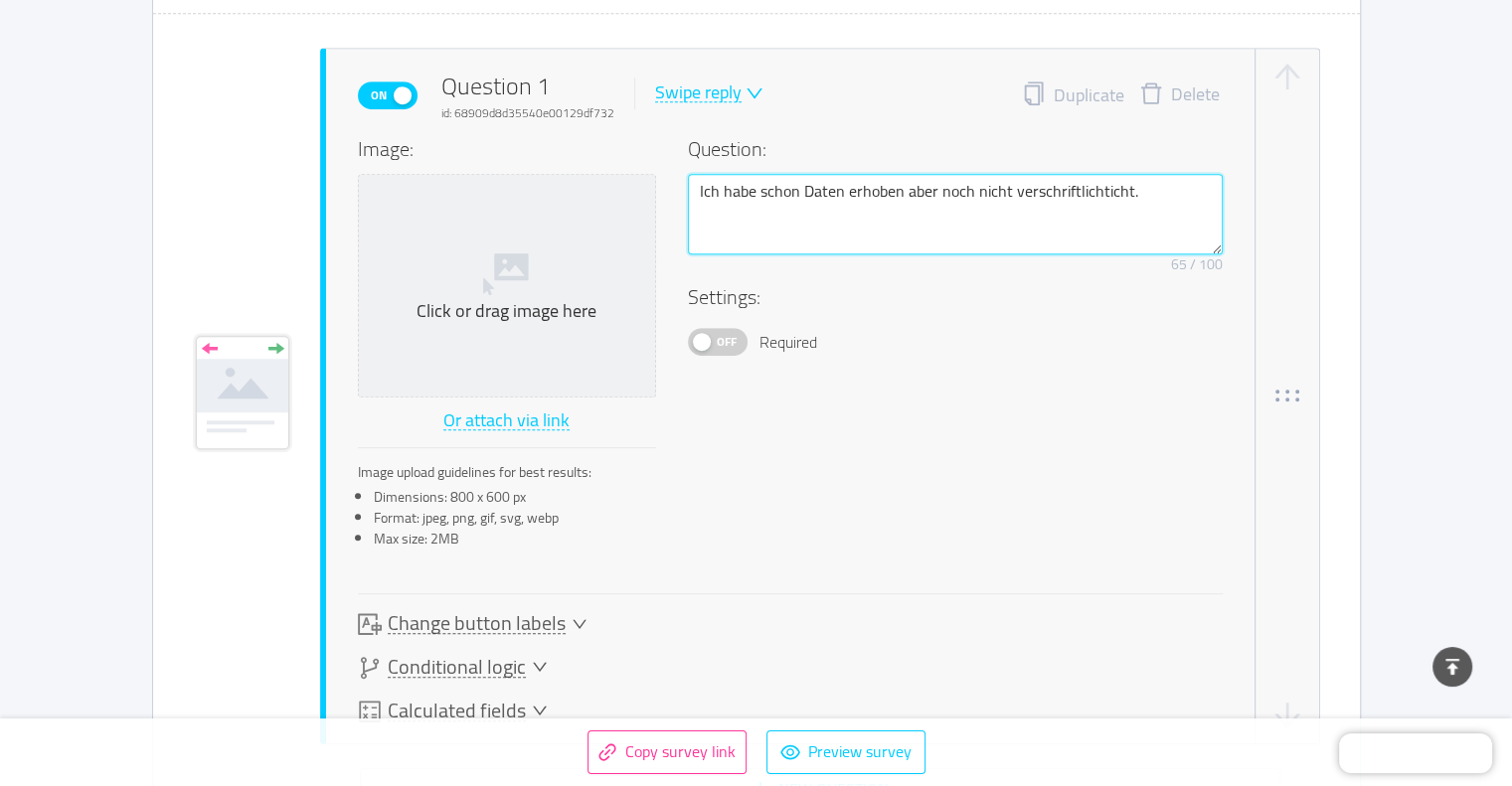 type 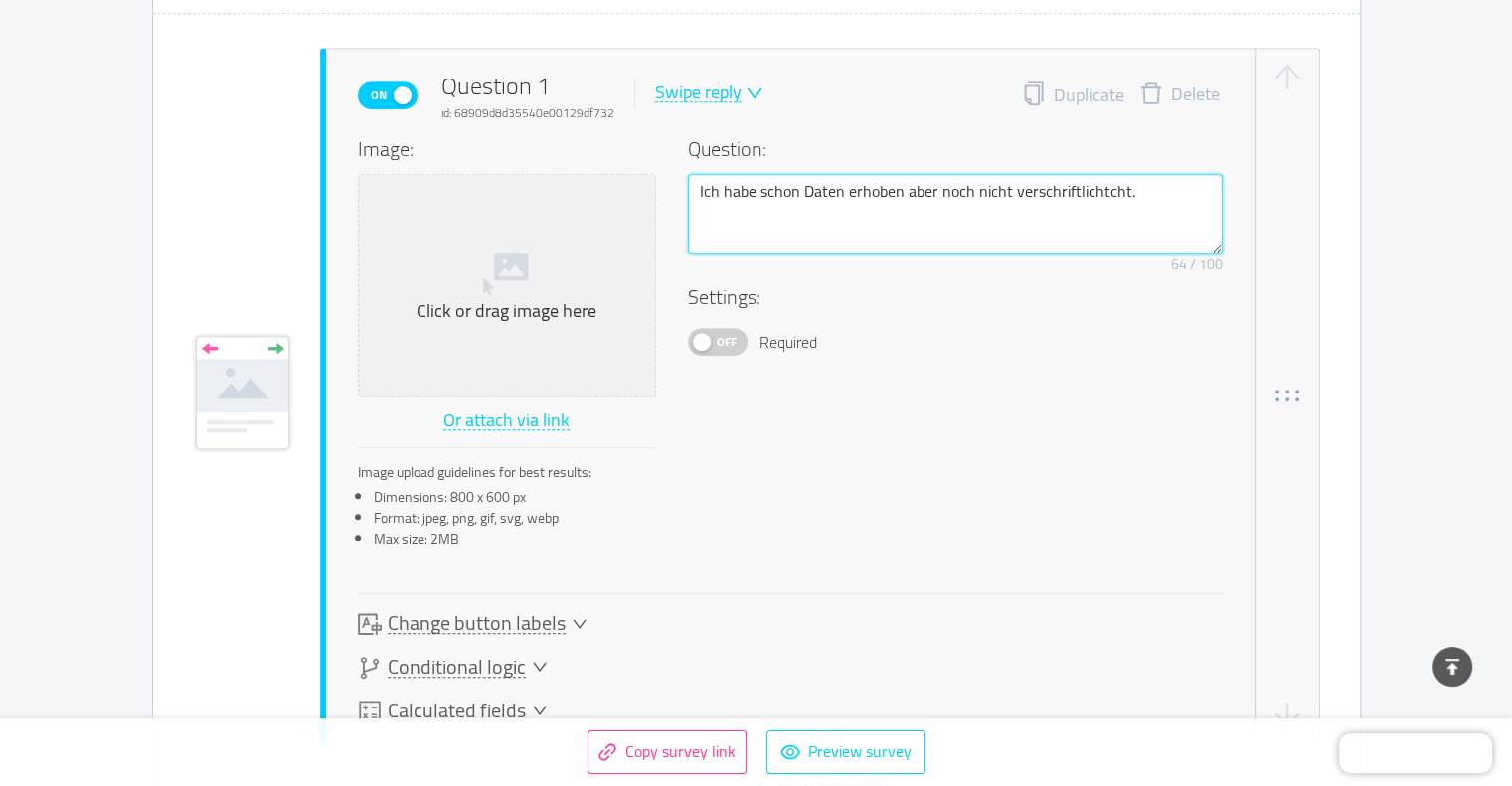 type 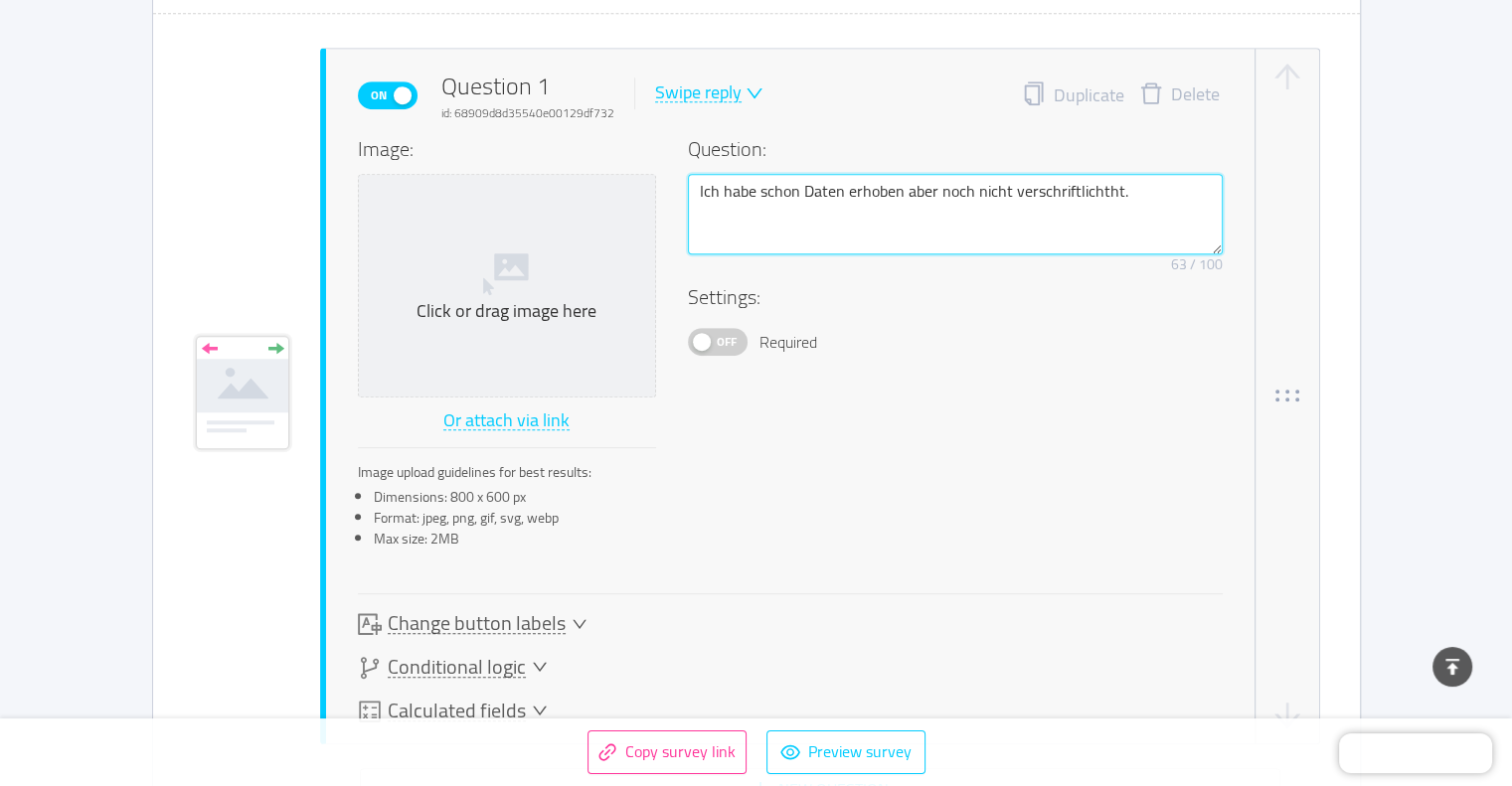 type 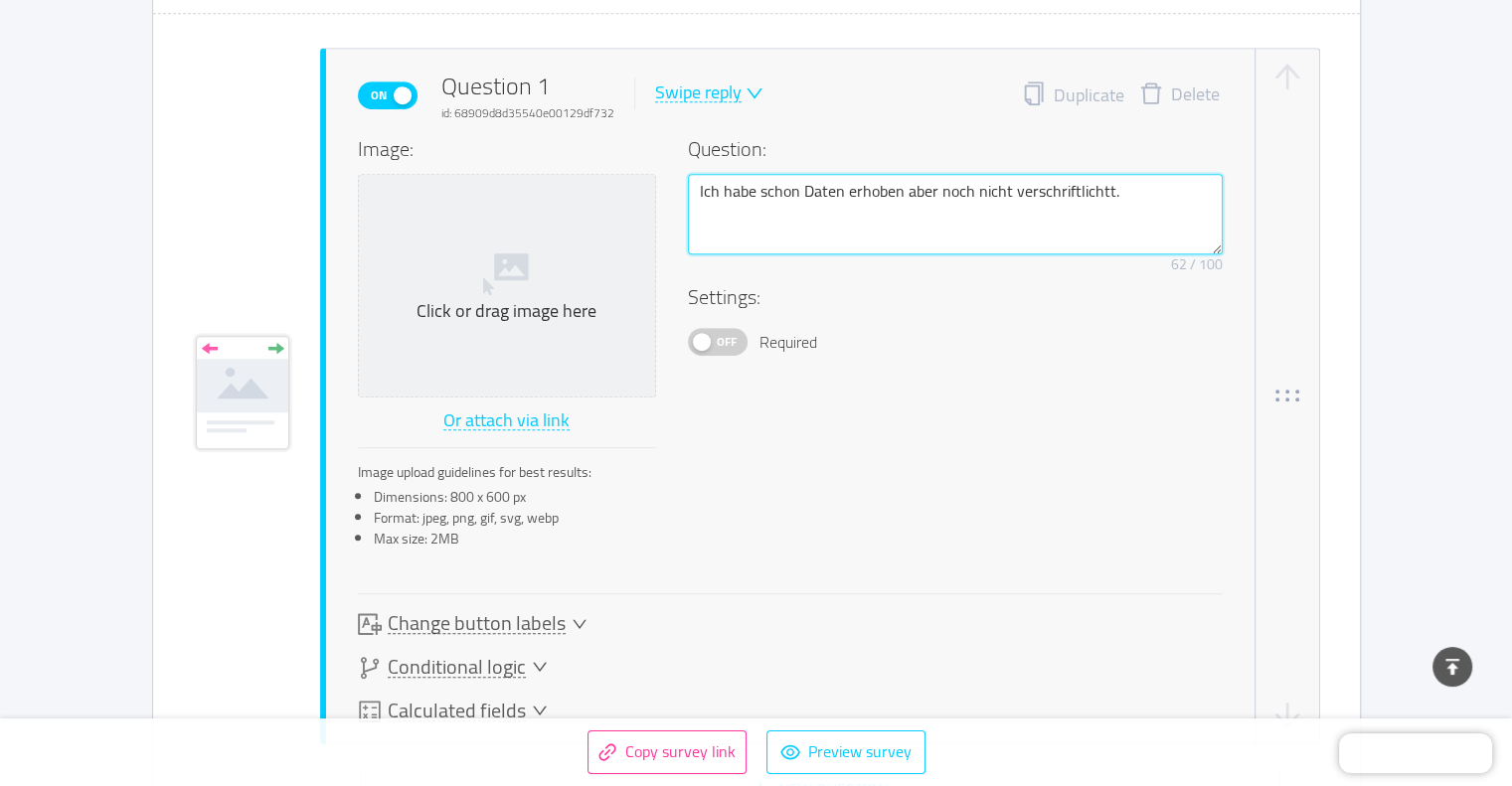 type 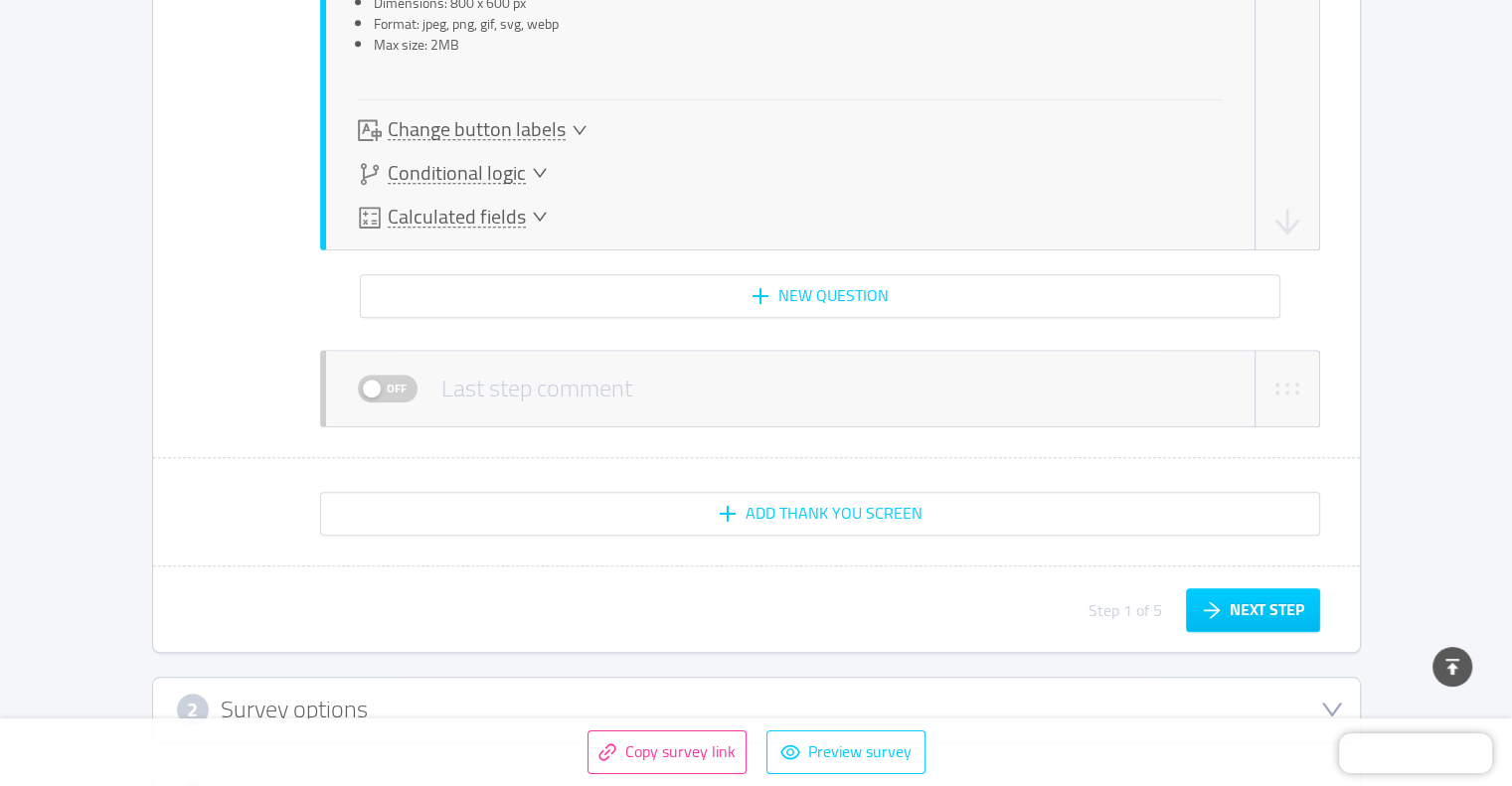 scroll, scrollTop: 1518, scrollLeft: 0, axis: vertical 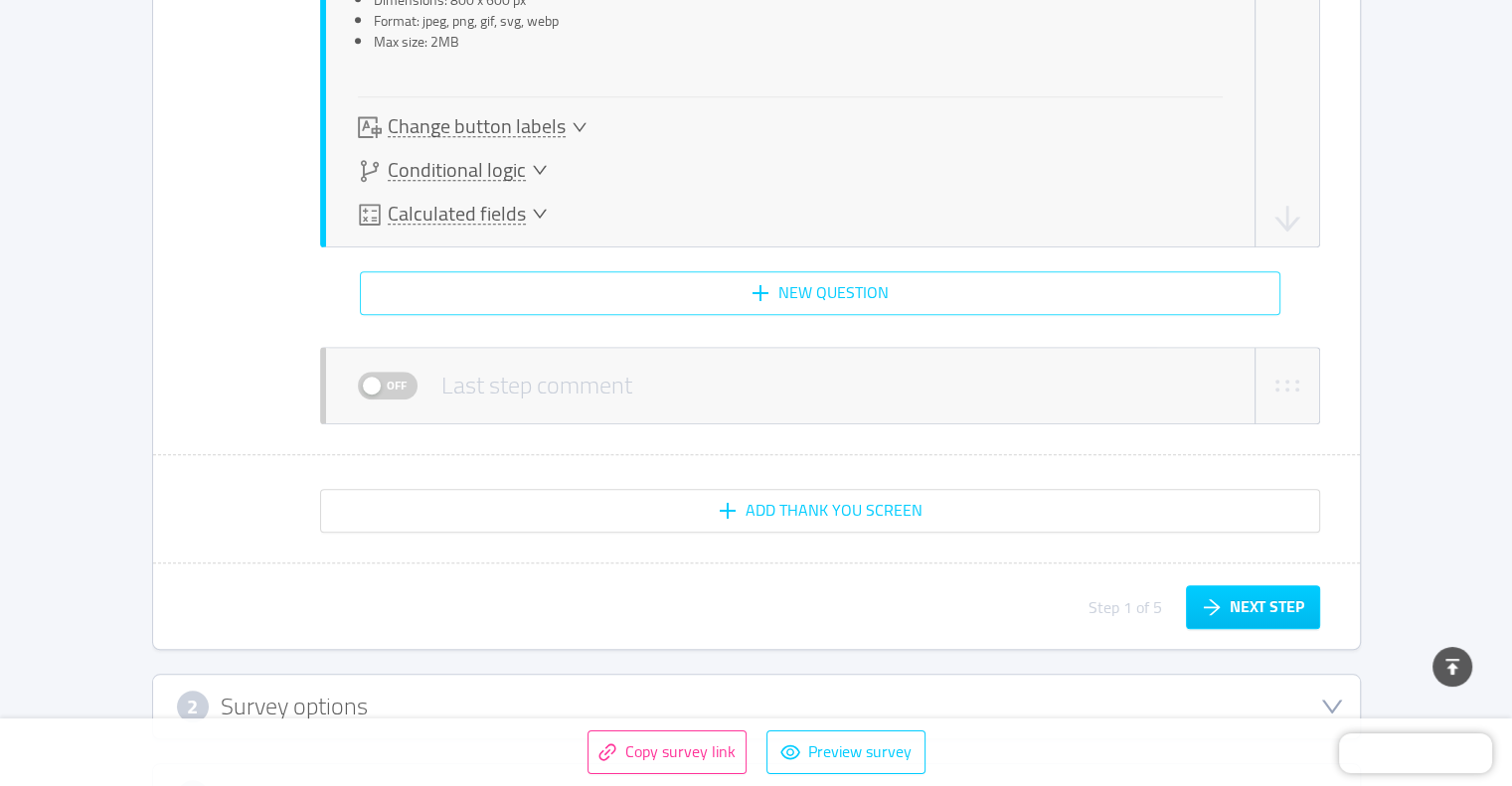type on "Ich habe schon Daten erhoben aber noch nicht verschriftlicht." 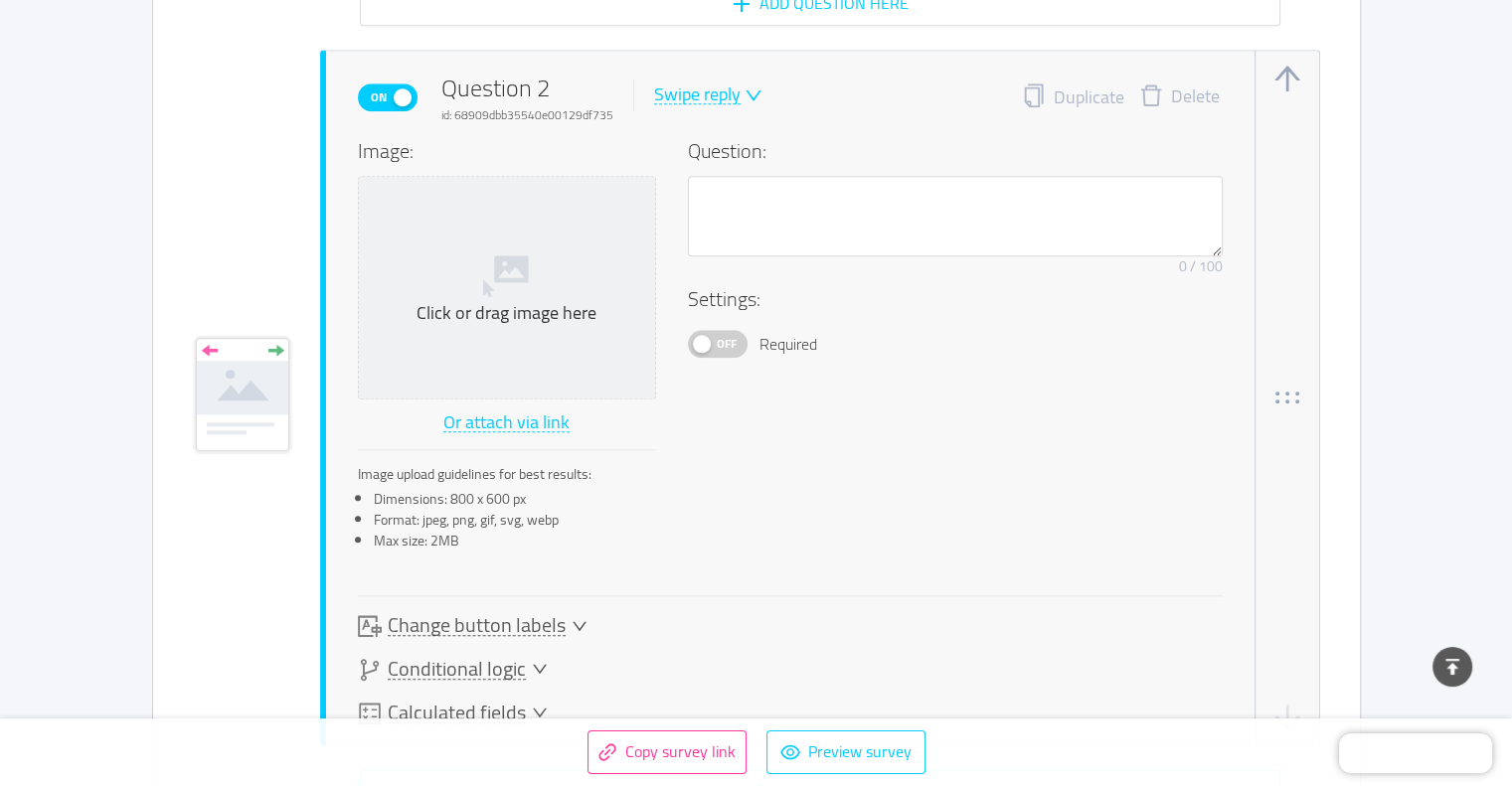 scroll, scrollTop: 1808, scrollLeft: 0, axis: vertical 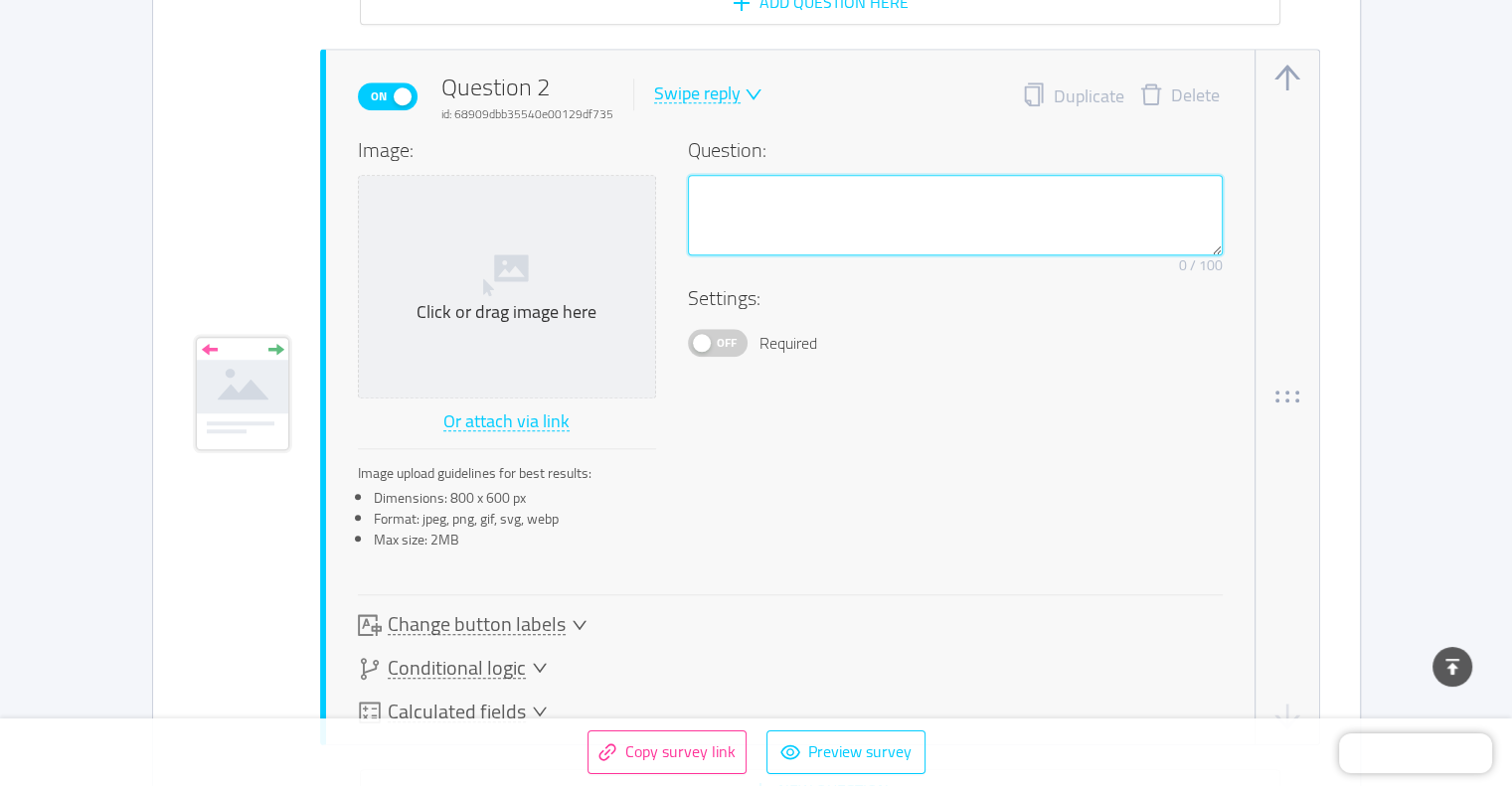click at bounding box center [955, 216] 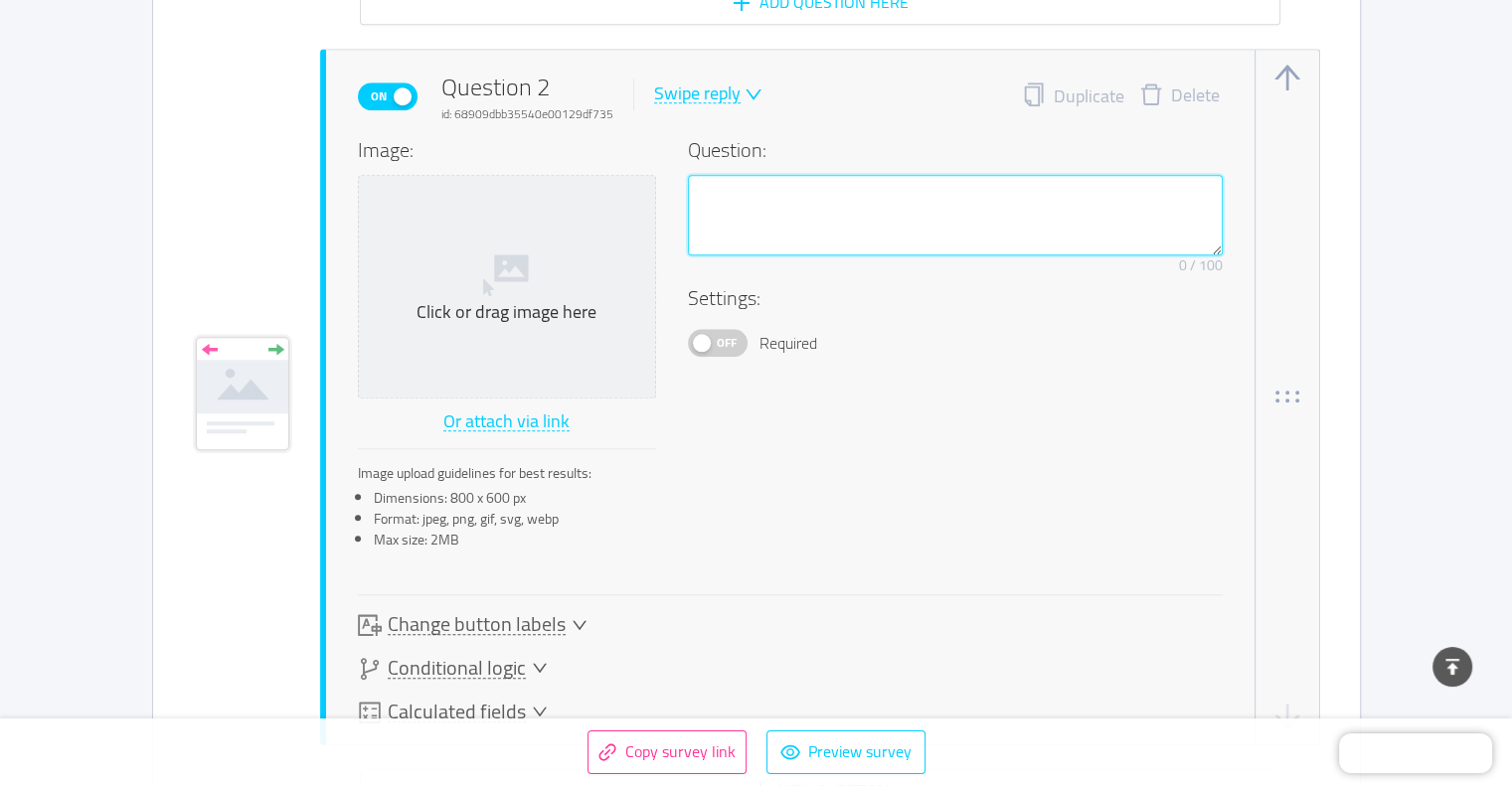 paste on "Das Gerüst der Arbeit steht, nun müssen die einzelnen Kapitel nur noch ausformuliert werden." 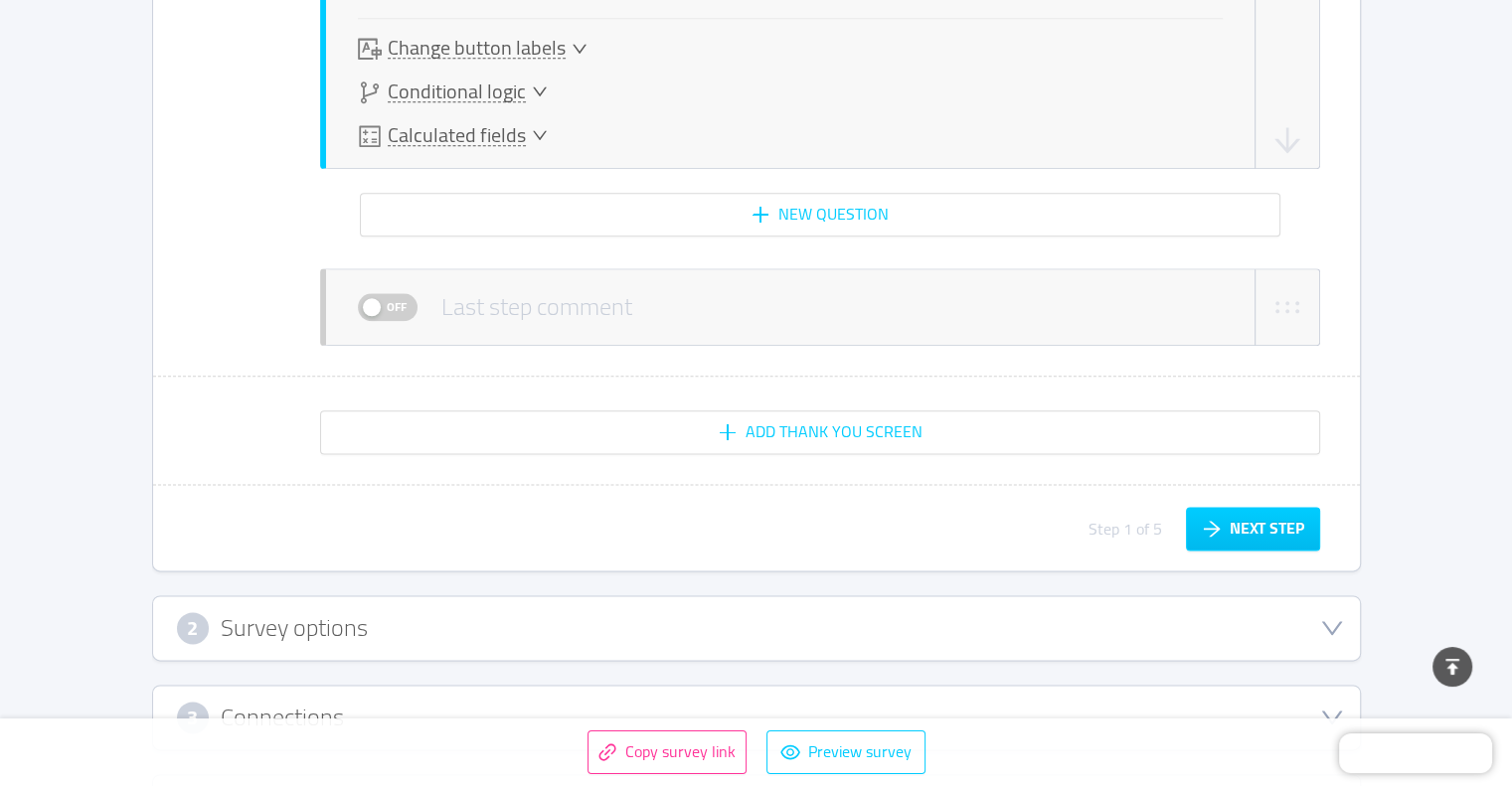 scroll, scrollTop: 2405, scrollLeft: 0, axis: vertical 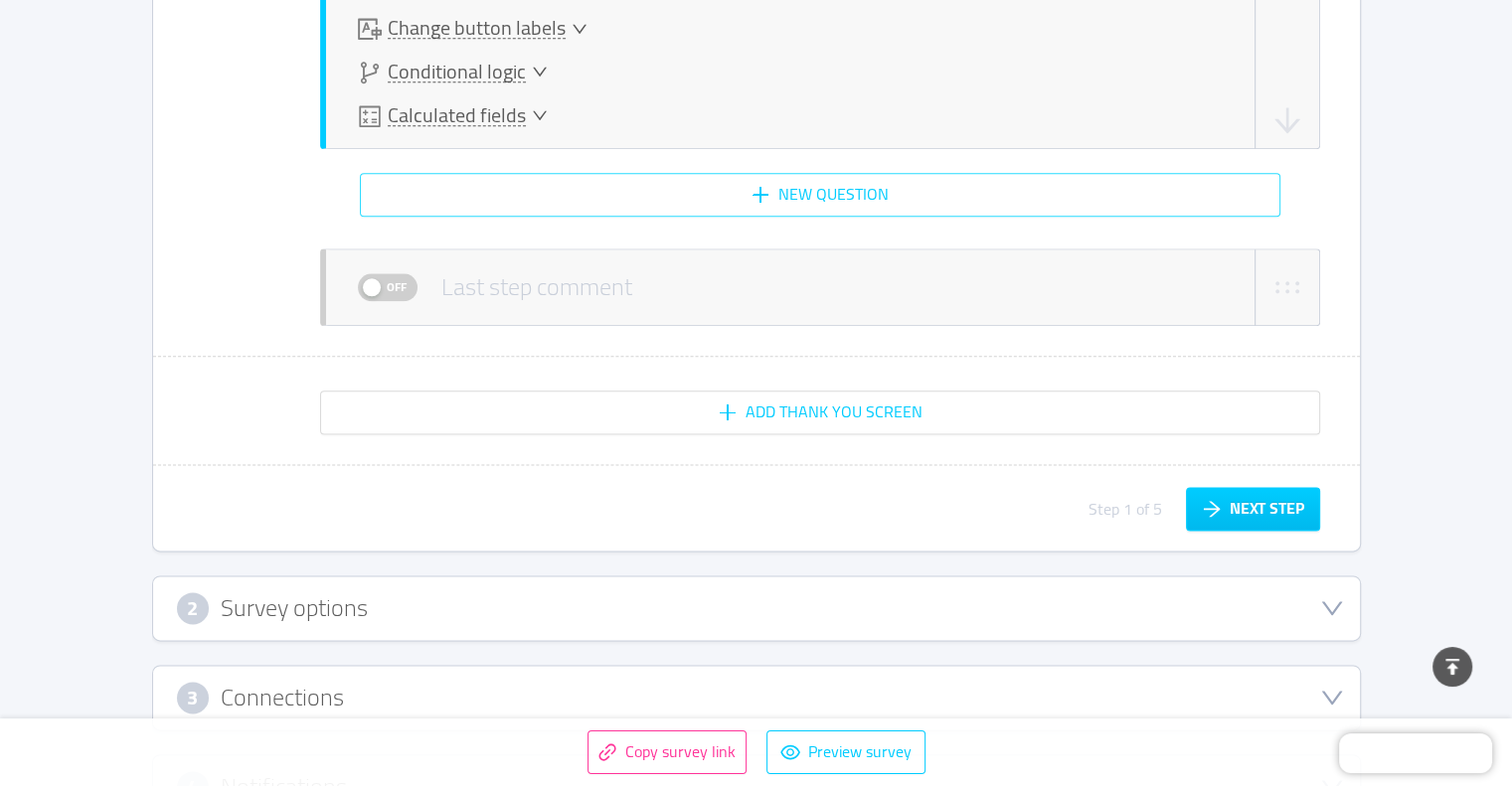 type on "Das Gerüst der Arbeit steht, nun müssen die einzelnen Kapitel nur noch ausformuliert werden." 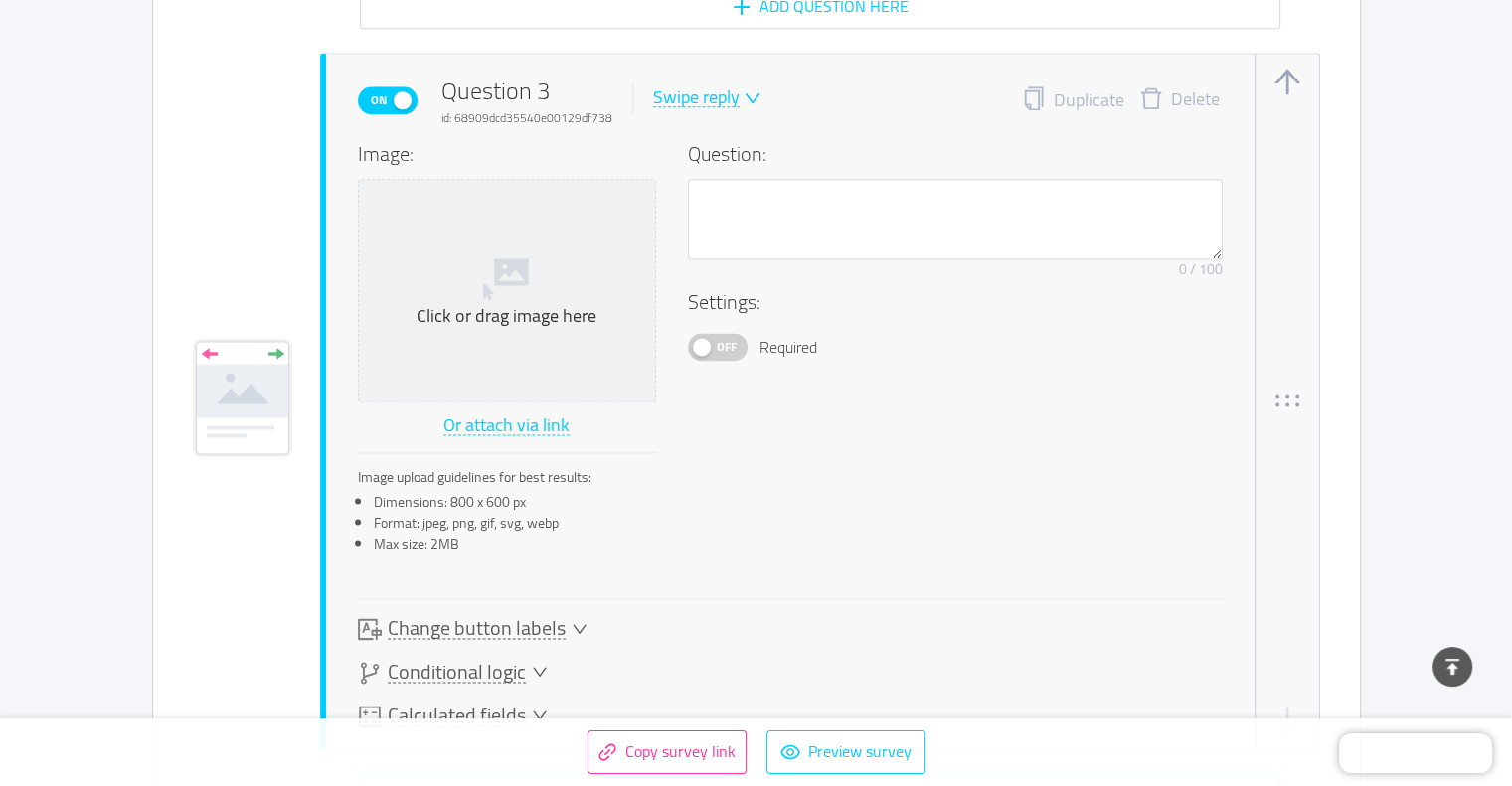 scroll, scrollTop: 2596, scrollLeft: 0, axis: vertical 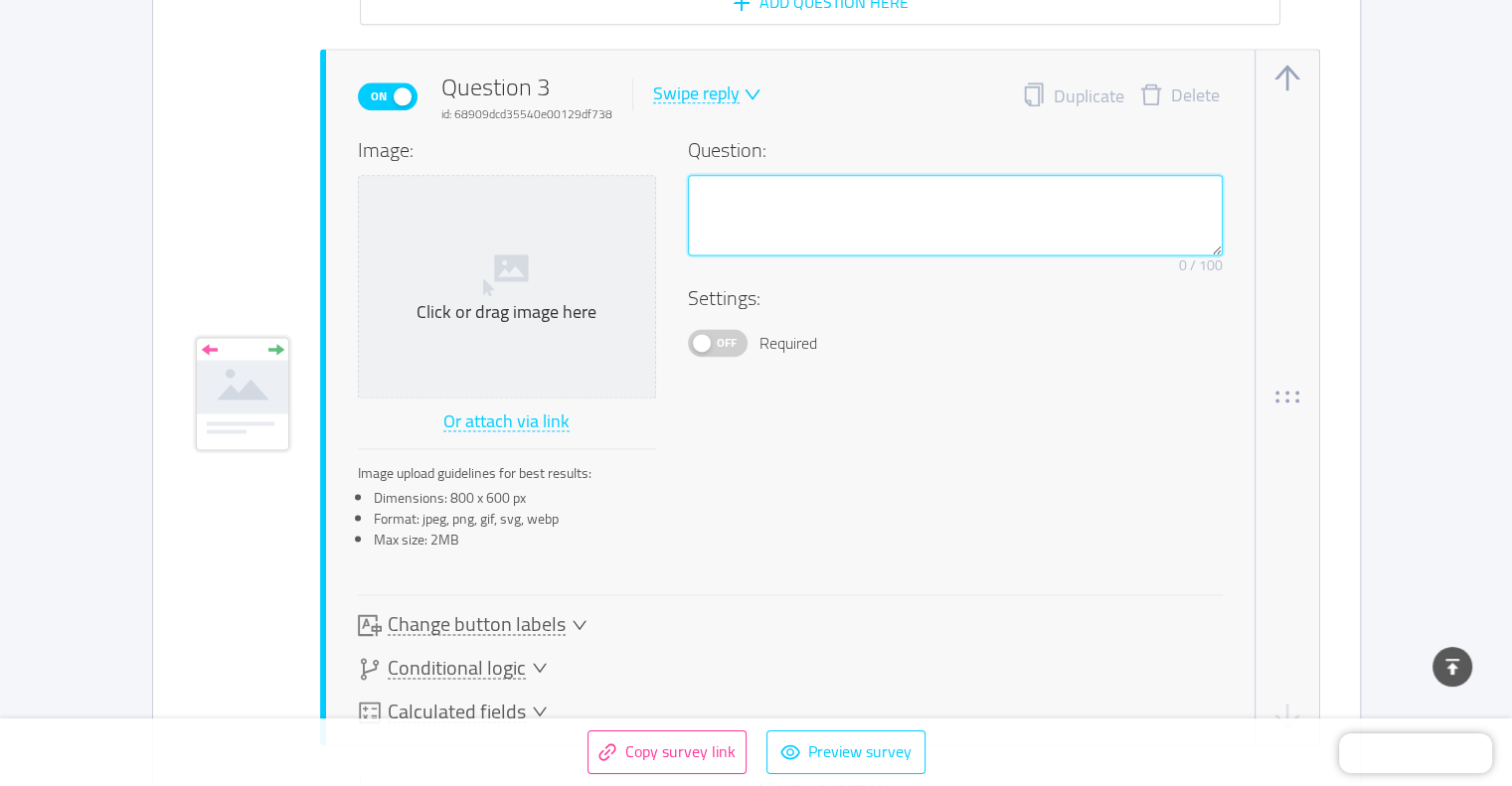 click at bounding box center [955, 216] 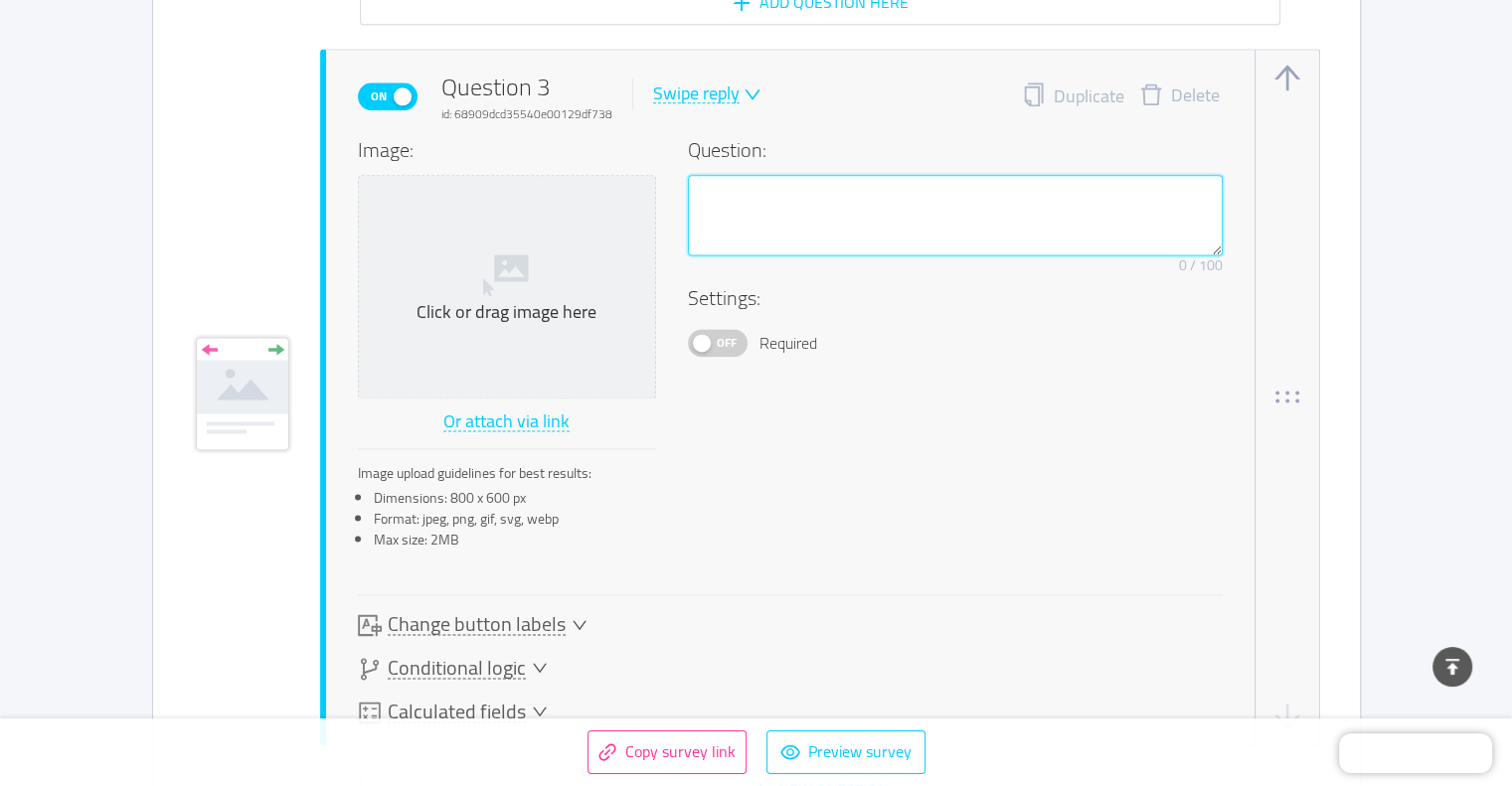 paste on "Im Moment habe ich den Großteil meiner Forschung abgeschlossen und den größten Teil meiner Dissertat" 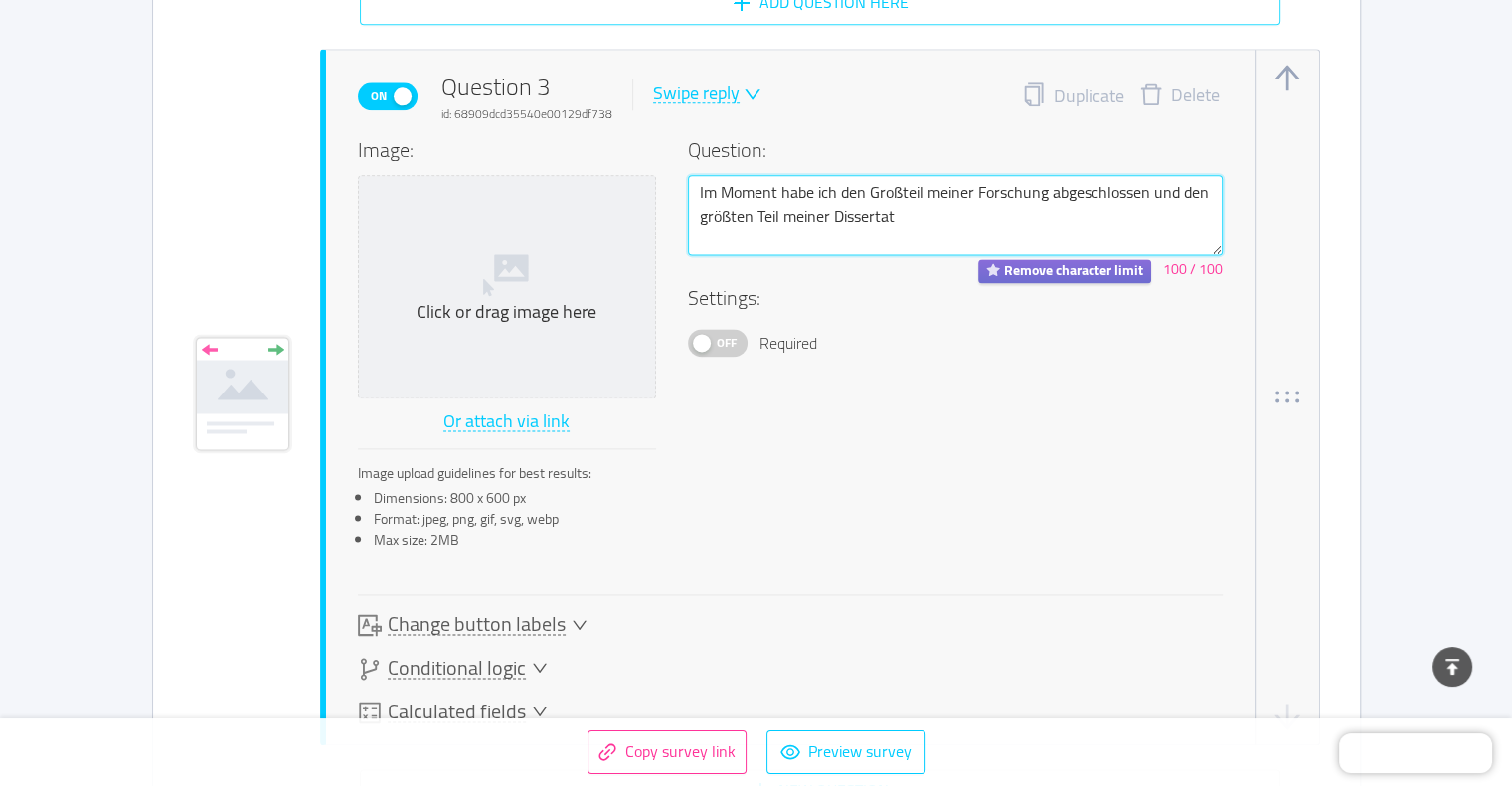 type on "Im Moment habe ich den Großteil meiner Forschung abgeschlossen und den größten Teil meiner Dissertat" 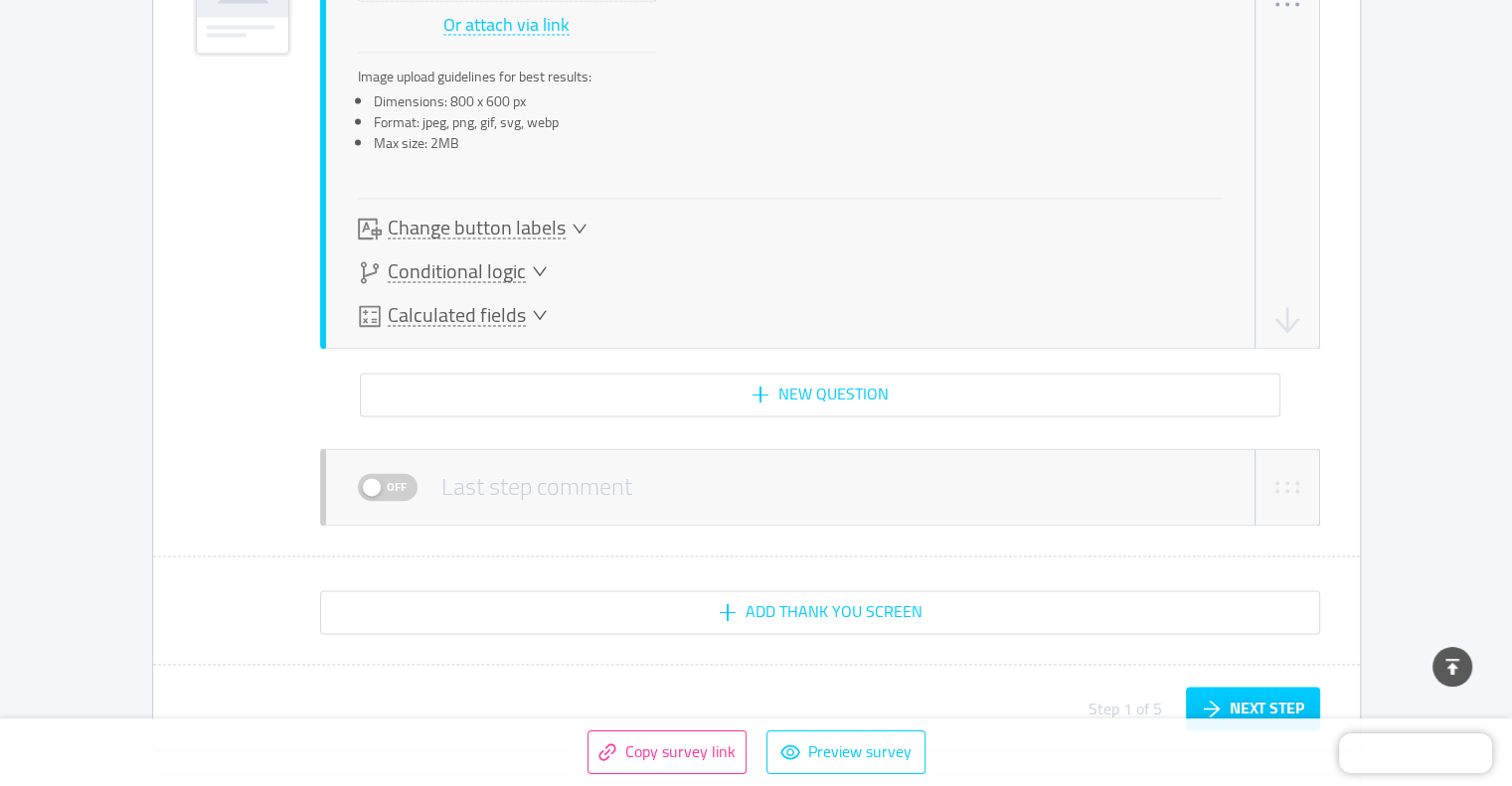 scroll, scrollTop: 2994, scrollLeft: 0, axis: vertical 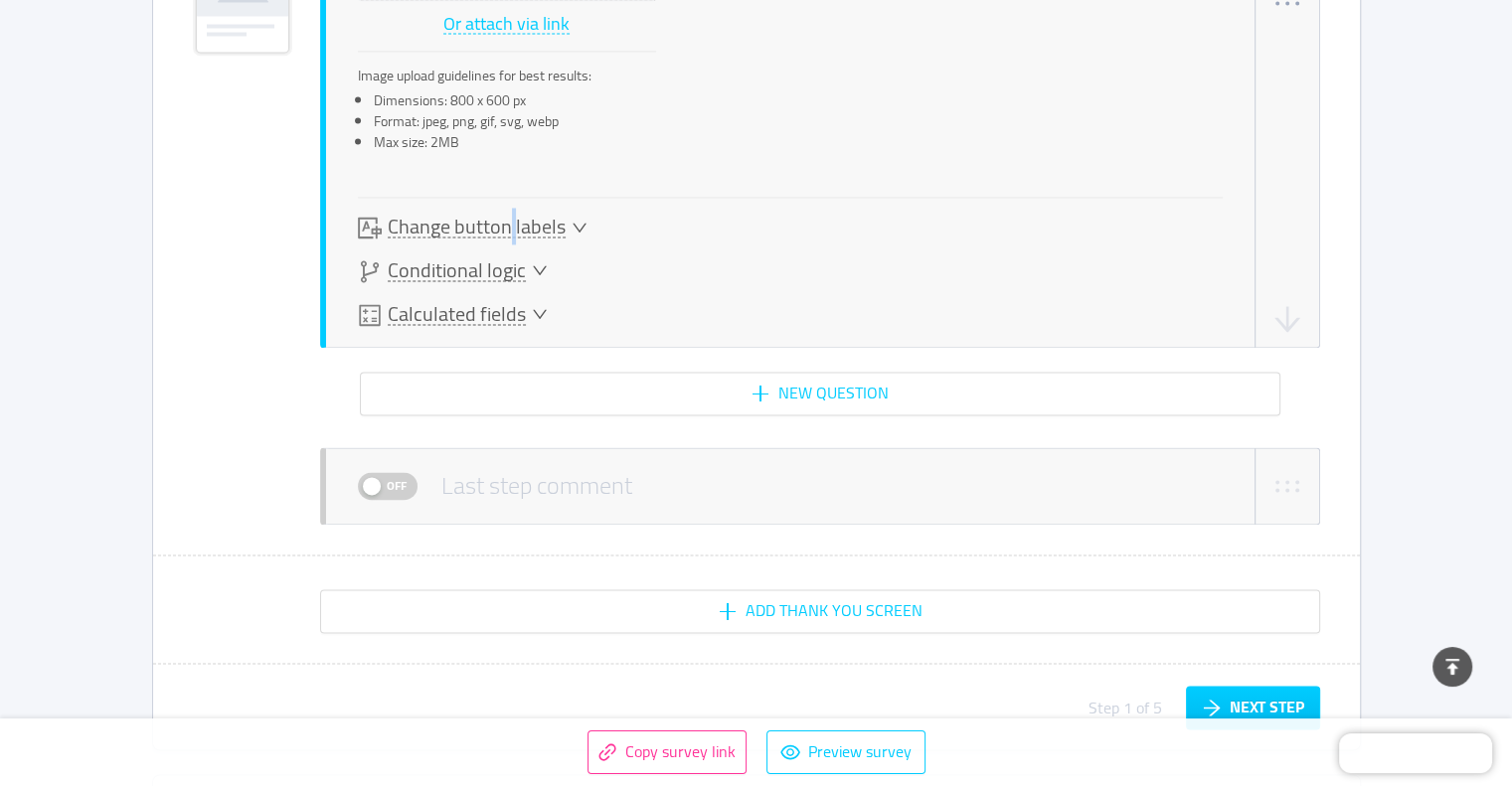 click on "Change button labels" at bounding box center [476, 227] 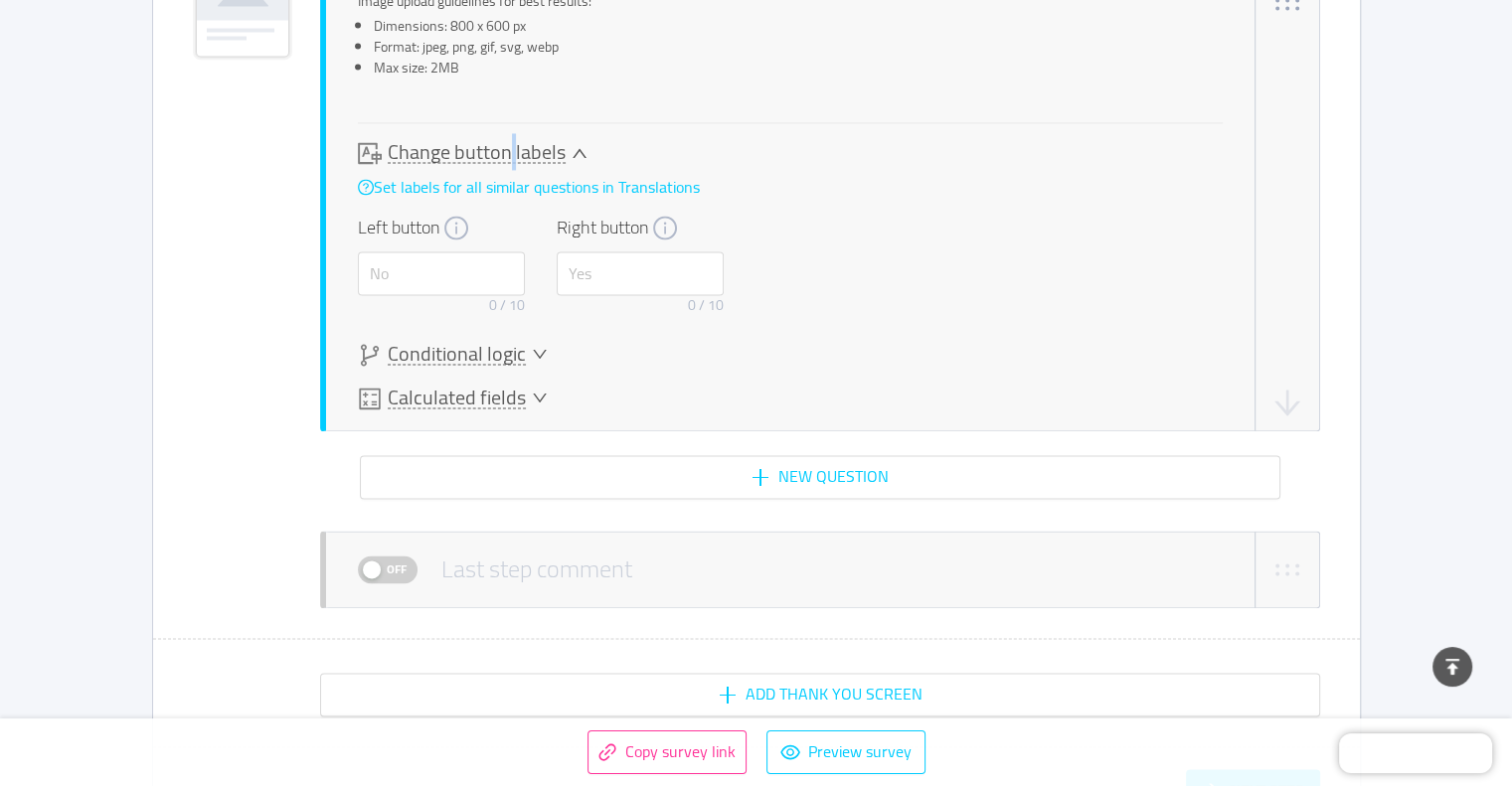 scroll, scrollTop: 3072, scrollLeft: 0, axis: vertical 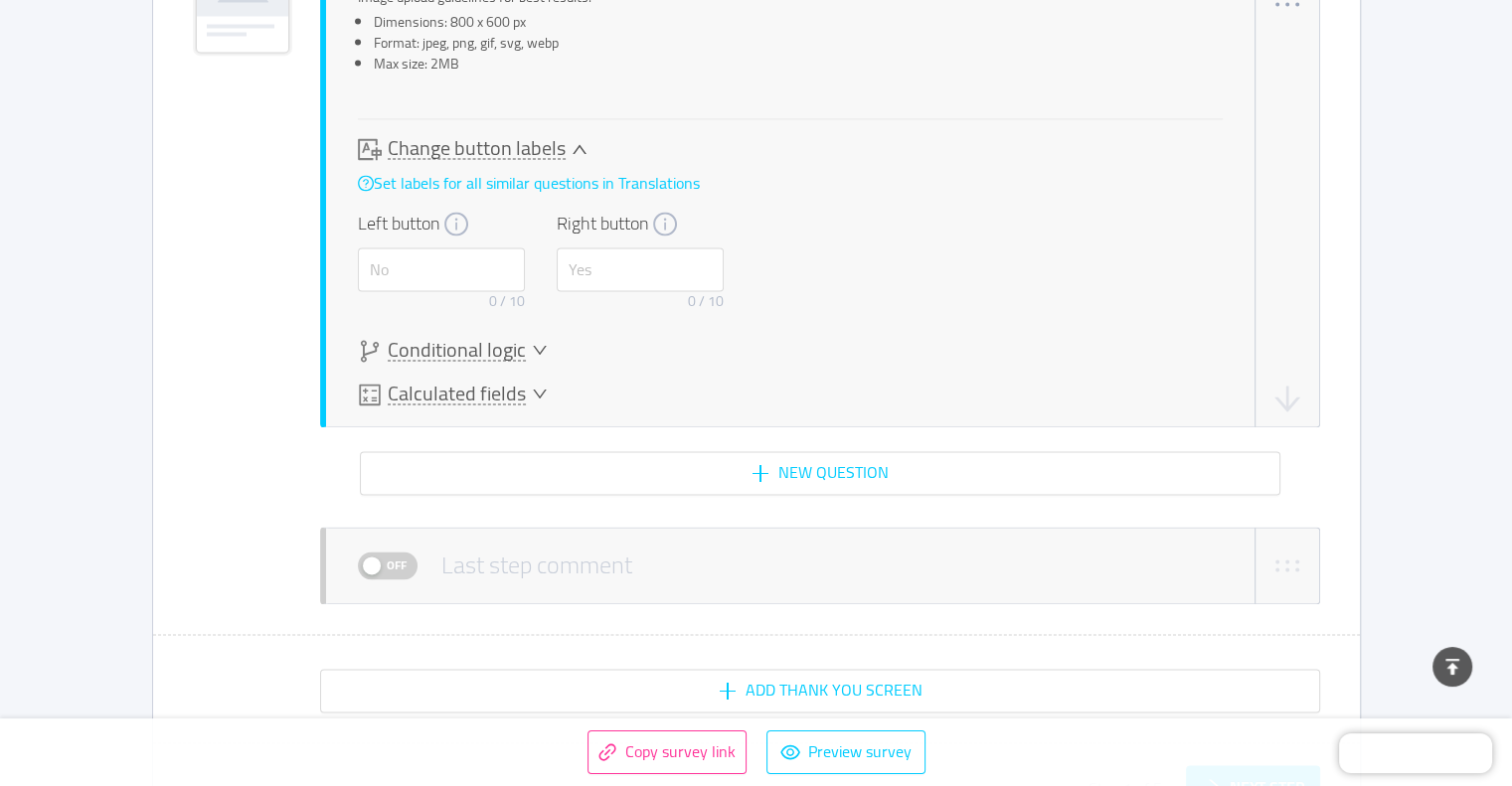 click on "Conditional logic" at bounding box center [790, 351] 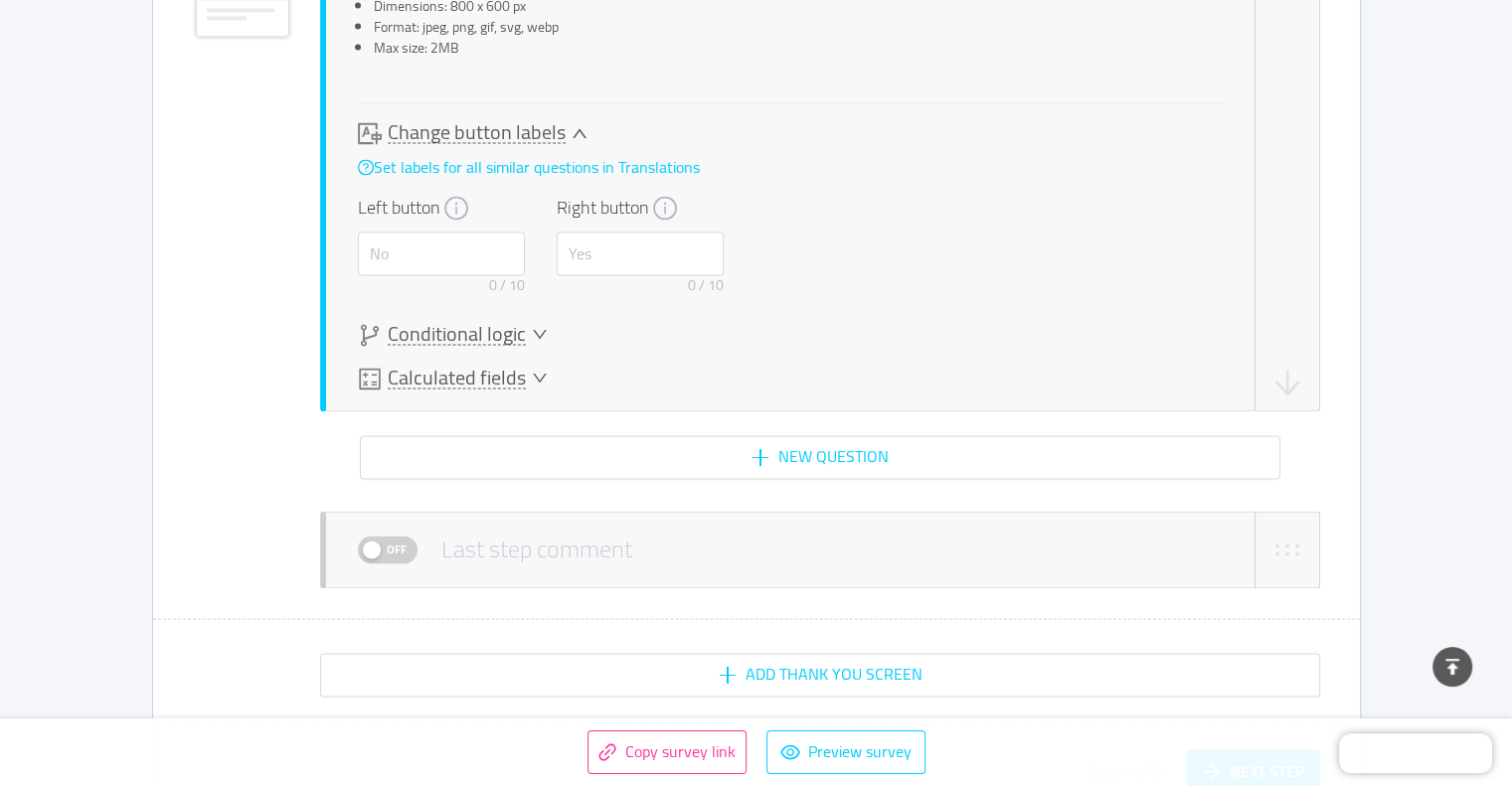 scroll, scrollTop: 3470, scrollLeft: 0, axis: vertical 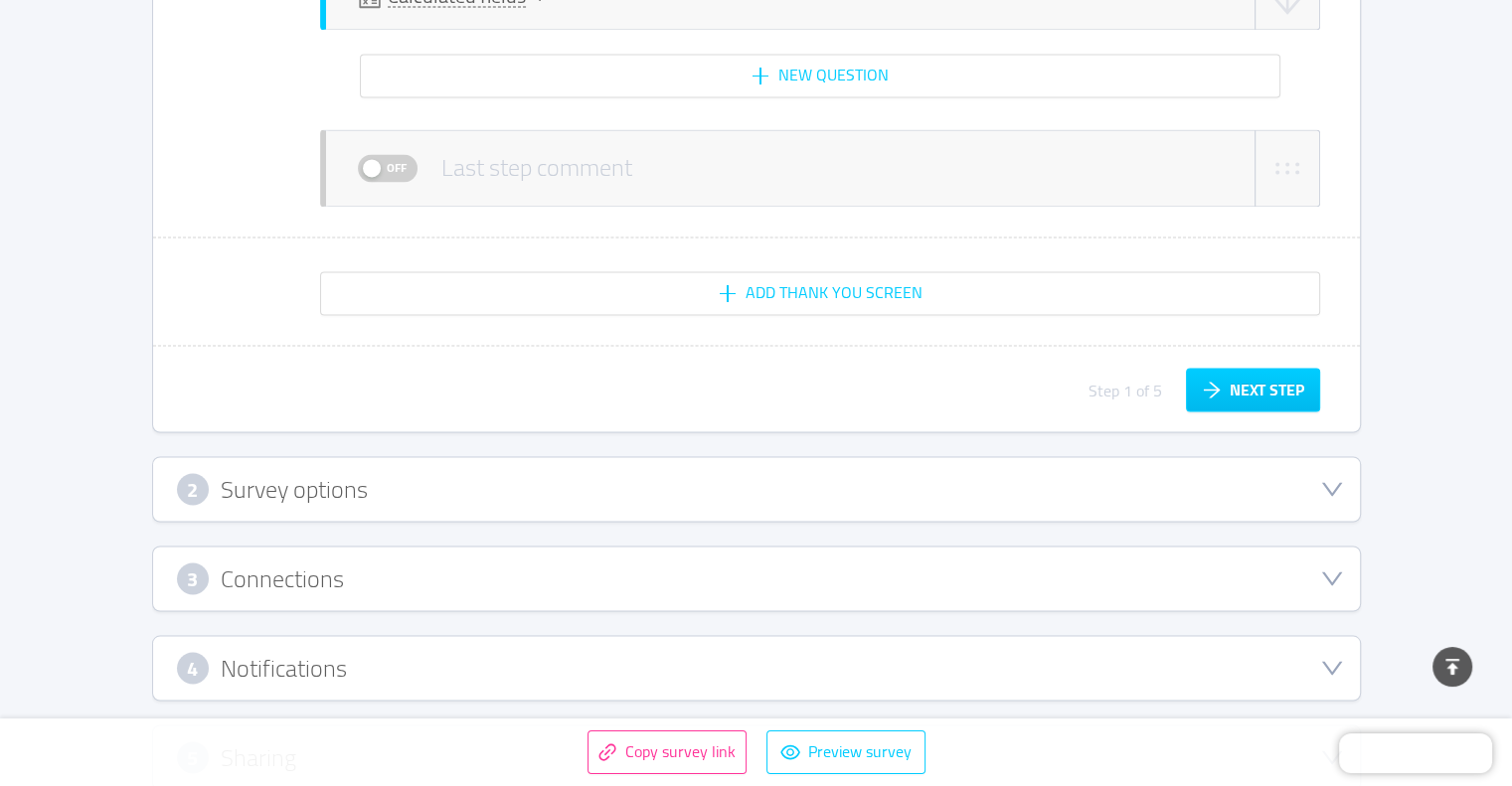 click on "Survey options" at bounding box center (294, 489) 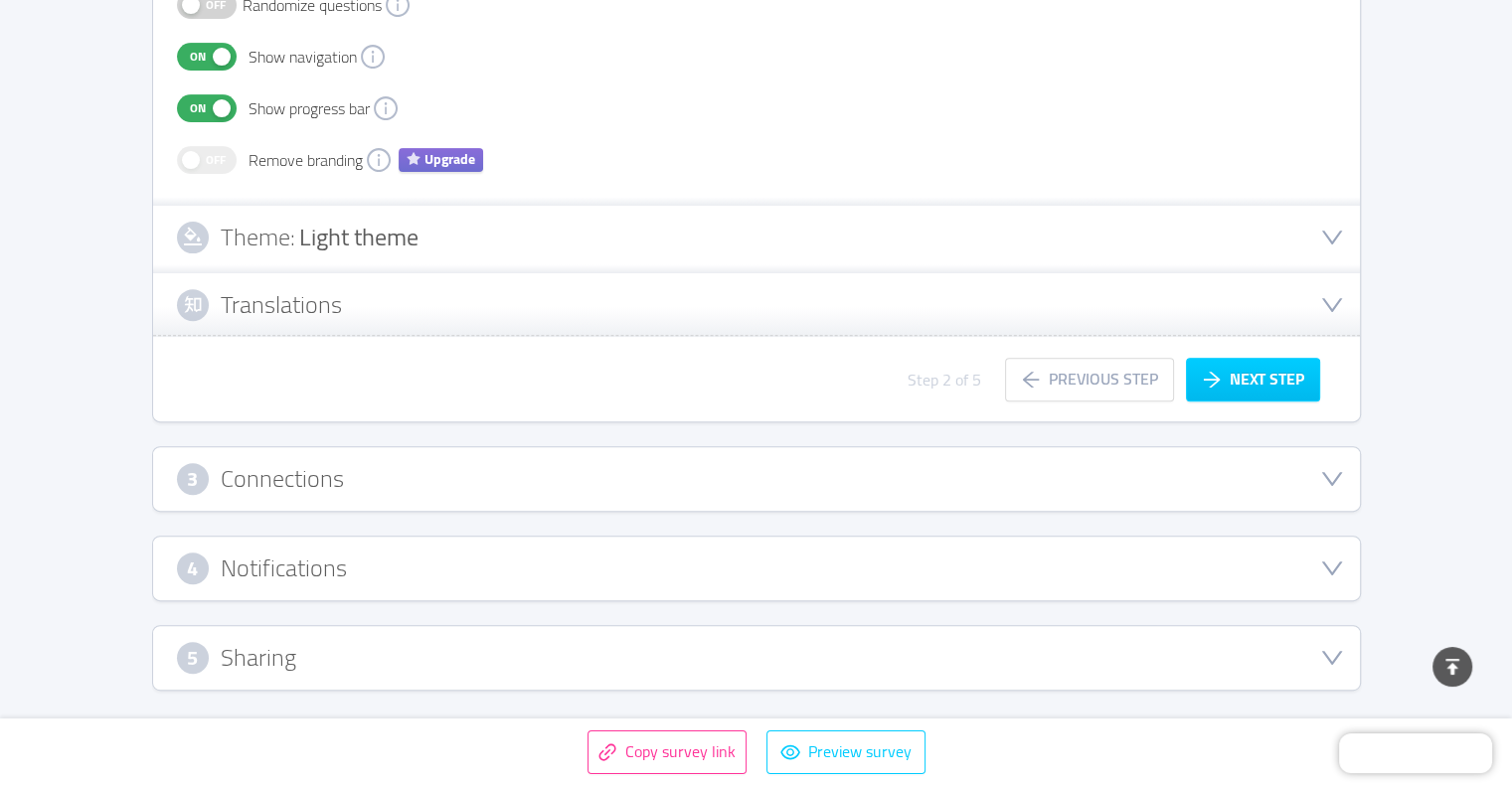 scroll, scrollTop: 458, scrollLeft: 0, axis: vertical 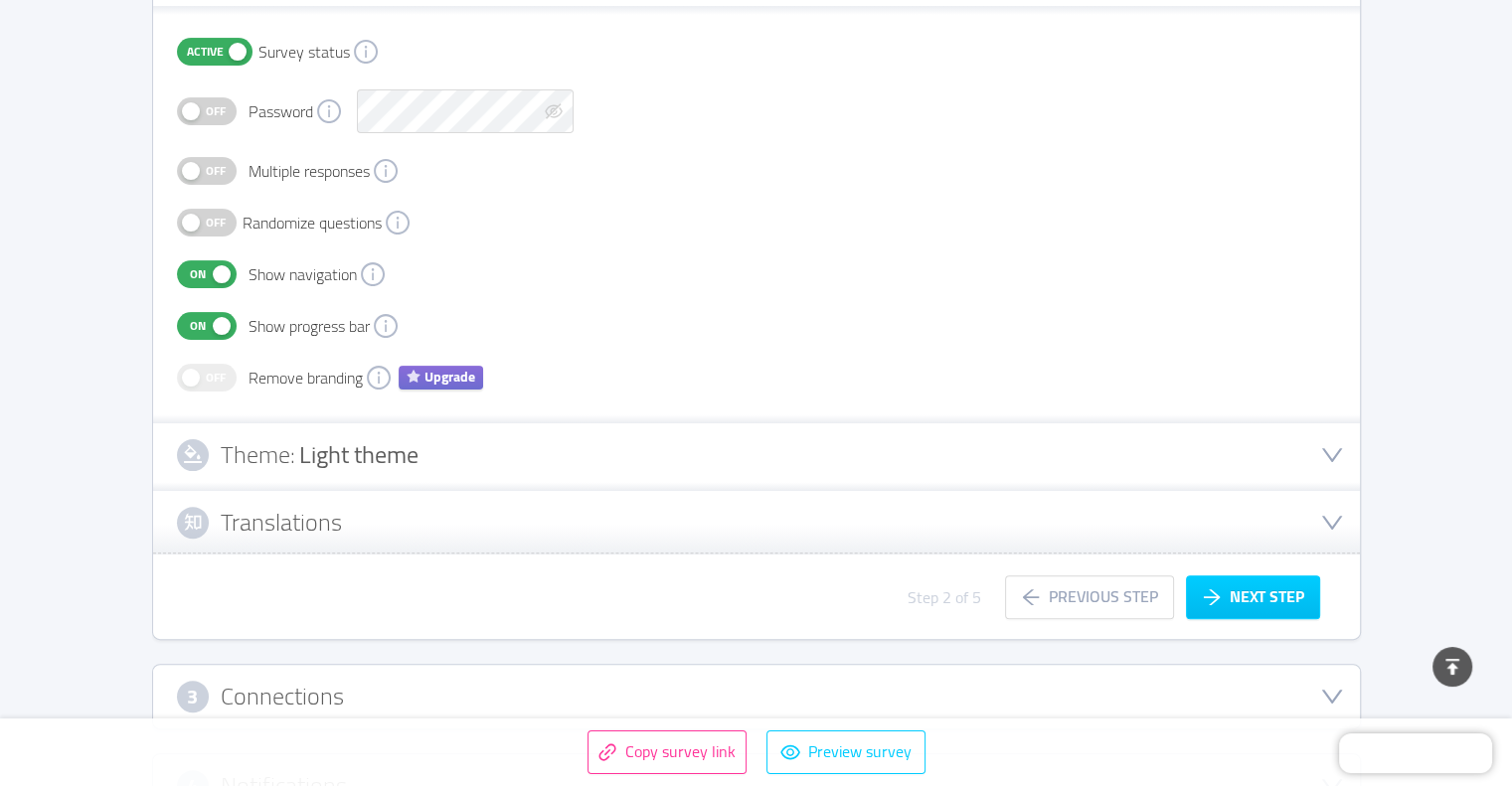 type 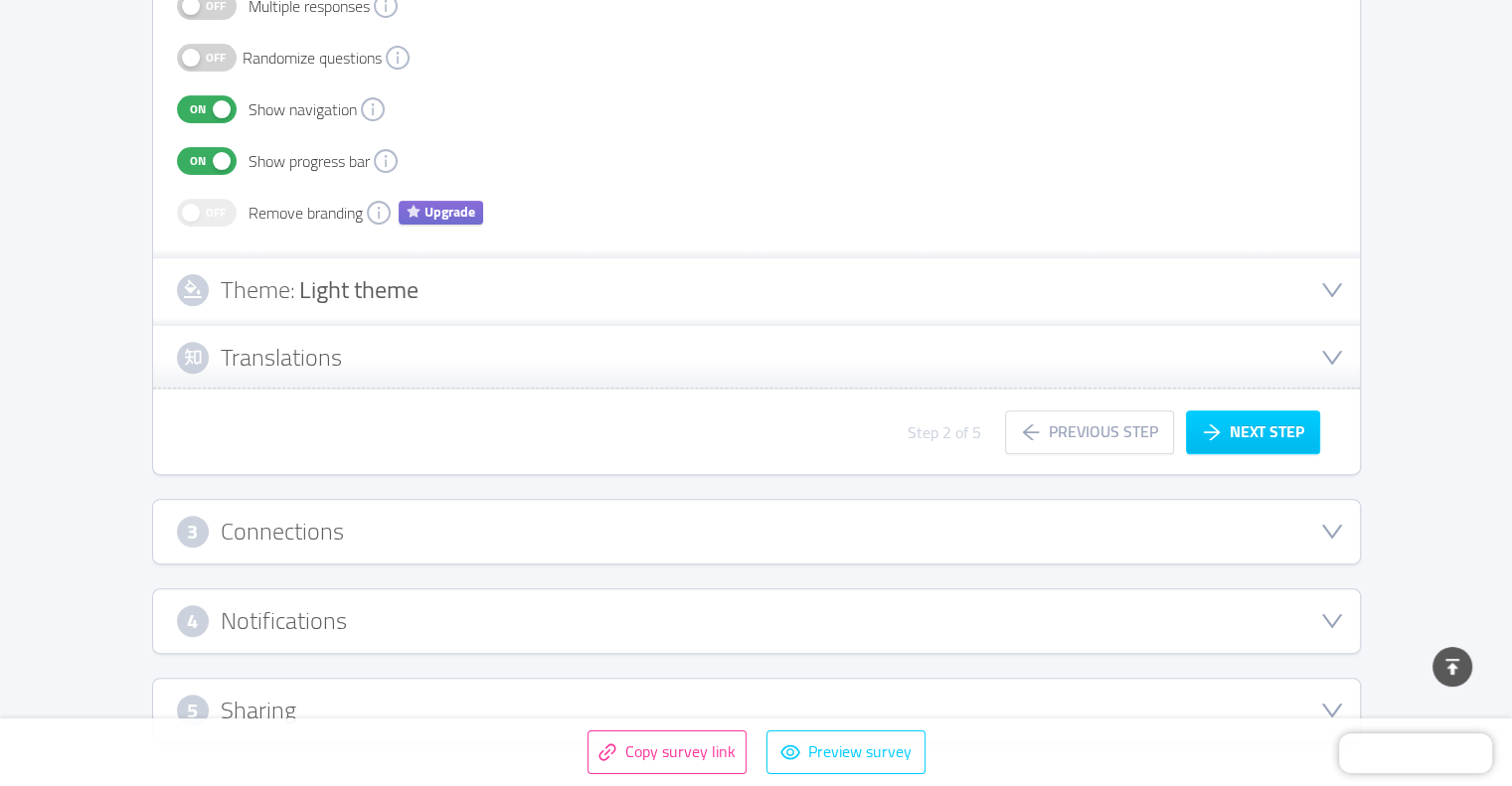 scroll, scrollTop: 672, scrollLeft: 0, axis: vertical 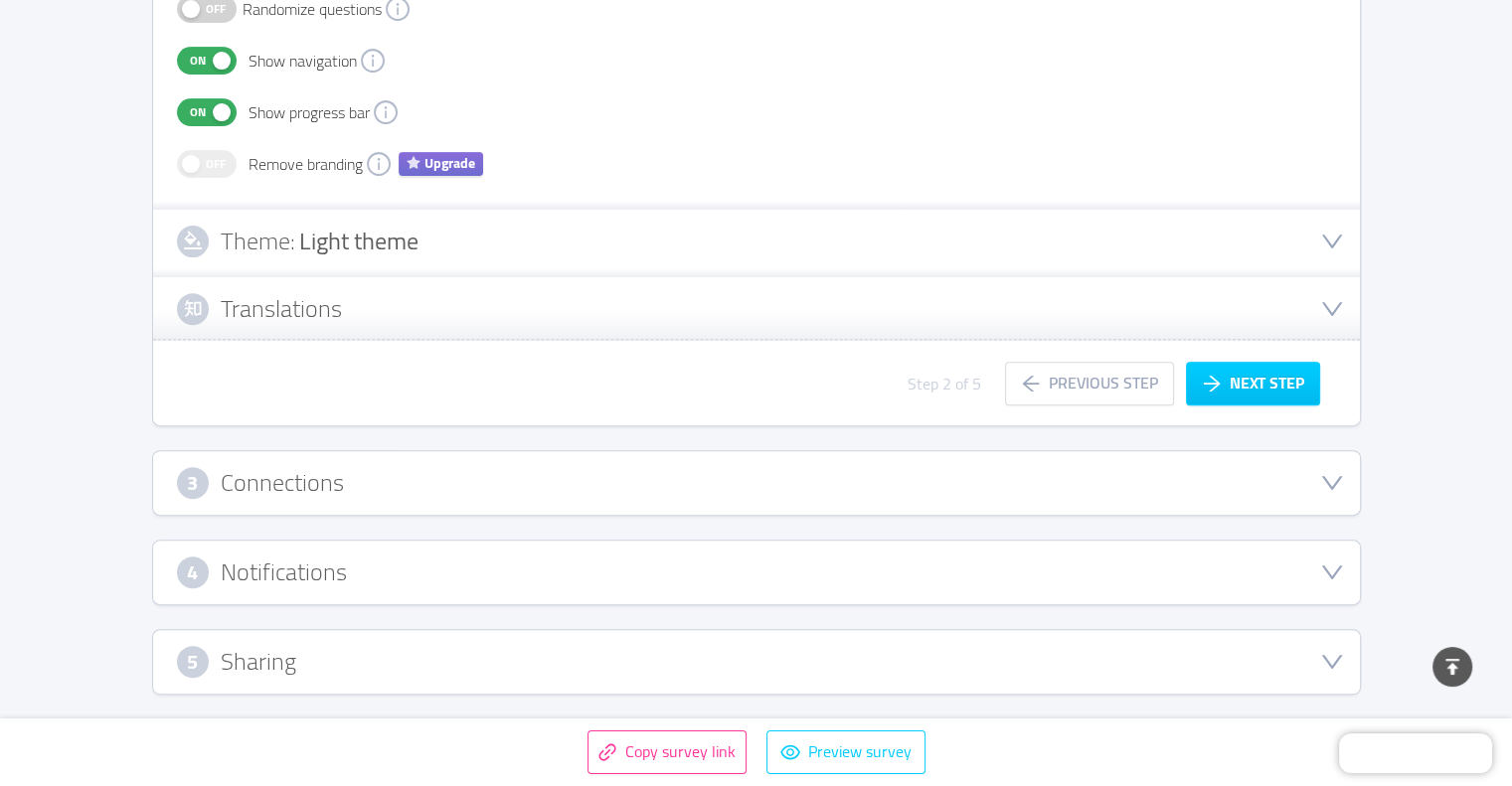 click on "Connections" at bounding box center (282, 483) 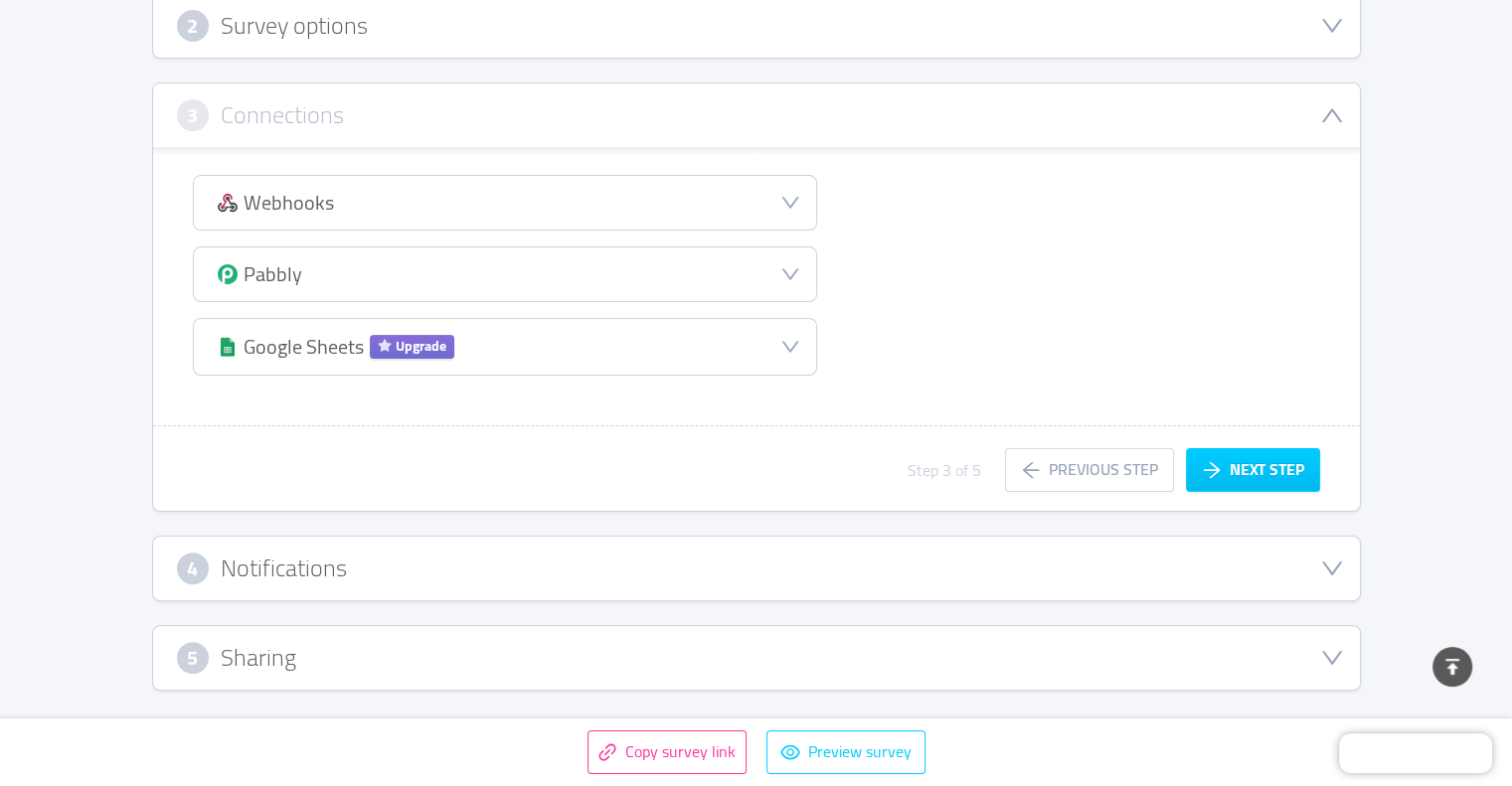 scroll, scrollTop: 401, scrollLeft: 0, axis: vertical 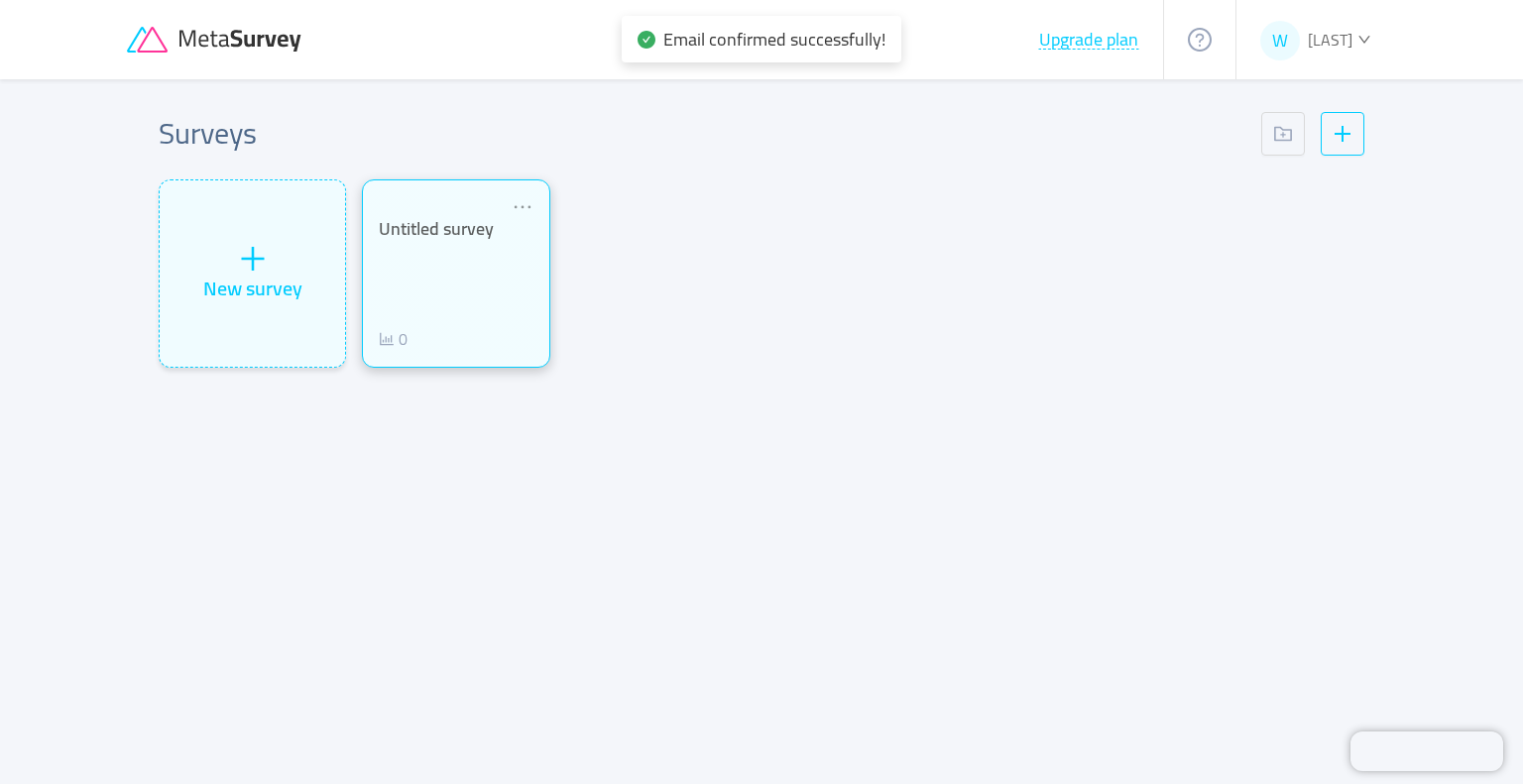 click on "Untitled survey  0" at bounding box center (455, 284) 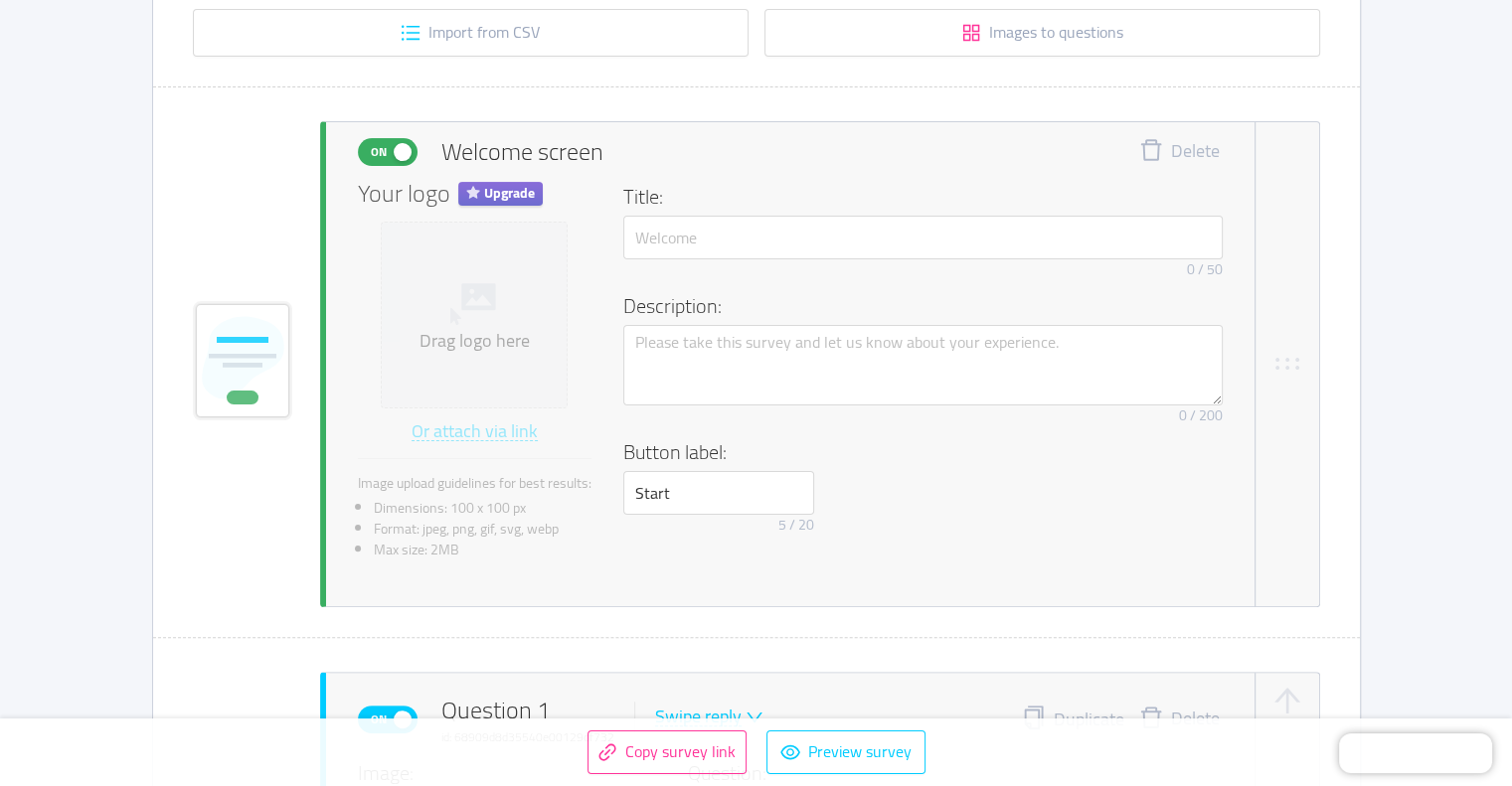 type 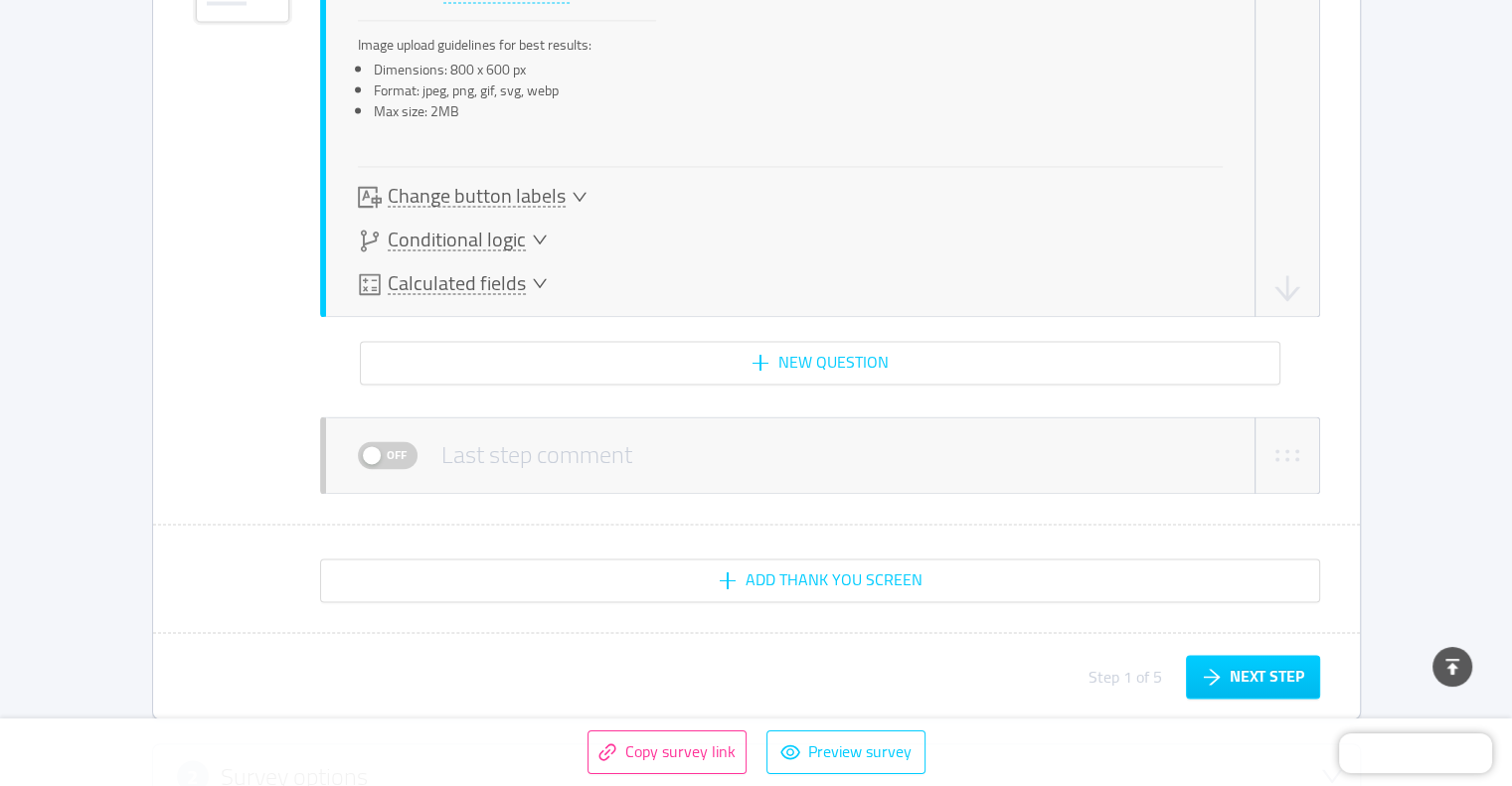 scroll, scrollTop: 3080, scrollLeft: 0, axis: vertical 